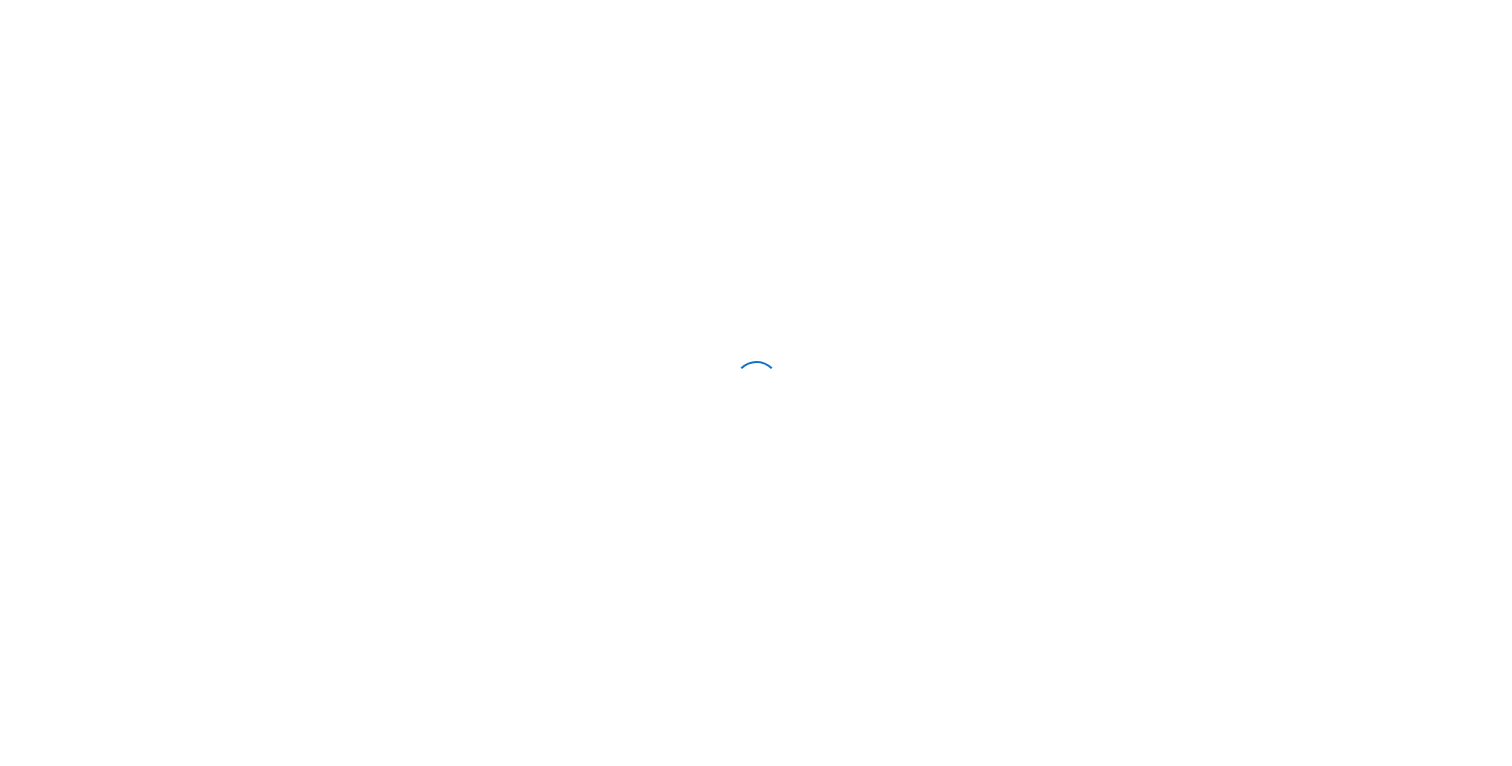 scroll, scrollTop: 0, scrollLeft: 0, axis: both 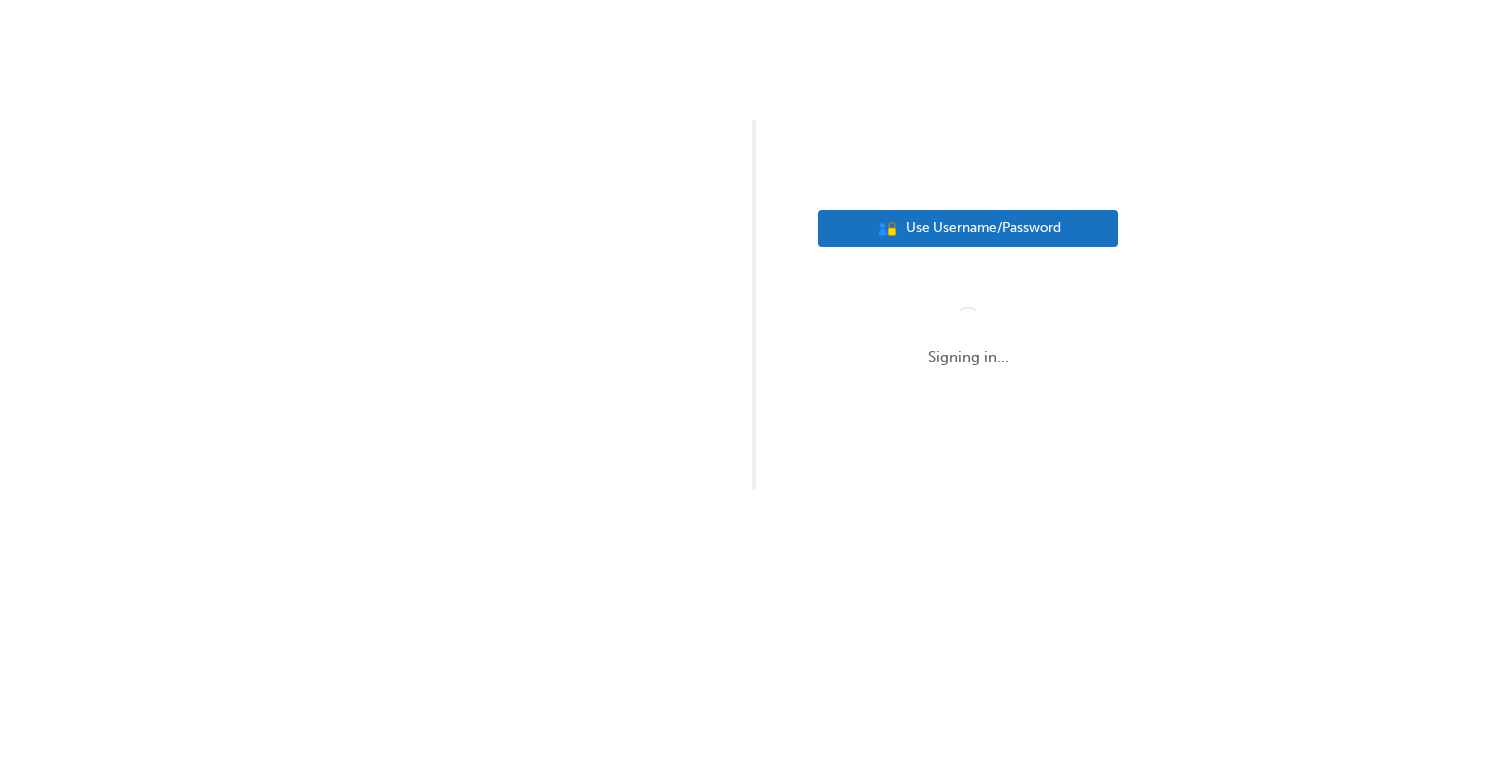click on "Use Username/Password" at bounding box center (983, 228) 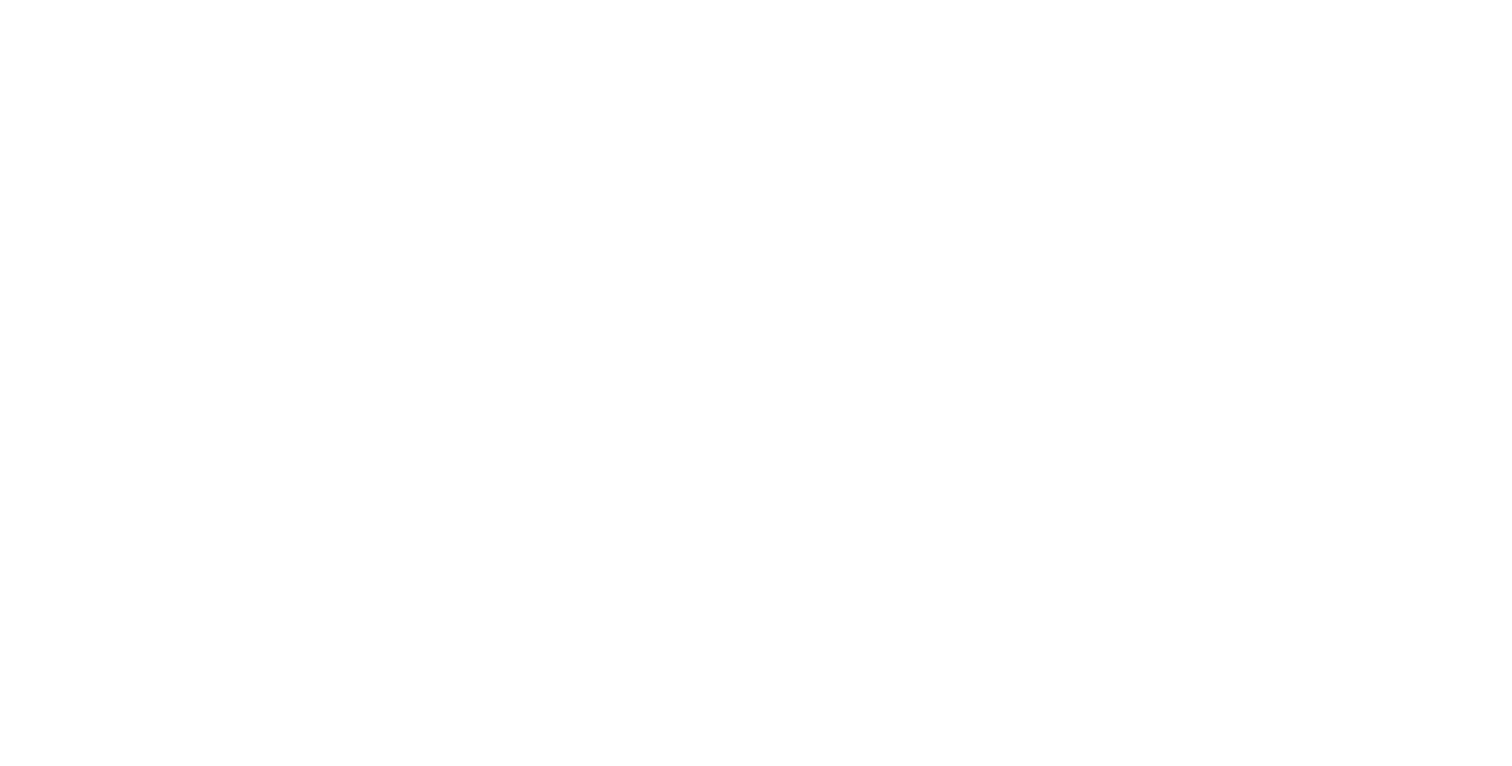 scroll, scrollTop: 0, scrollLeft: 0, axis: both 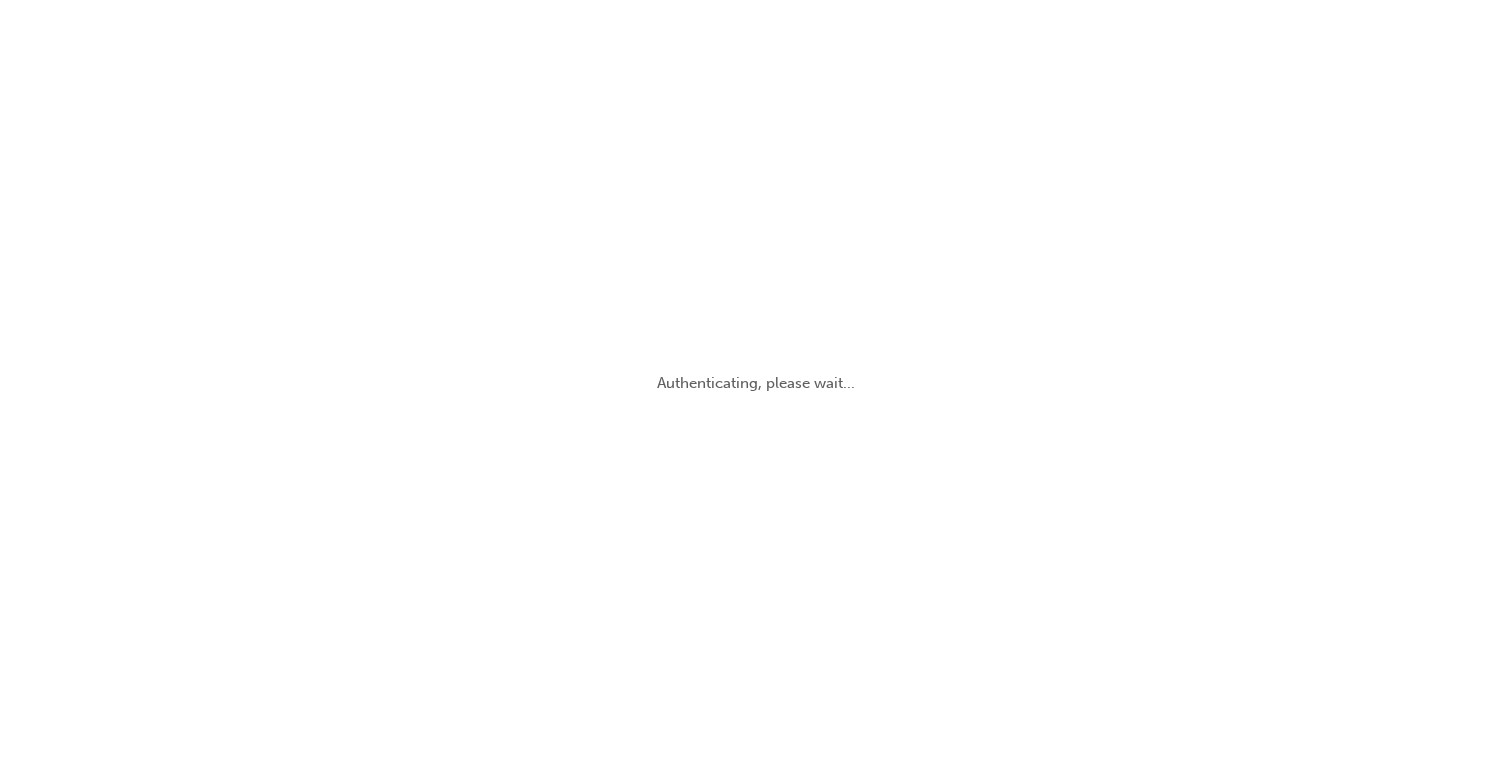 click on "Authenticating, please wait..." at bounding box center [756, 383] 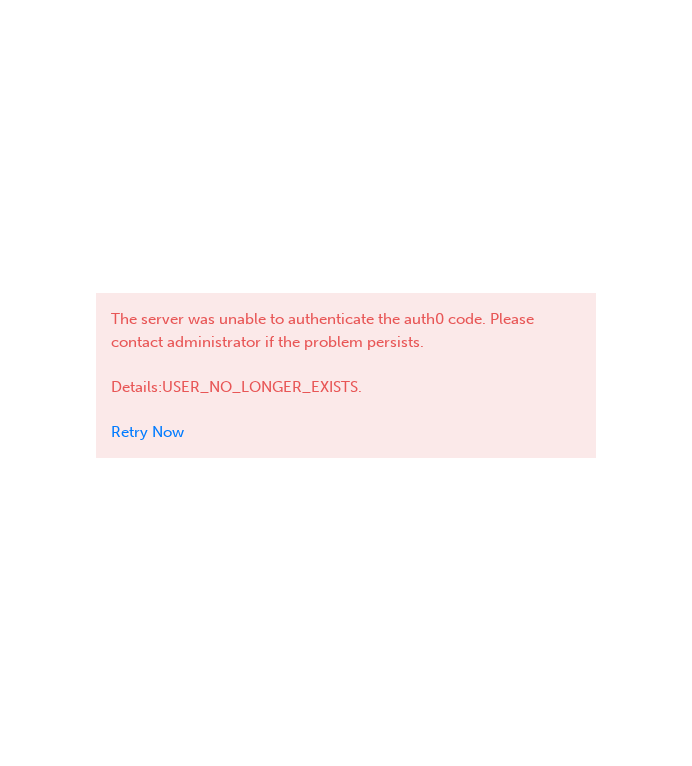 click on "The server was unable to authenticate the auth0 code. Please contact administrator if the problem persists. Details:  USER_NO_LONGER_EXISTS . Retry Now" at bounding box center [346, 383] 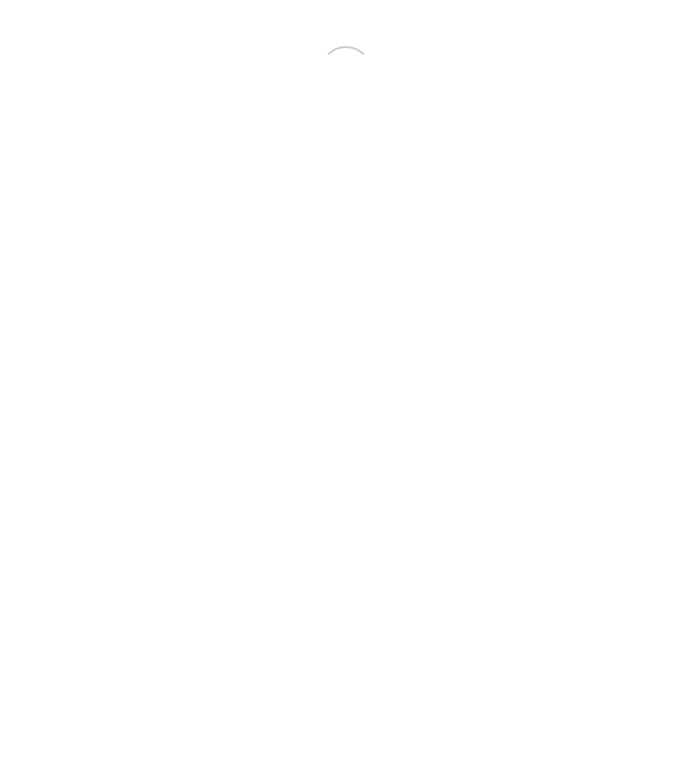 scroll, scrollTop: 0, scrollLeft: 0, axis: both 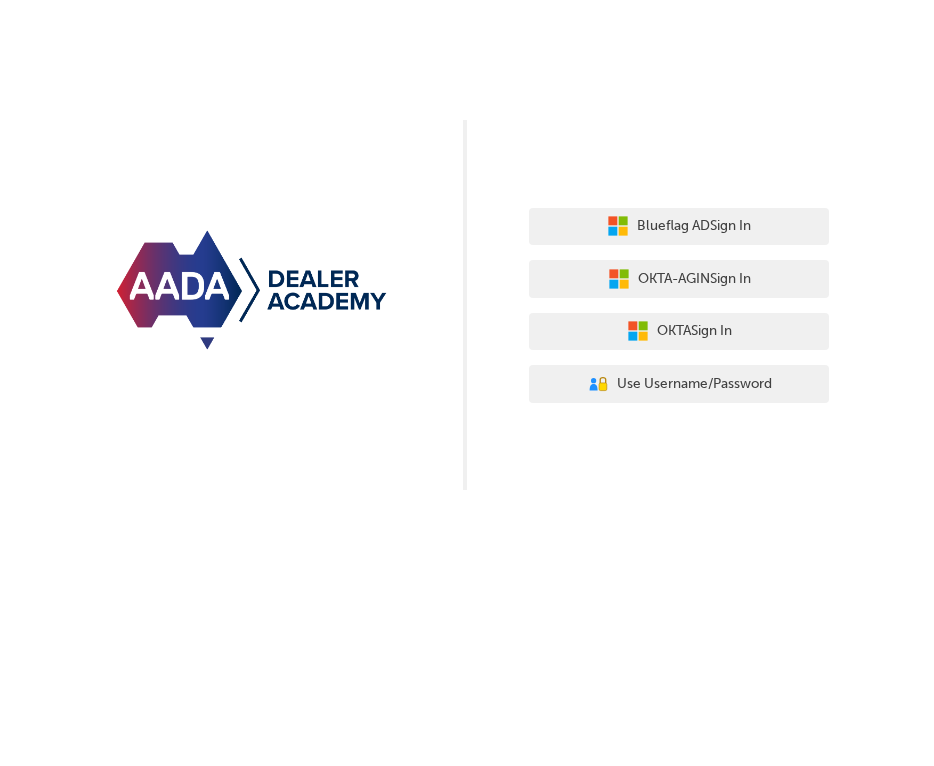 click on "Blueflag AD  Sign In OKTA-AGIN  Sign In OKTA  Sign In User Authentication Icon - Blue Person, Gold Lock     Use Username/Password" at bounding box center (467, 245) 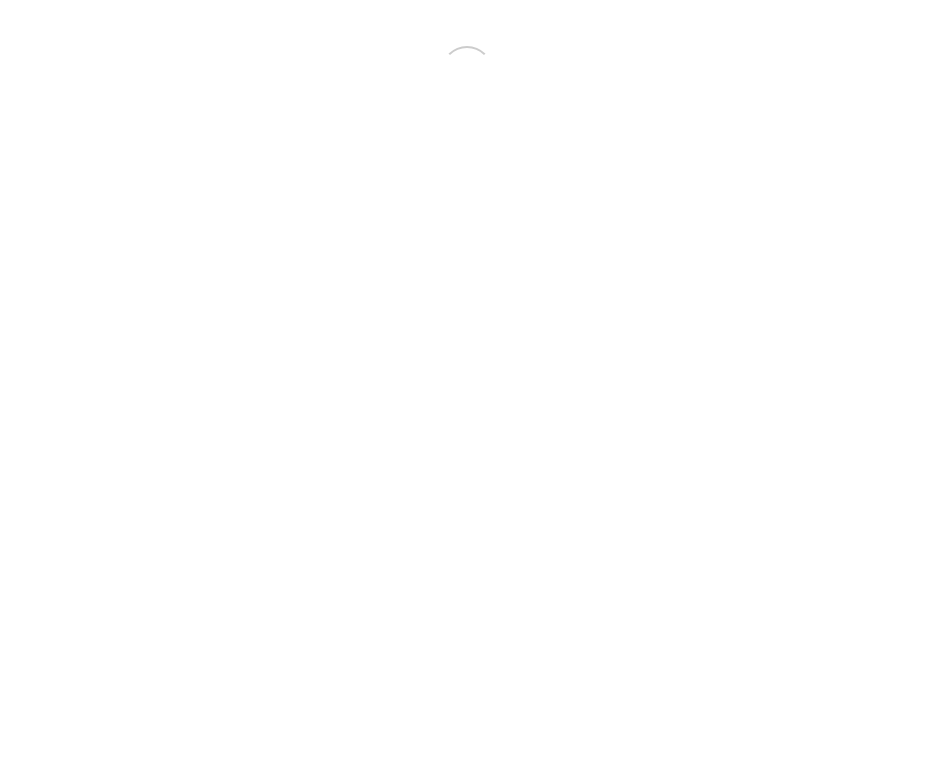 scroll, scrollTop: 0, scrollLeft: 0, axis: both 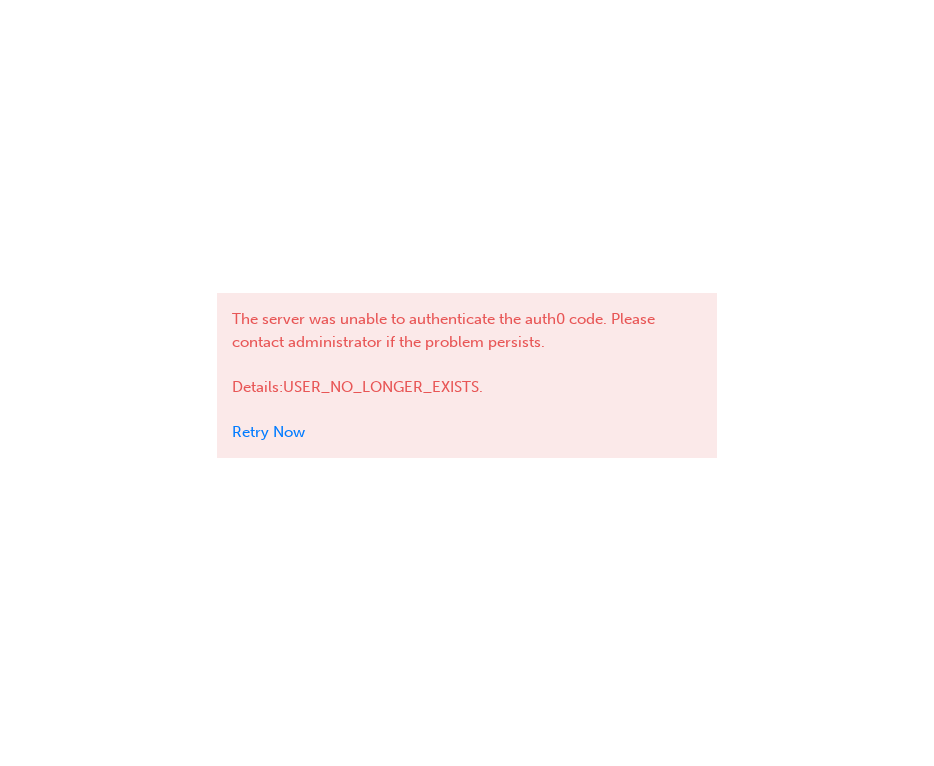 click on "The server was unable to authenticate the auth0 code. Please contact administrator if the problem persists. Details:  USER_NO_LONGER_EXISTS . Retry Now" at bounding box center [467, 375] 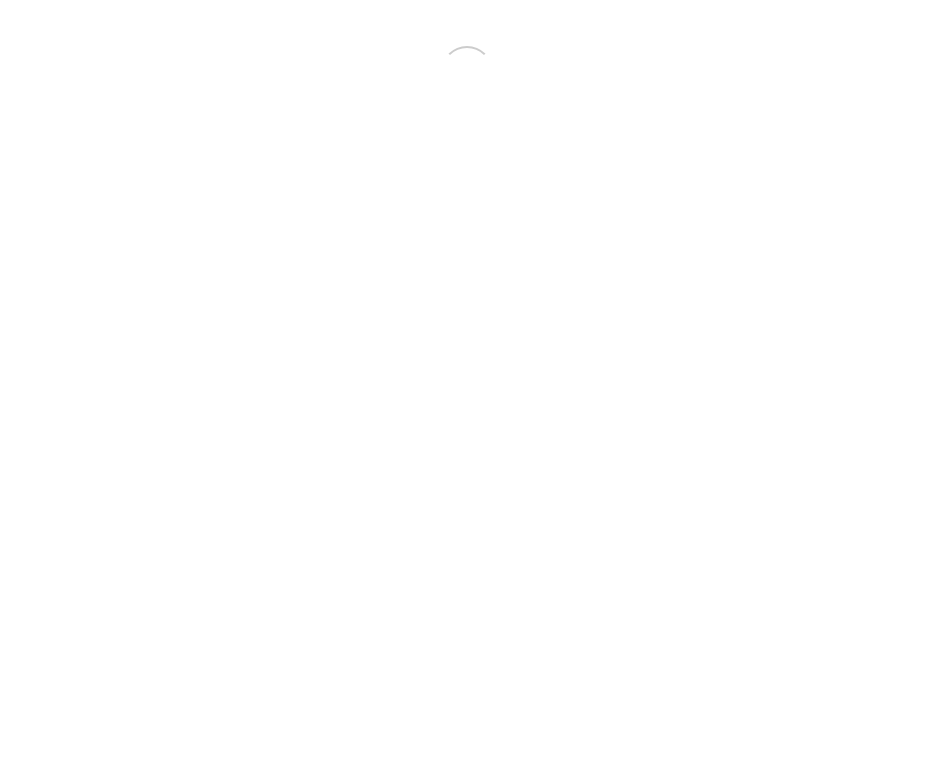 scroll, scrollTop: 0, scrollLeft: 0, axis: both 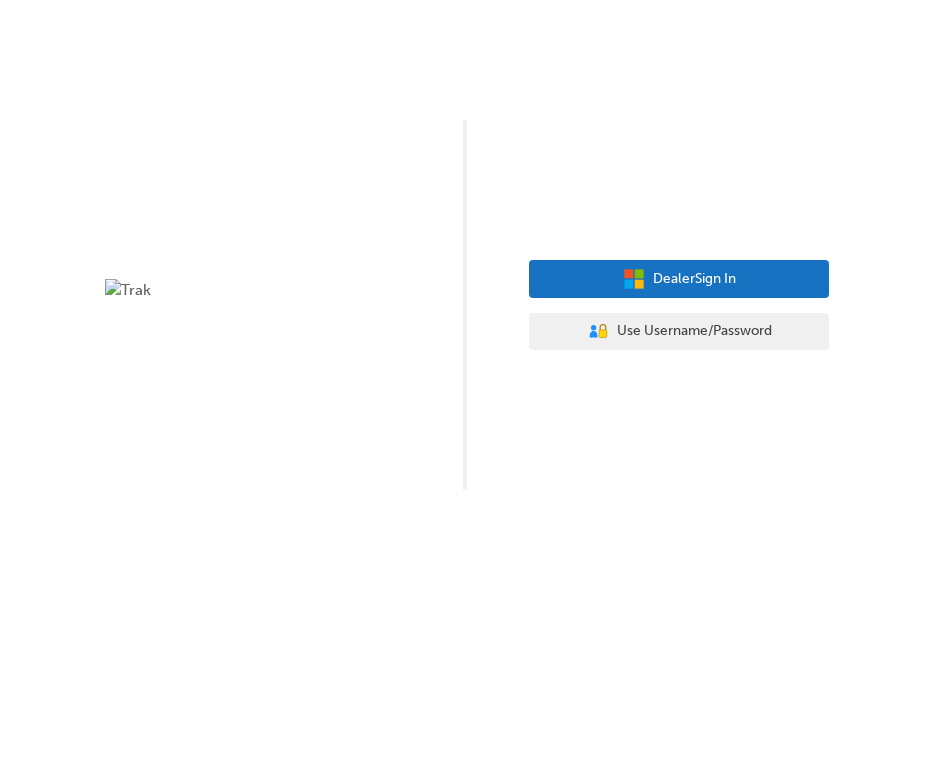 click on "Dealer  Sign In" at bounding box center (694, 279) 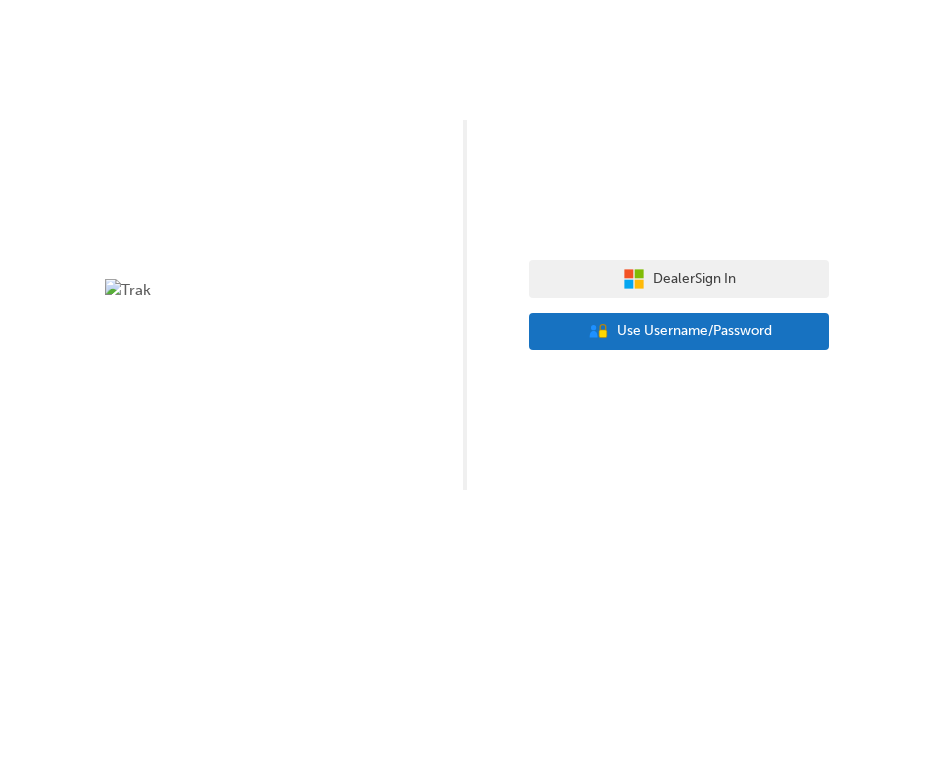click on "User Authentication Icon - Blue Person, Gold Lock     Use Username/Password" at bounding box center [679, 332] 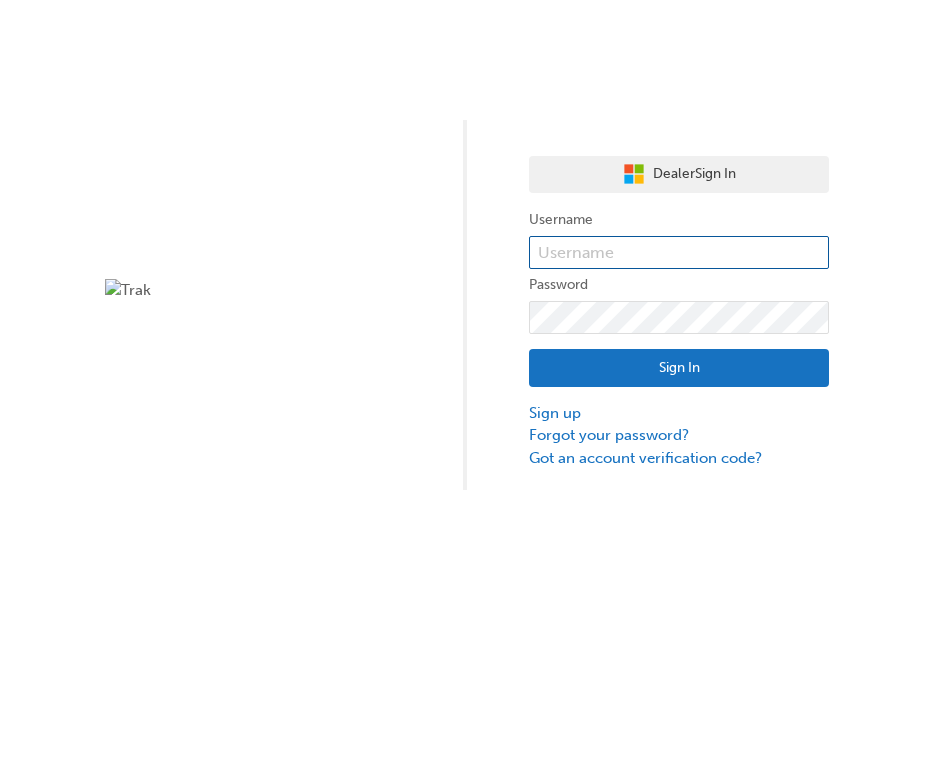 click at bounding box center [679, 253] 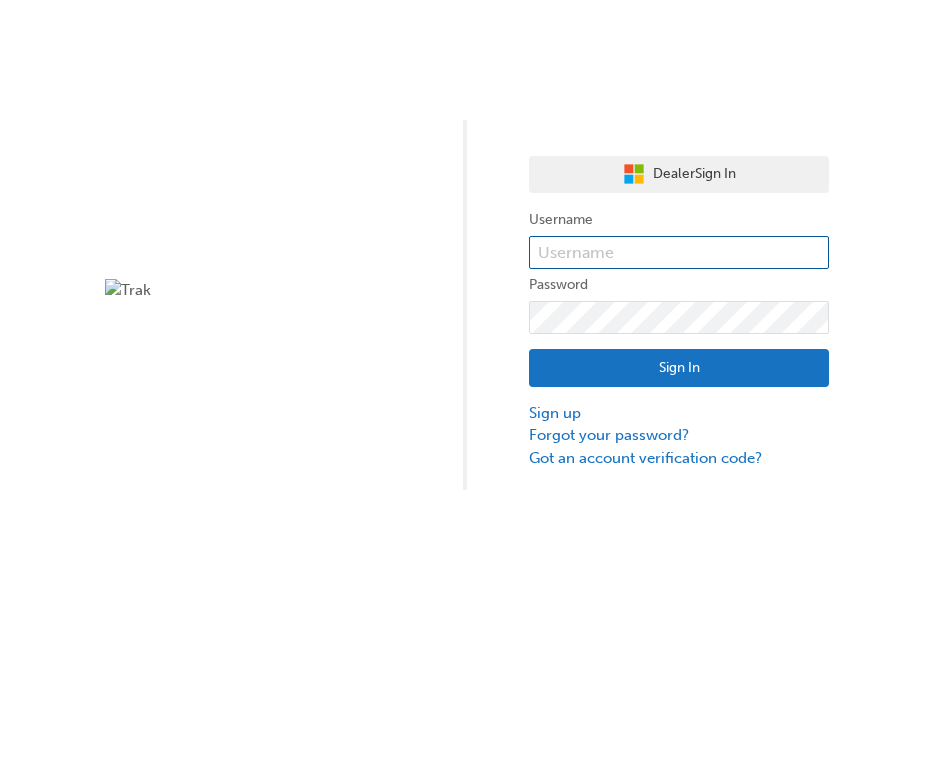 type on "bf.david.ramirez" 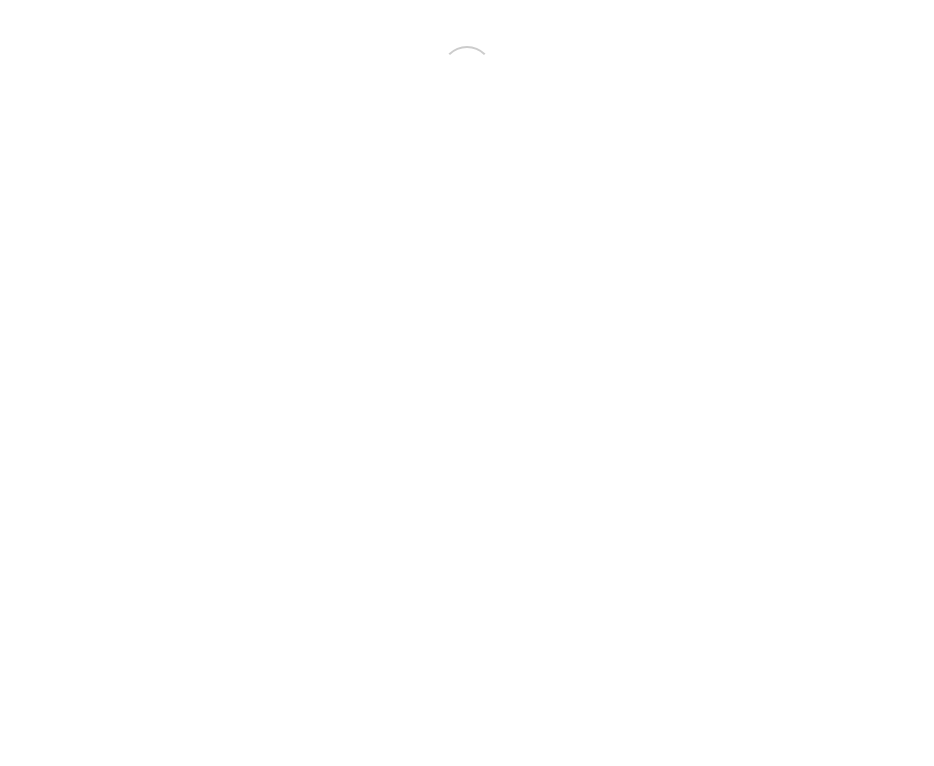 scroll, scrollTop: 0, scrollLeft: 0, axis: both 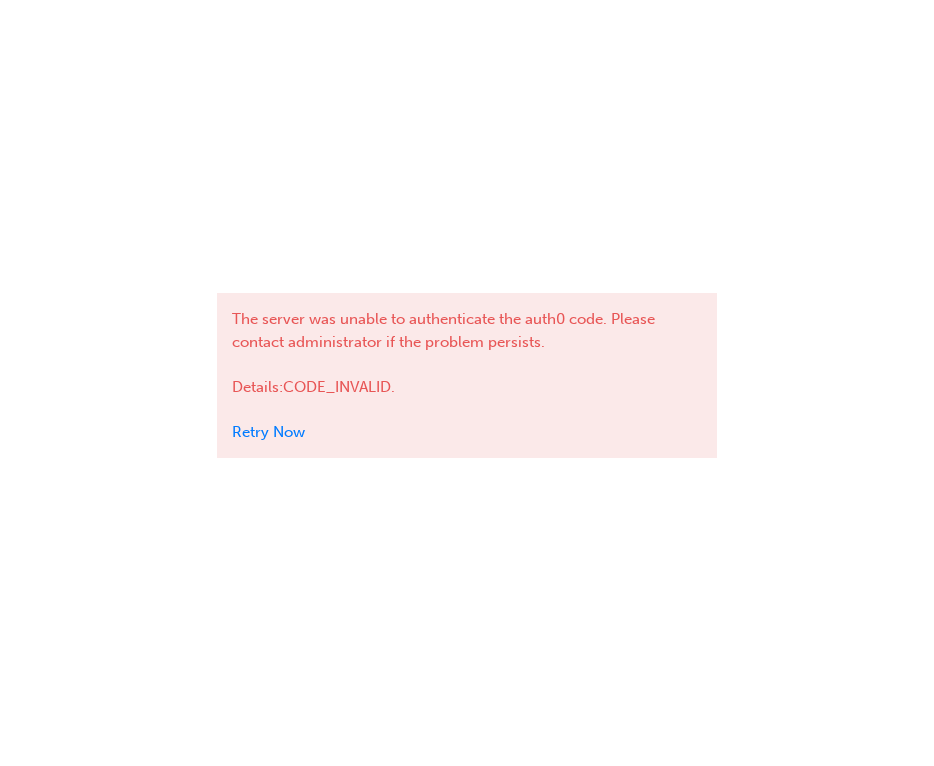 click on "The server was unable to authenticate the auth0 code. Please contact administrator if the problem persists." at bounding box center [443, 330] 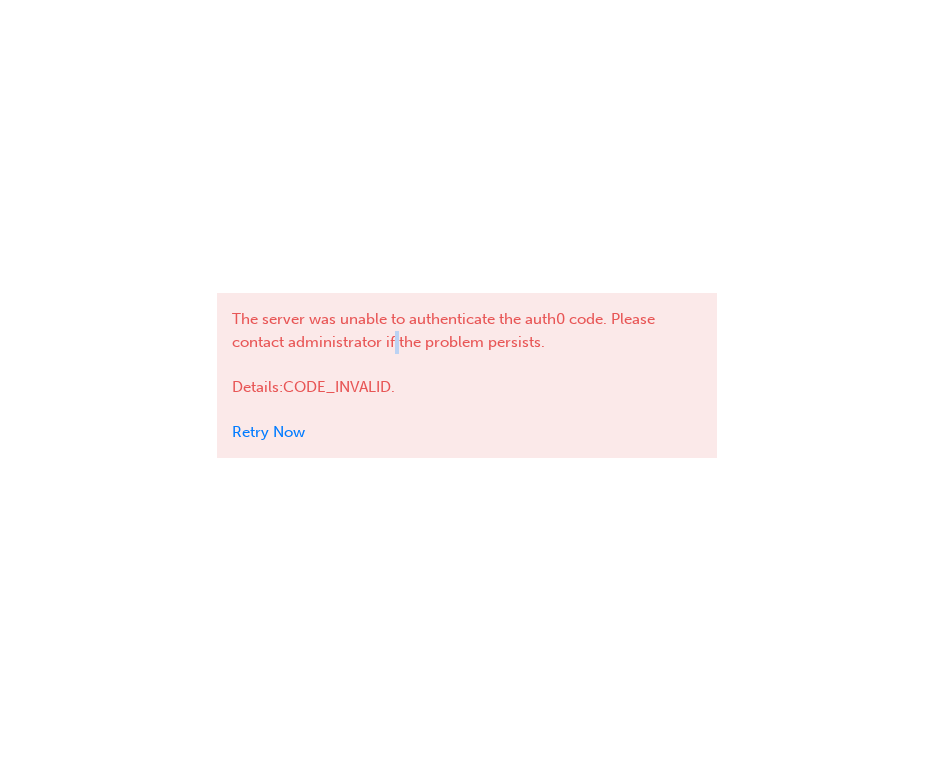 click on "The server was unable to authenticate the auth0 code. Please contact administrator if the problem persists." at bounding box center [443, 330] 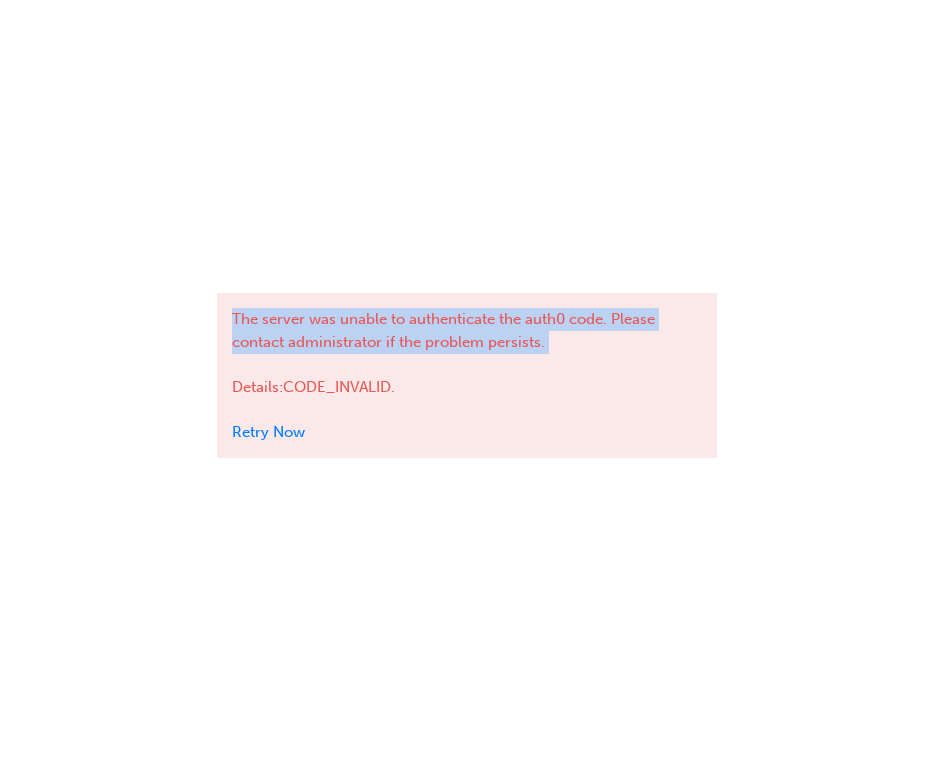 click on "The server was unable to authenticate the auth0 code. Please contact administrator if the problem persists." at bounding box center [443, 330] 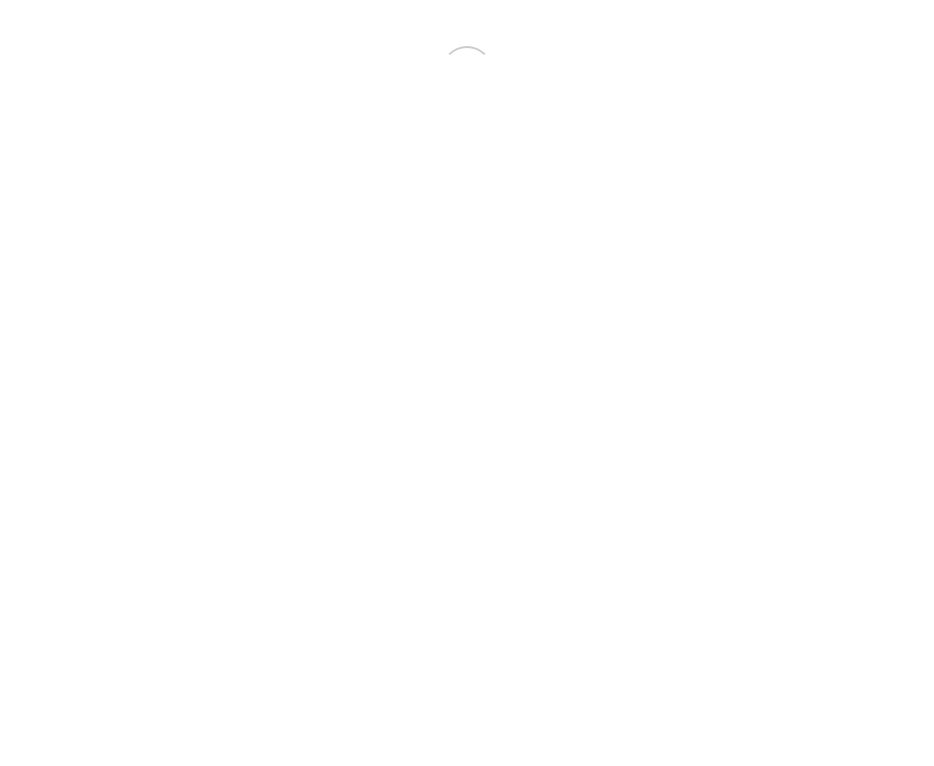 scroll, scrollTop: 0, scrollLeft: 0, axis: both 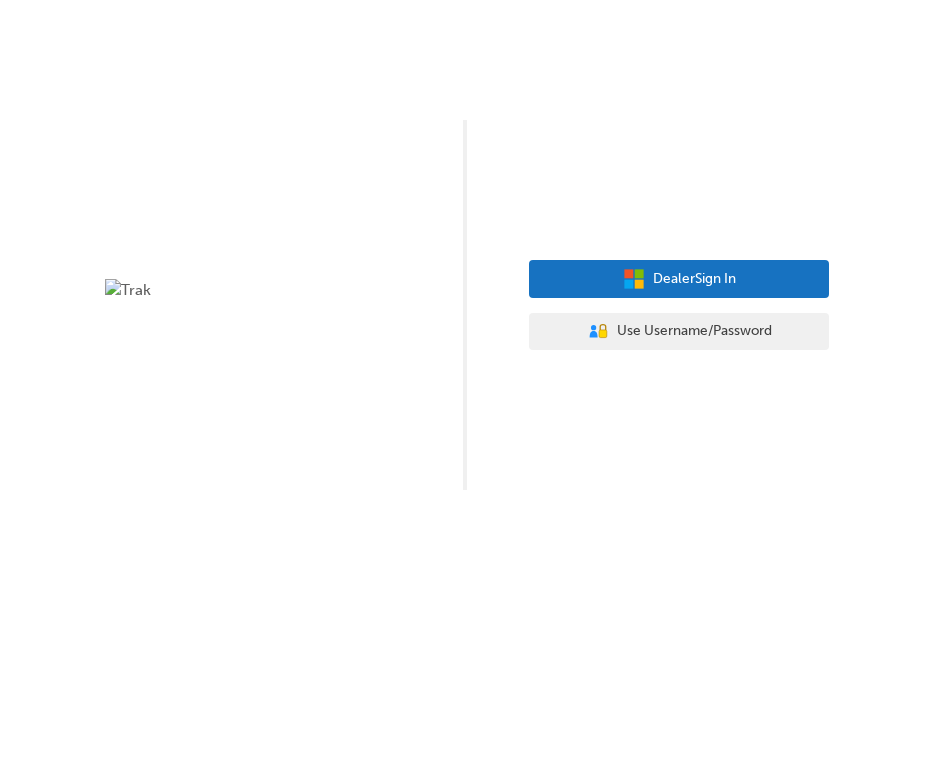 click 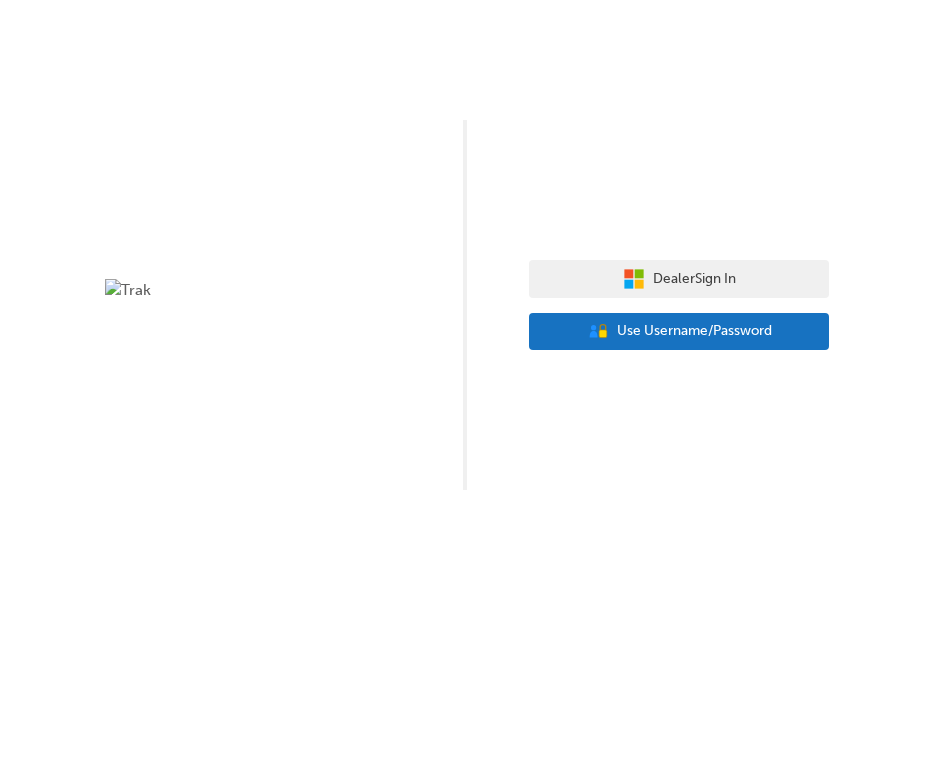 click on "User Authentication Icon - Blue Person, Gold Lock     Use Username/Password" at bounding box center [679, 332] 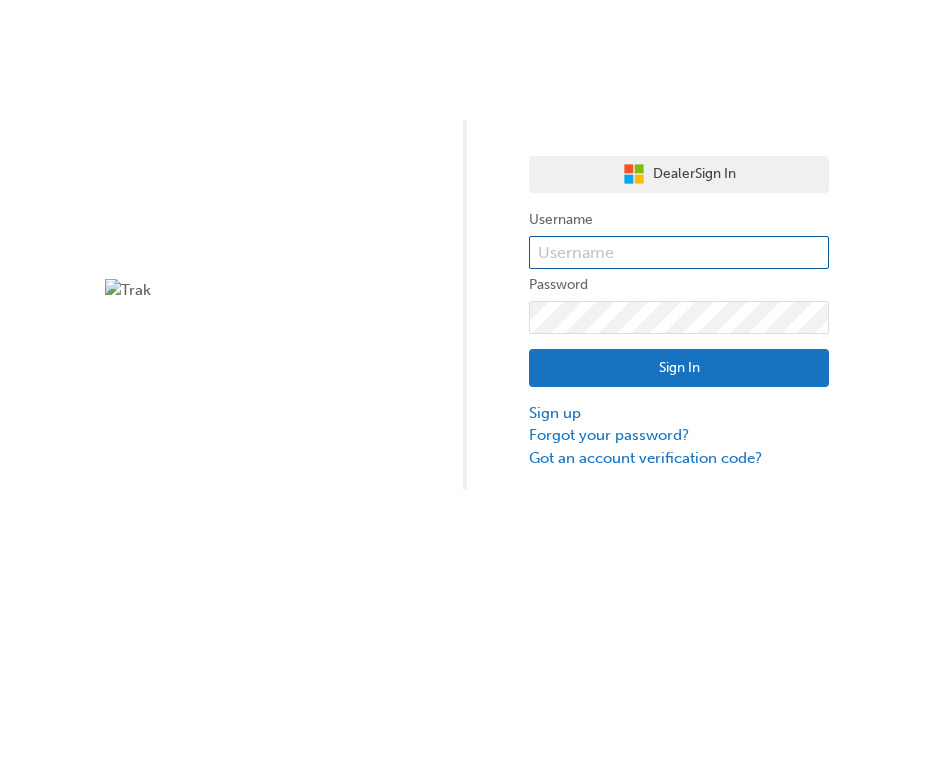 click at bounding box center [679, 253] 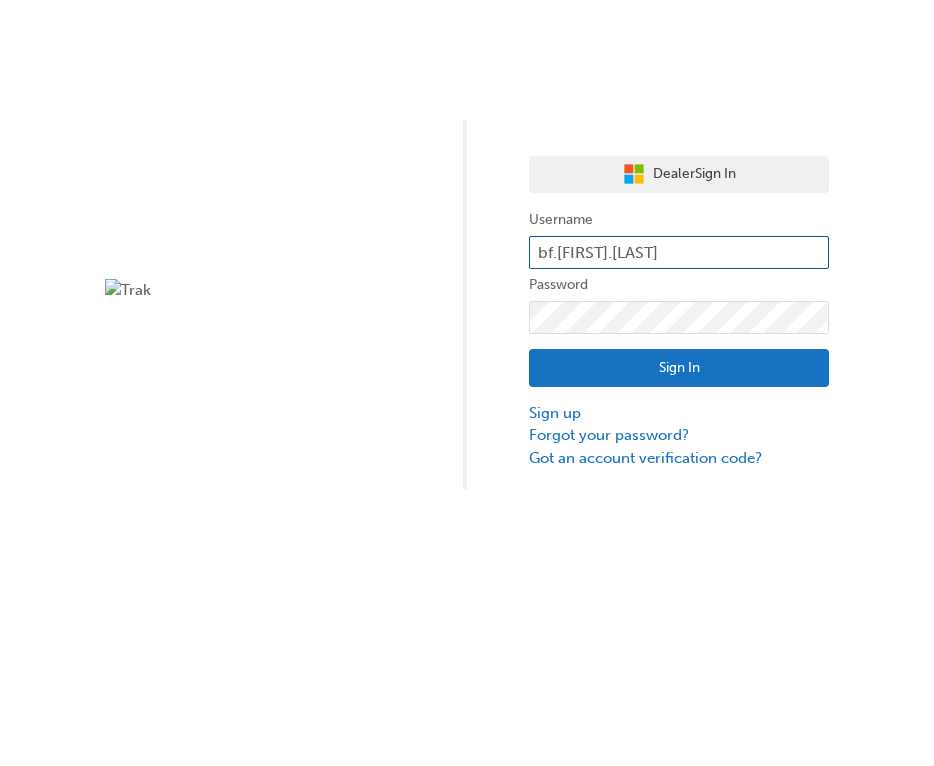 click on "Sign In" at bounding box center (679, 368) 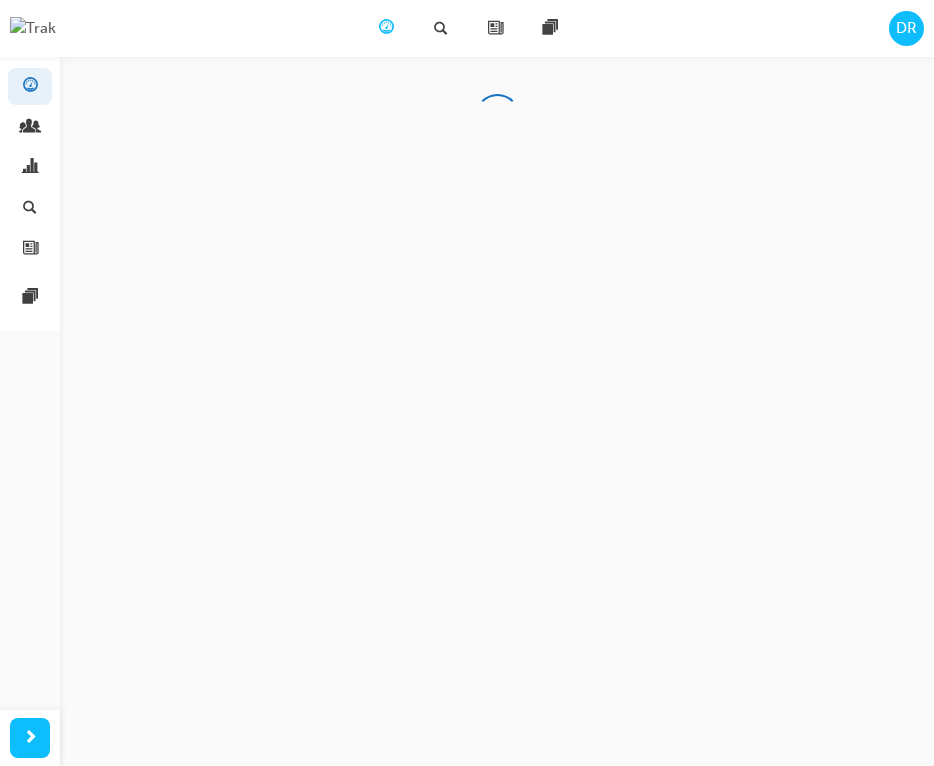 click on "DR" at bounding box center (906, 28) 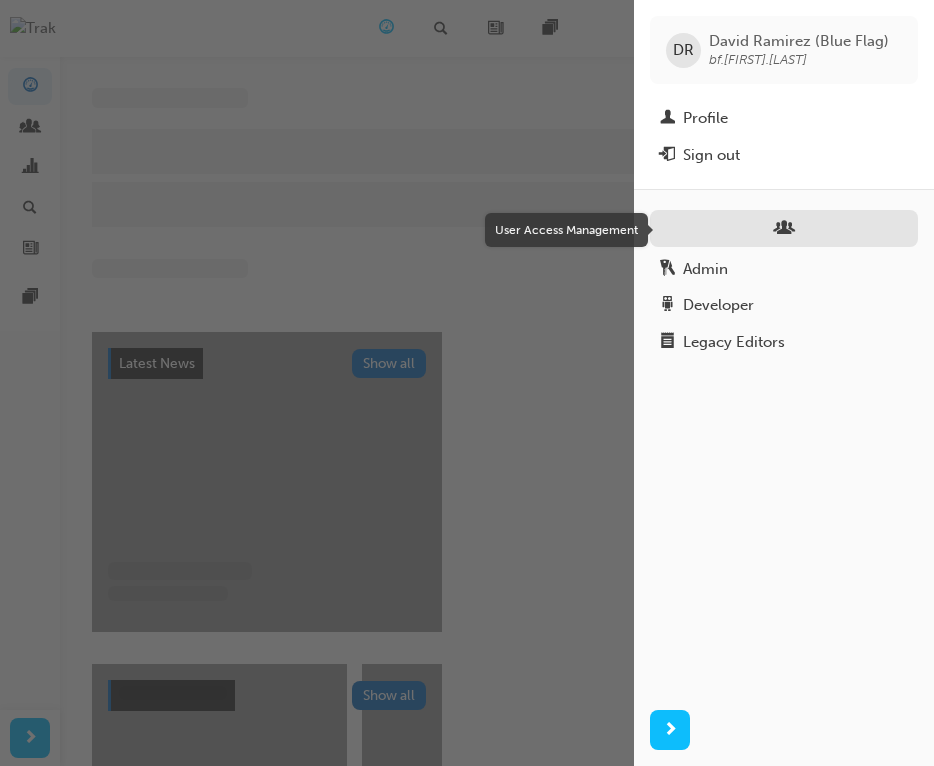 click at bounding box center [784, 228] 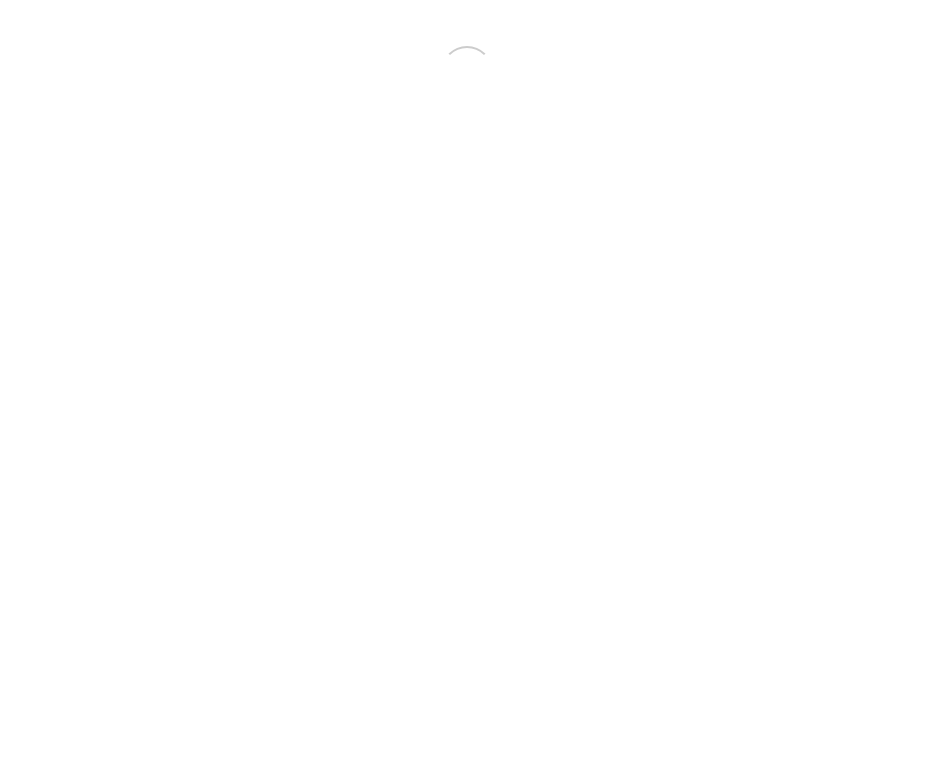 scroll, scrollTop: 0, scrollLeft: 0, axis: both 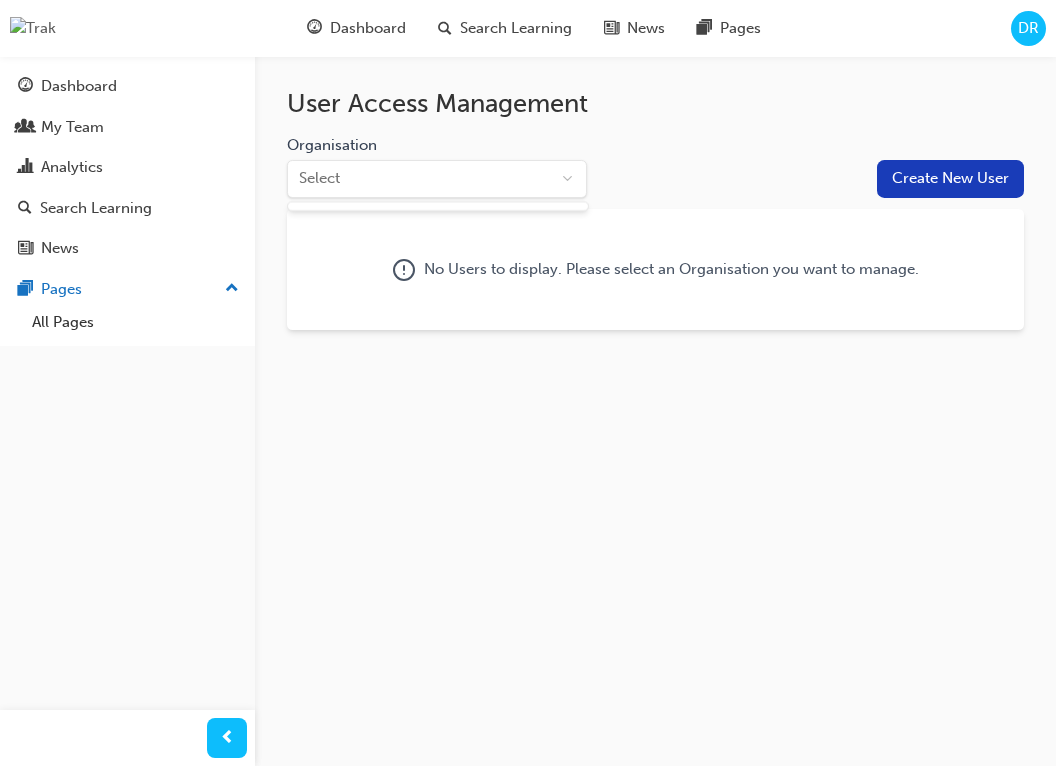 click on "Your version of Internet Explorer is outdated and not supported. Please upgrade to a  modern browser . Dashboard Search Learning News Pages DR Dashboard My Team Analytics Search Learning News Pages Pages All Pages User Access Management Organisation Select Create New User No Users to display. Please select an Organisation you want to manage." at bounding box center (528, 383) 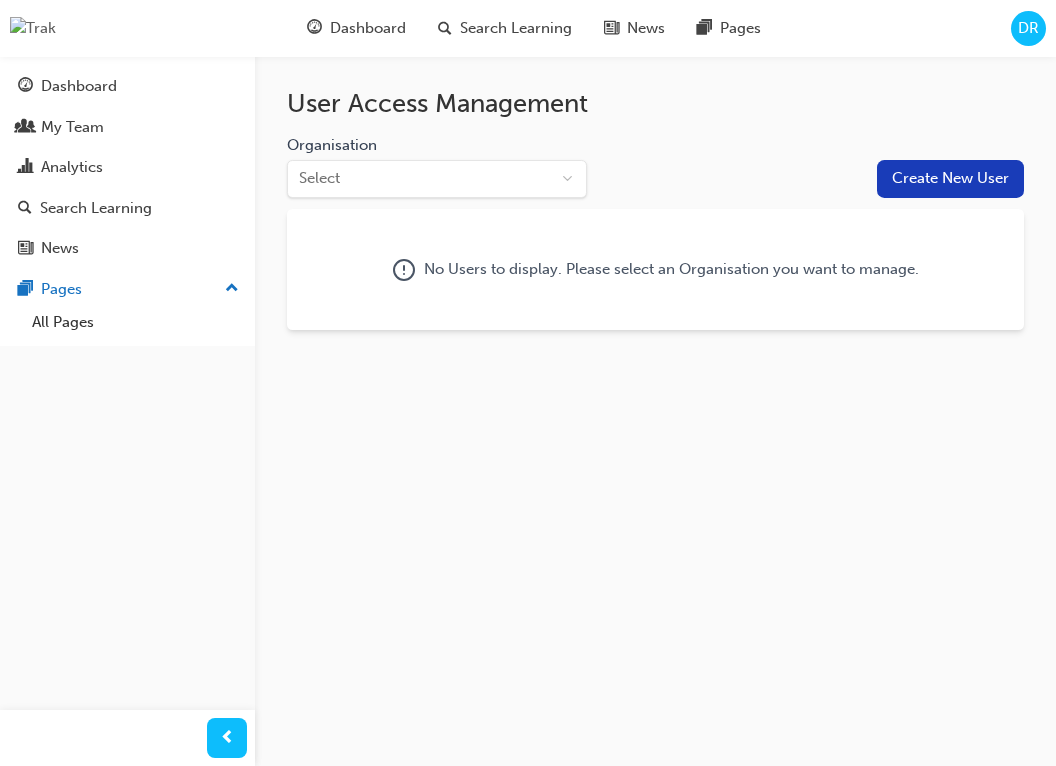 click on "Your version of Internet Explorer is outdated and not supported. Please upgrade to a  modern browser . Dashboard Search Learning News Pages DR Dashboard My Team Analytics Search Learning News Pages Pages All Pages User Access Management Organisation Select Create New User No Users to display. Please select an Organisation you want to manage." at bounding box center (528, 383) 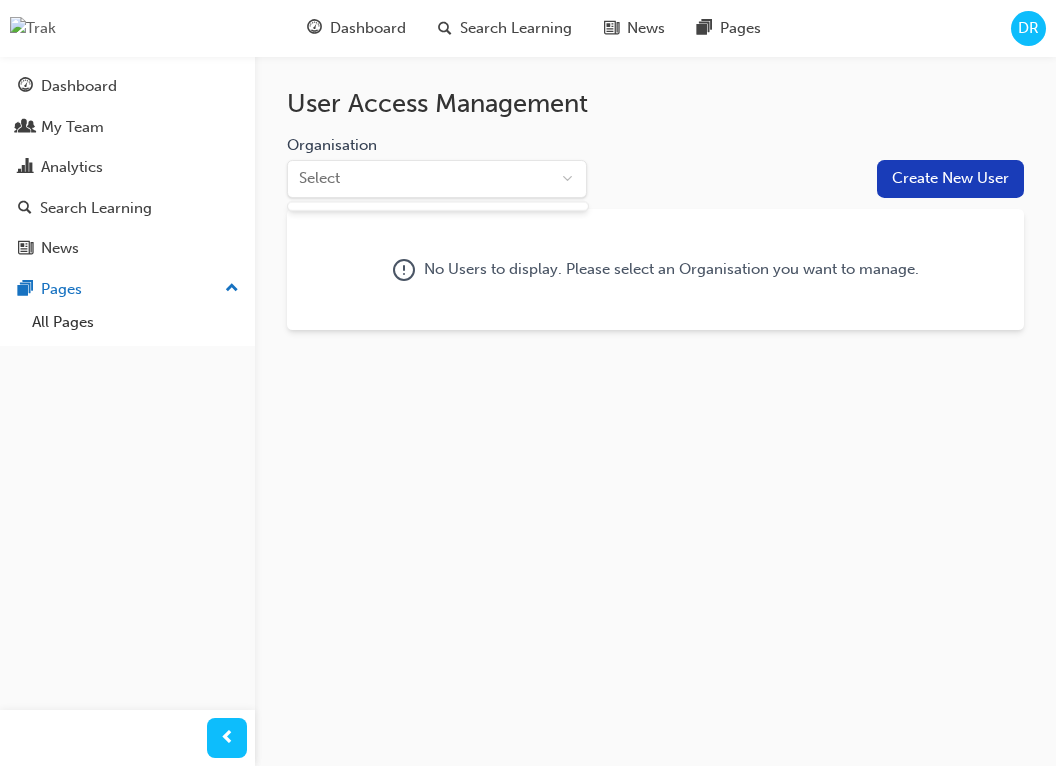 click at bounding box center (438, 206) 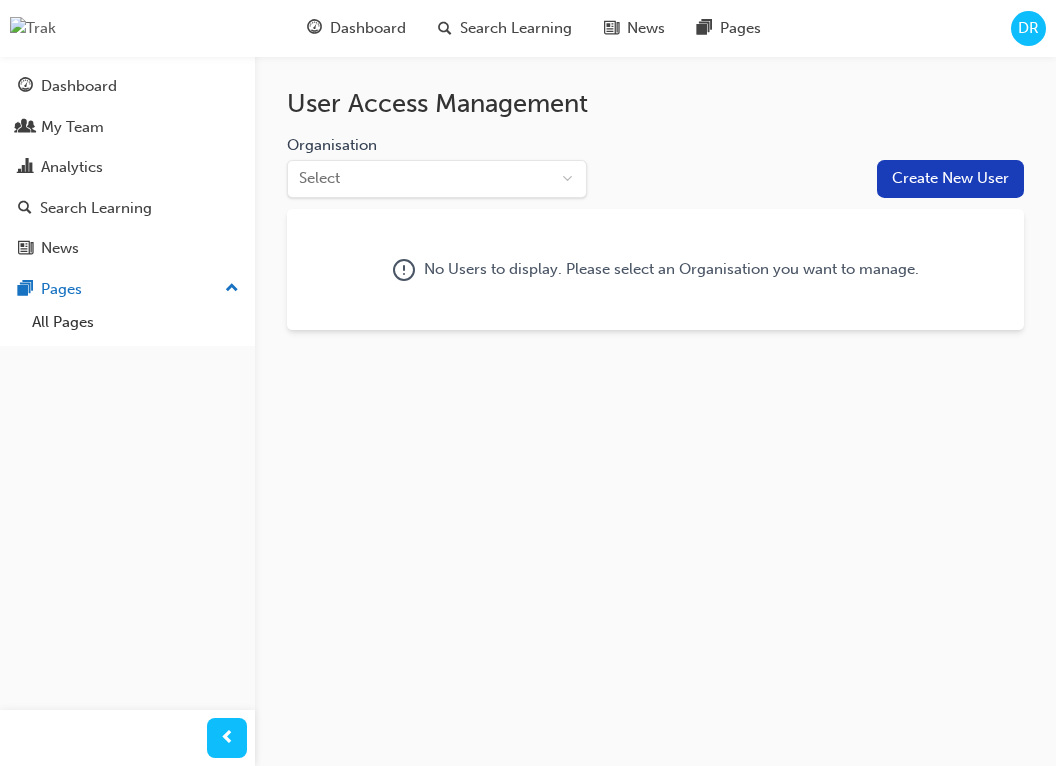 click on "Your version of Internet Explorer is outdated and not supported. Please upgrade to a  modern browser . Dashboard Search Learning News Pages DR Dashboard My Team Analytics Search Learning News Pages Pages All Pages User Access Management Organisation Select Create New User No Users to display. Please select an Organisation you want to manage." at bounding box center [528, 383] 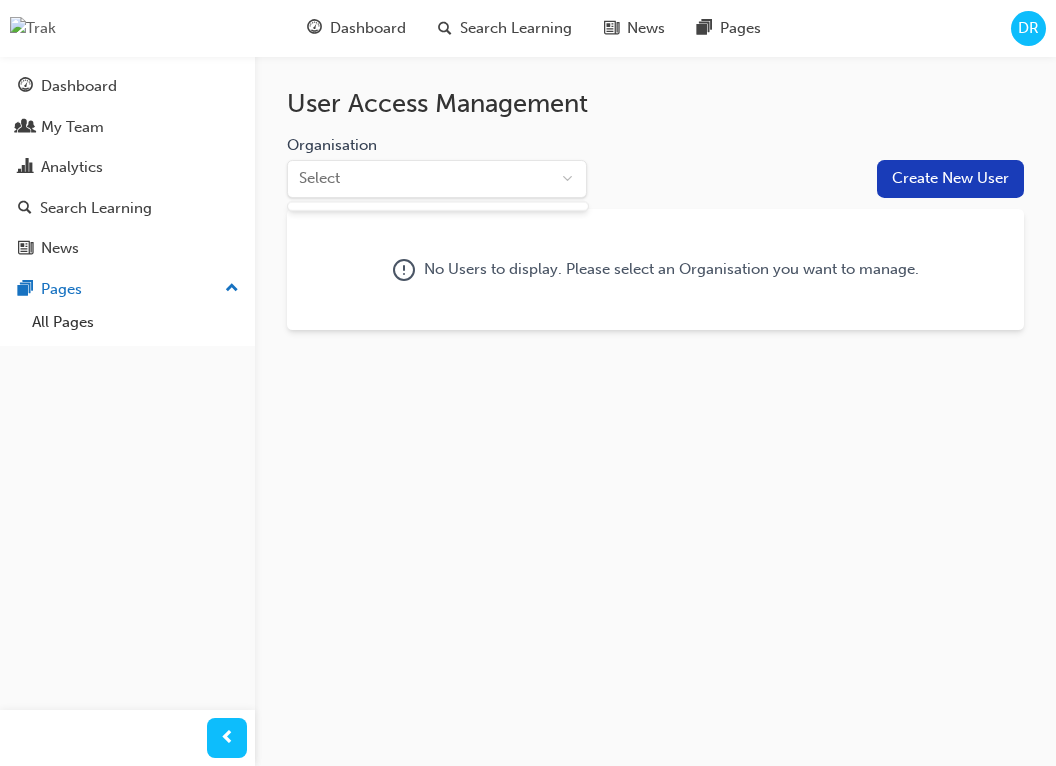 click on "Your version of Internet Explorer is outdated and not supported. Please upgrade to a  modern browser . Dashboard Search Learning News Pages DR Dashboard My Team Analytics Search Learning News Pages Pages All Pages User Access Management Organisation Select Create New User No Users to display. Please select an Organisation you want to manage." at bounding box center [528, 383] 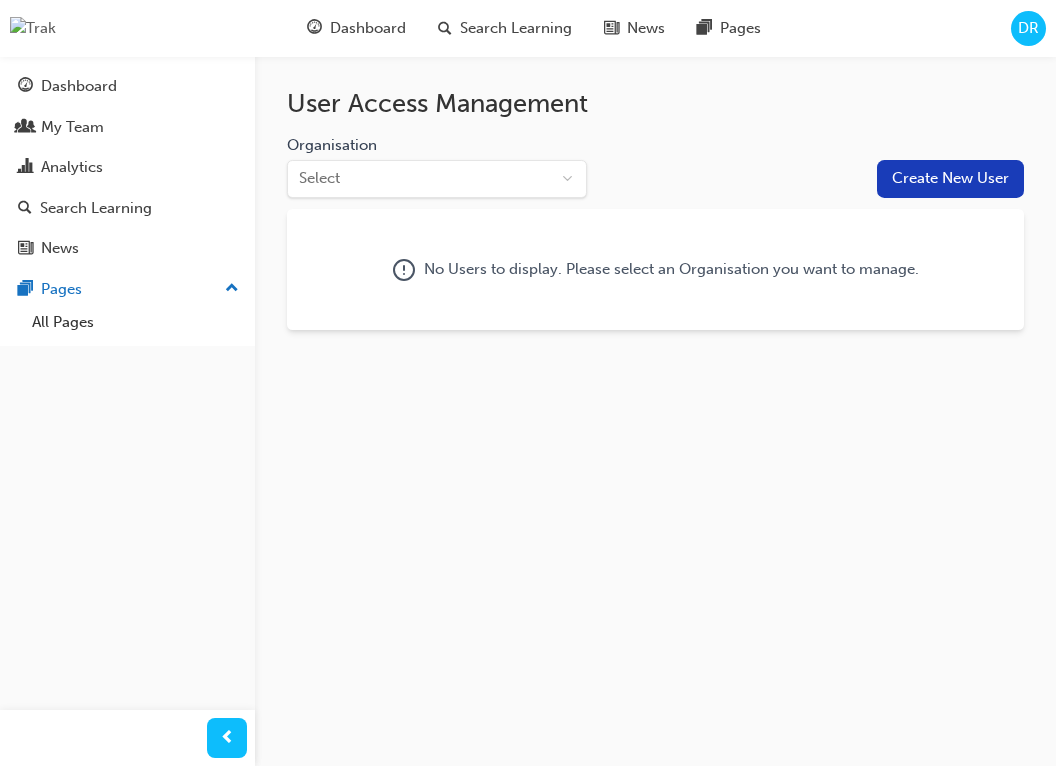 click on "Your version of Internet Explorer is outdated and not supported. Please upgrade to a  modern browser . Dashboard Search Learning News Pages DR Dashboard My Team Analytics Search Learning News Pages Pages All Pages User Access Management Organisation Select Create New User No Users to display. Please select an Organisation you want to manage." at bounding box center [528, 383] 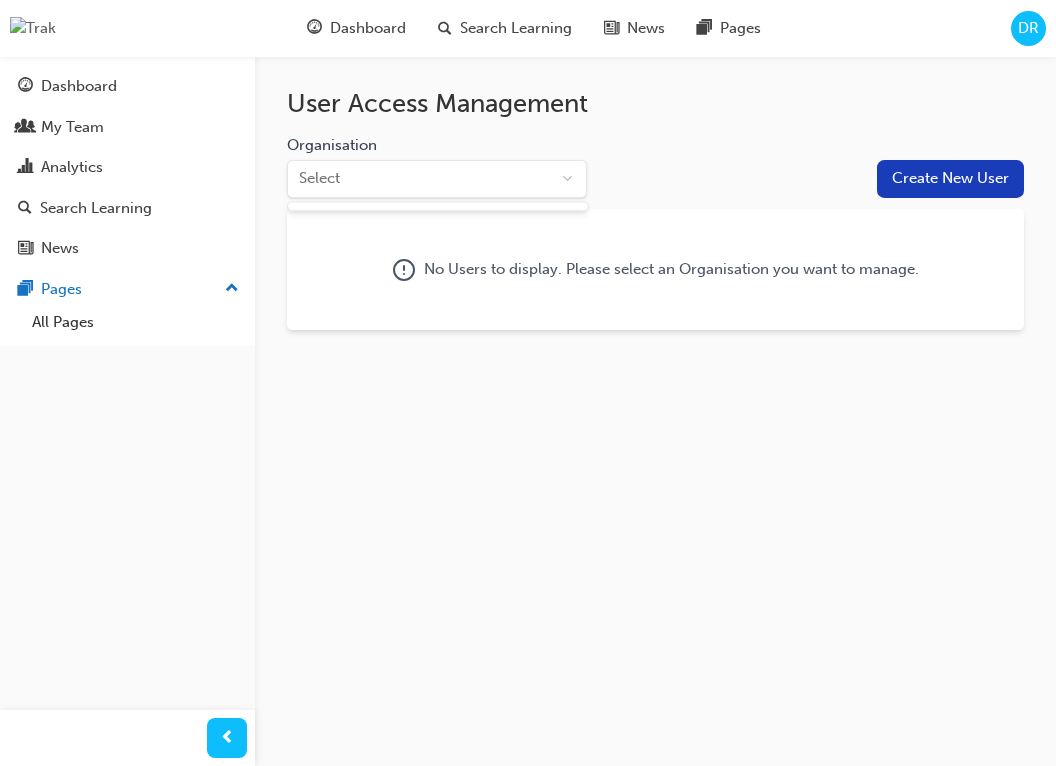 click on "Your version of Internet Explorer is outdated and not supported. Please upgrade to a  modern browser . Dashboard Search Learning News Pages DR Dashboard My Team Analytics Search Learning News Pages Pages All Pages User Access Management Organisation Select Create New User No Users to display. Please select an Organisation you want to manage." at bounding box center (528, 383) 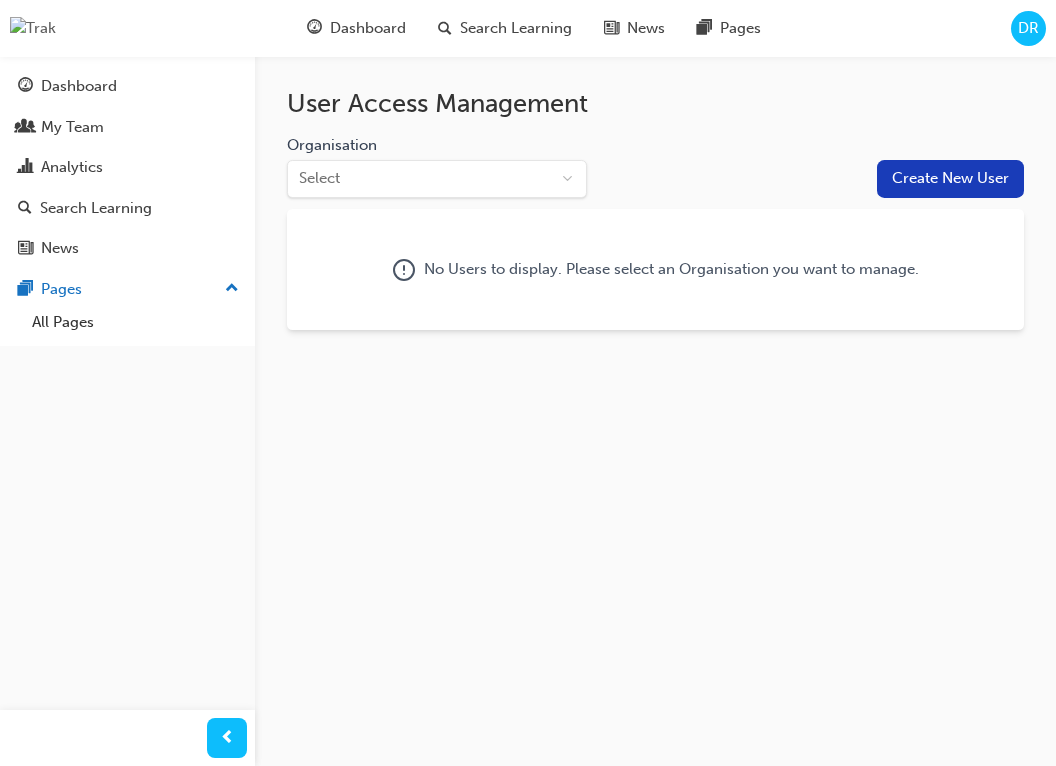 click on "Your version of Internet Explorer is outdated and not supported. Please upgrade to a  modern browser . Dashboard Search Learning News Pages DR Dashboard My Team Analytics Search Learning News Pages Pages All Pages User Access Management Organisation Select Create New User No Users to display. Please select an Organisation you want to manage." at bounding box center [528, 383] 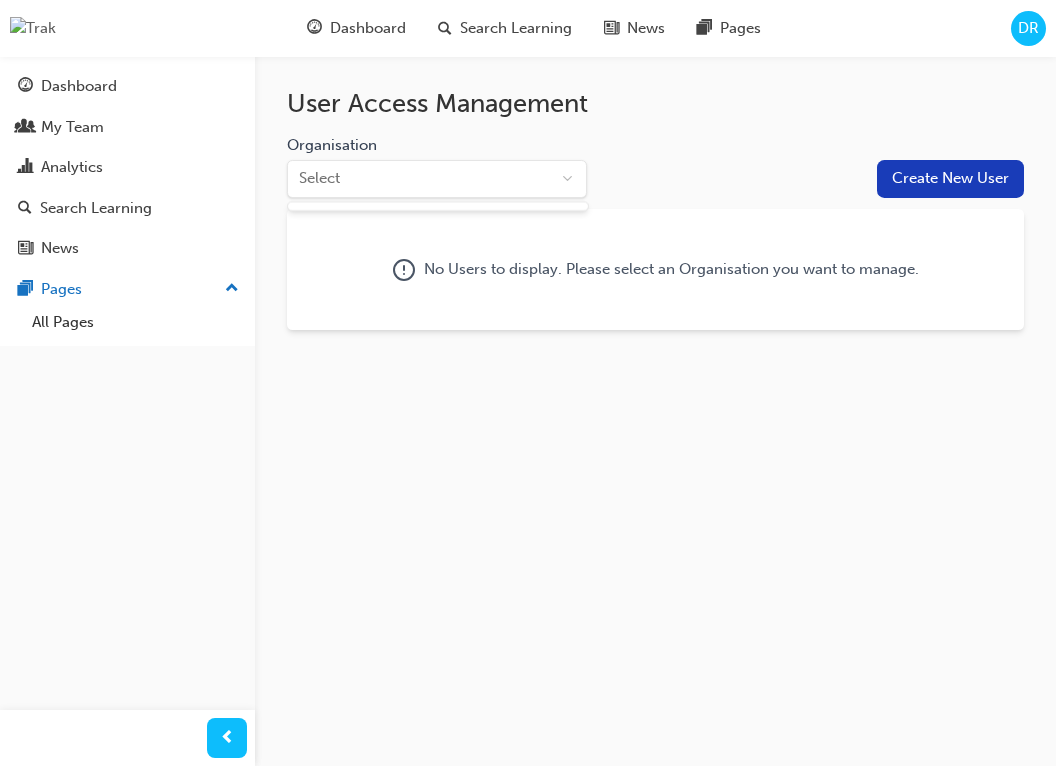click on "Your version of Internet Explorer is outdated and not supported. Please upgrade to a  modern browser . Dashboard Search Learning News Pages DR Dashboard My Team Analytics Search Learning News Pages Pages All Pages User Access Management Organisation Select Create New User No Users to display. Please select an Organisation you want to manage." at bounding box center (528, 383) 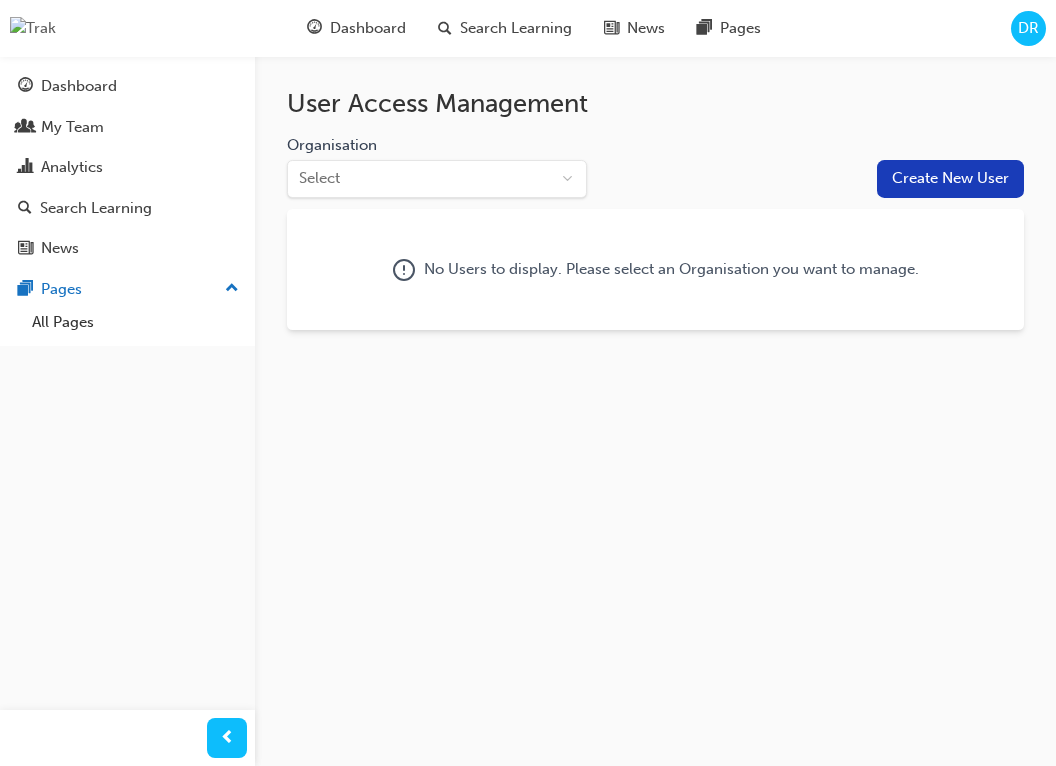 click on "User Access Management Organisation Select Create New User No Users to display. Please select an Organisation you want to manage." at bounding box center [655, 209] 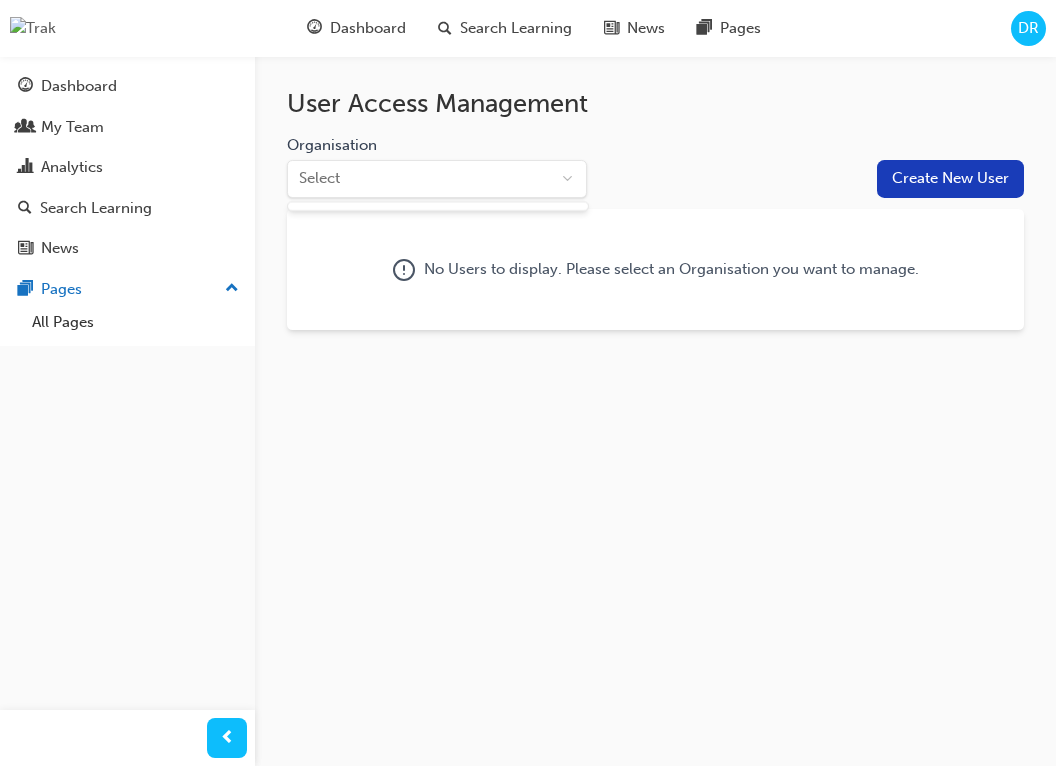 click at bounding box center (438, 206) 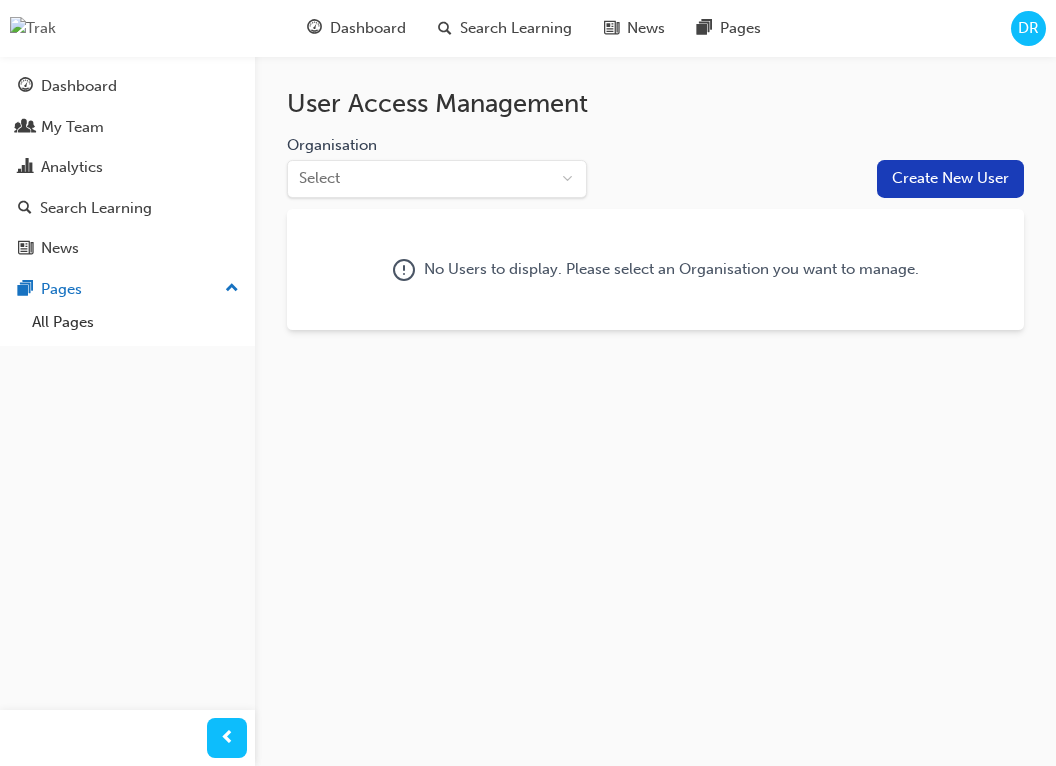 click on "Organisation Select" at bounding box center [582, 166] 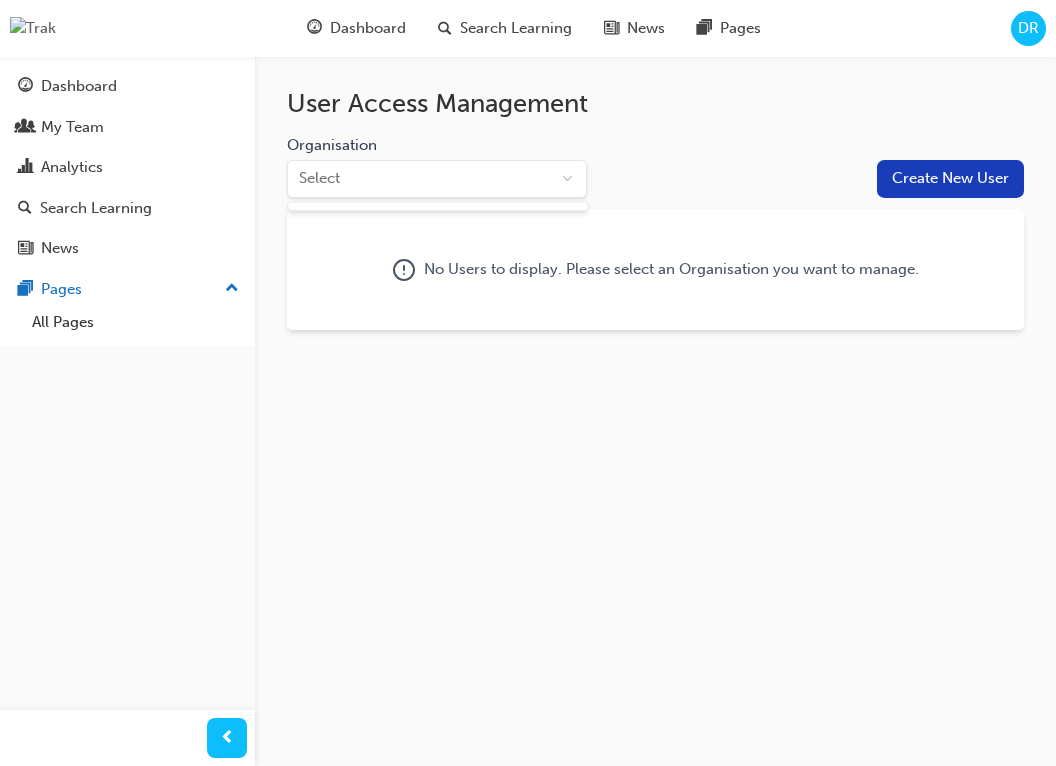 click at bounding box center [438, 206] 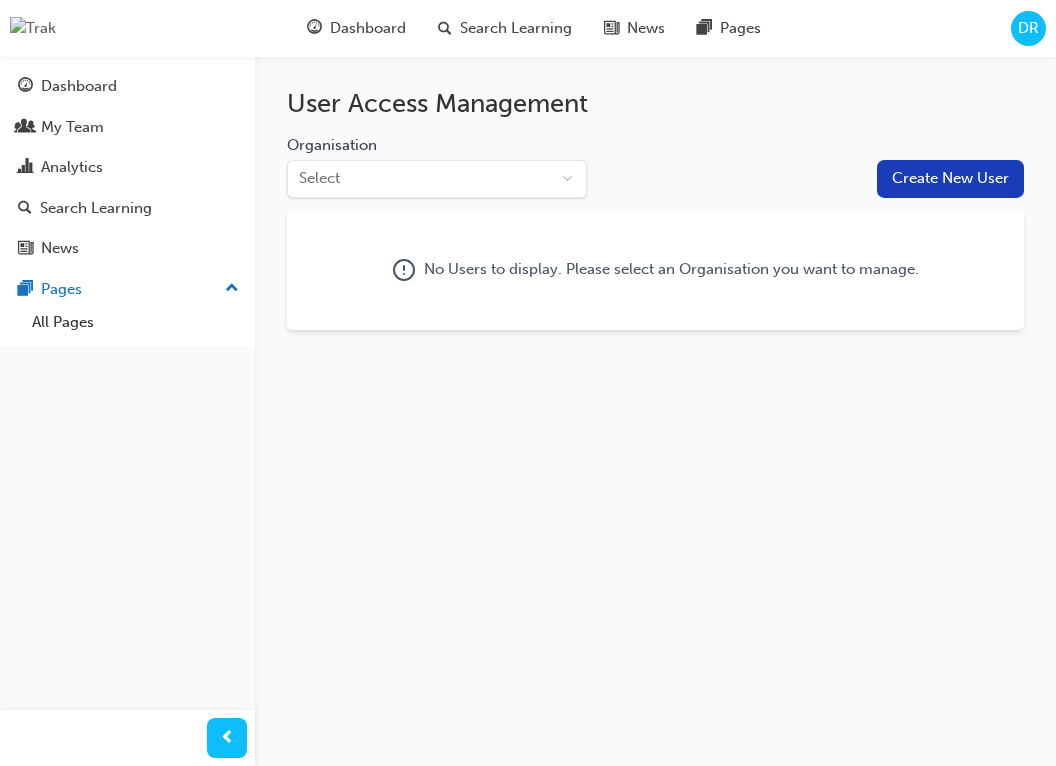 click on "Your version of Internet Explorer is outdated and not supported. Please upgrade to a  modern browser . Dashboard Search Learning News Pages DR Dashboard My Team Analytics Search Learning News Pages Pages All Pages User Access Management Organisation Select Create New User No Users to display. Please select an Organisation you want to manage." at bounding box center (528, 383) 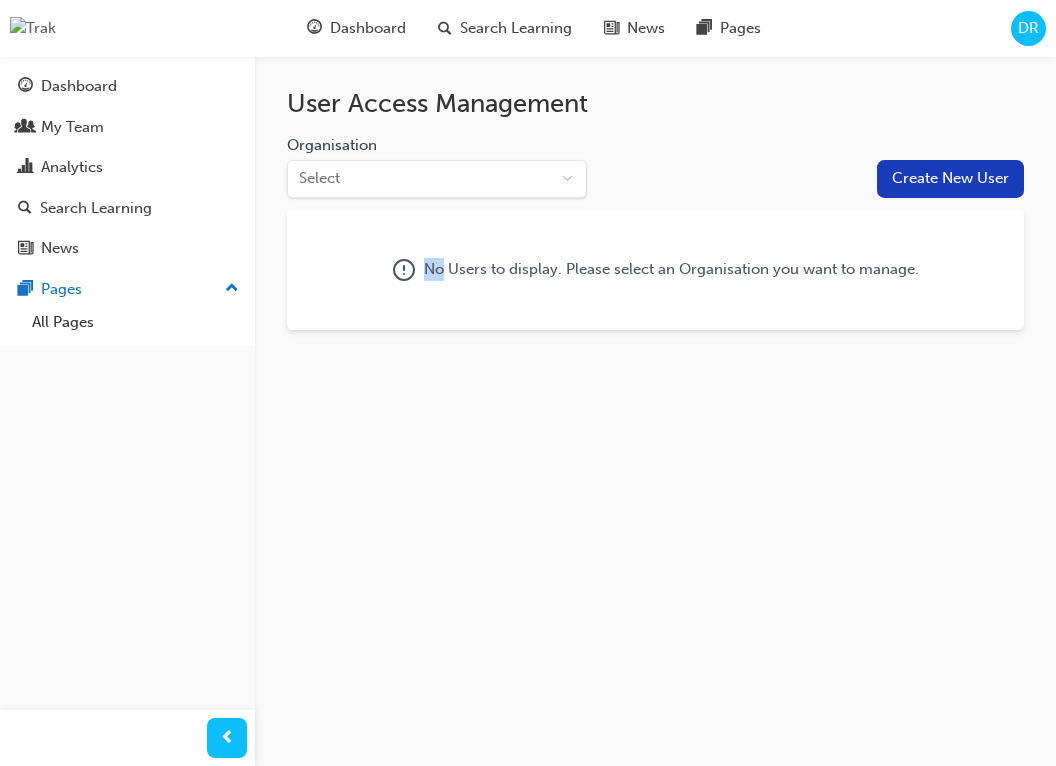 click on "No Users to display. Please select an Organisation you want to manage." at bounding box center [655, 269] 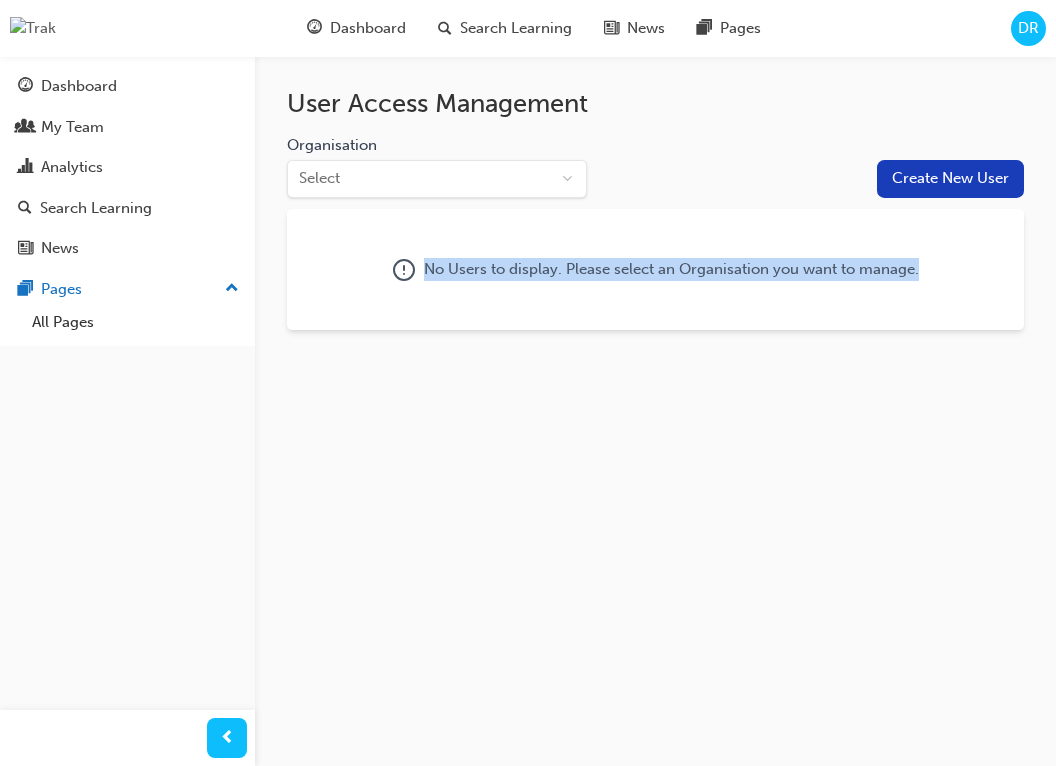 click on "No Users to display. Please select an Organisation you want to manage." at bounding box center [655, 269] 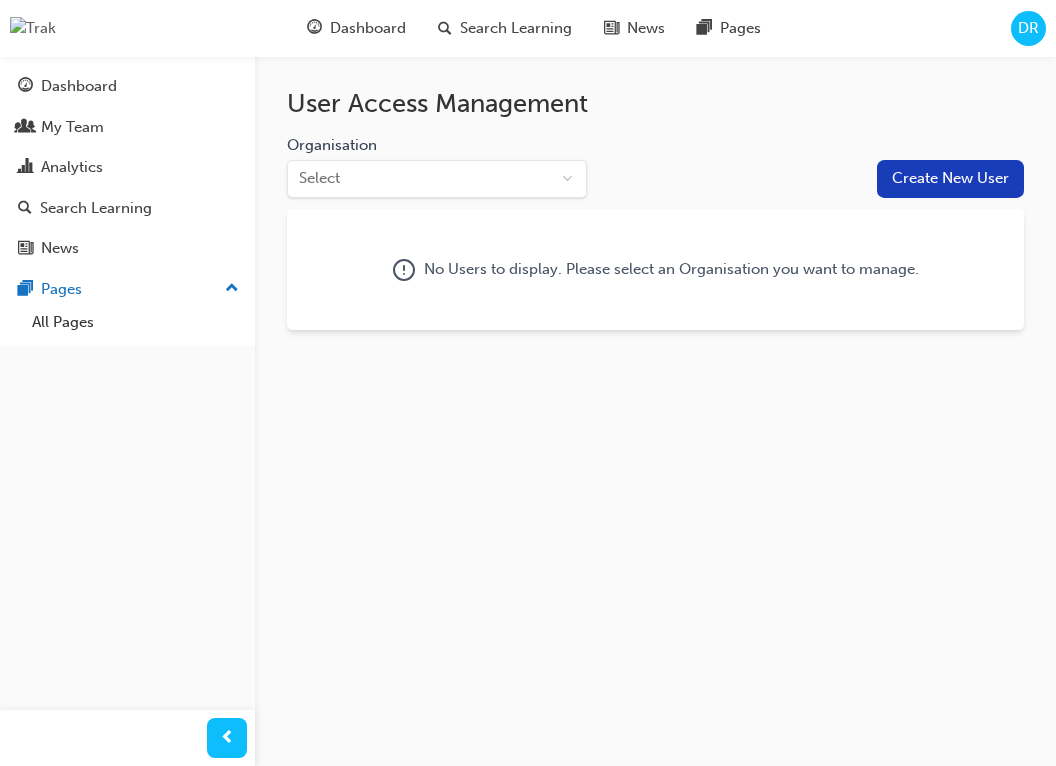 click on "Your version of Internet Explorer is outdated and not supported. Please upgrade to a  modern browser . Dashboard Search Learning News Pages DR Dashboard My Team Analytics Search Learning News Pages Pages All Pages User Access Management Organisation Select Create New User No Users to display. Please select an Organisation you want to manage." at bounding box center [528, 383] 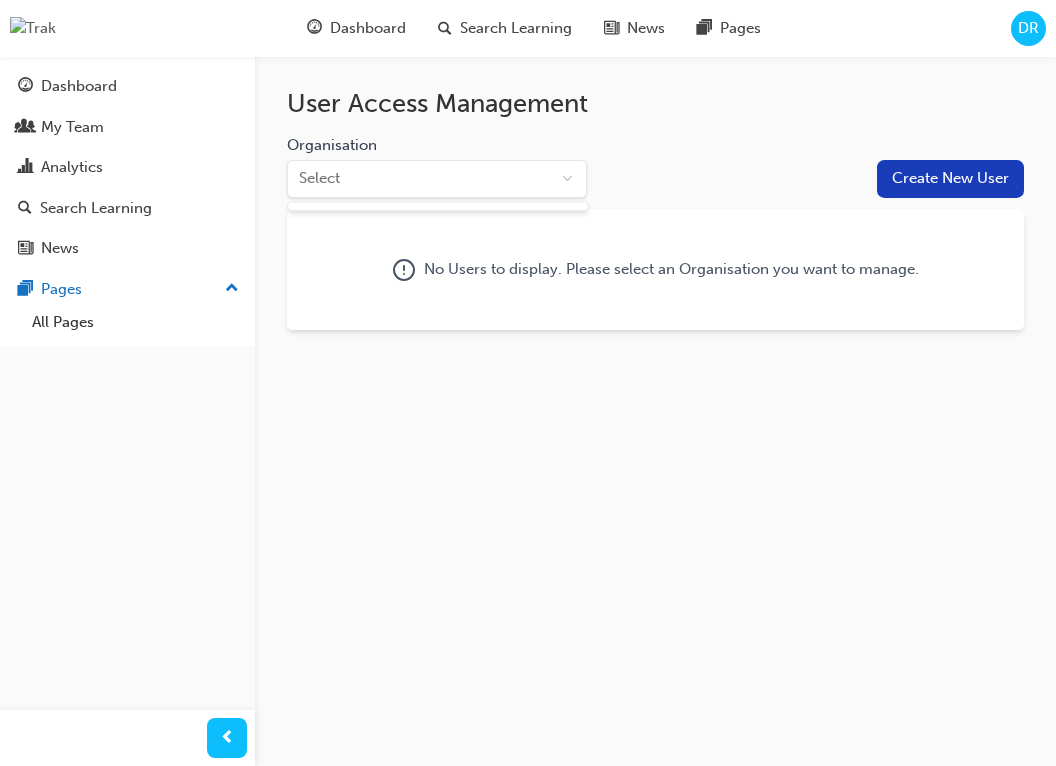 drag, startPoint x: 749, startPoint y: 194, endPoint x: 782, endPoint y: 187, distance: 33.734257 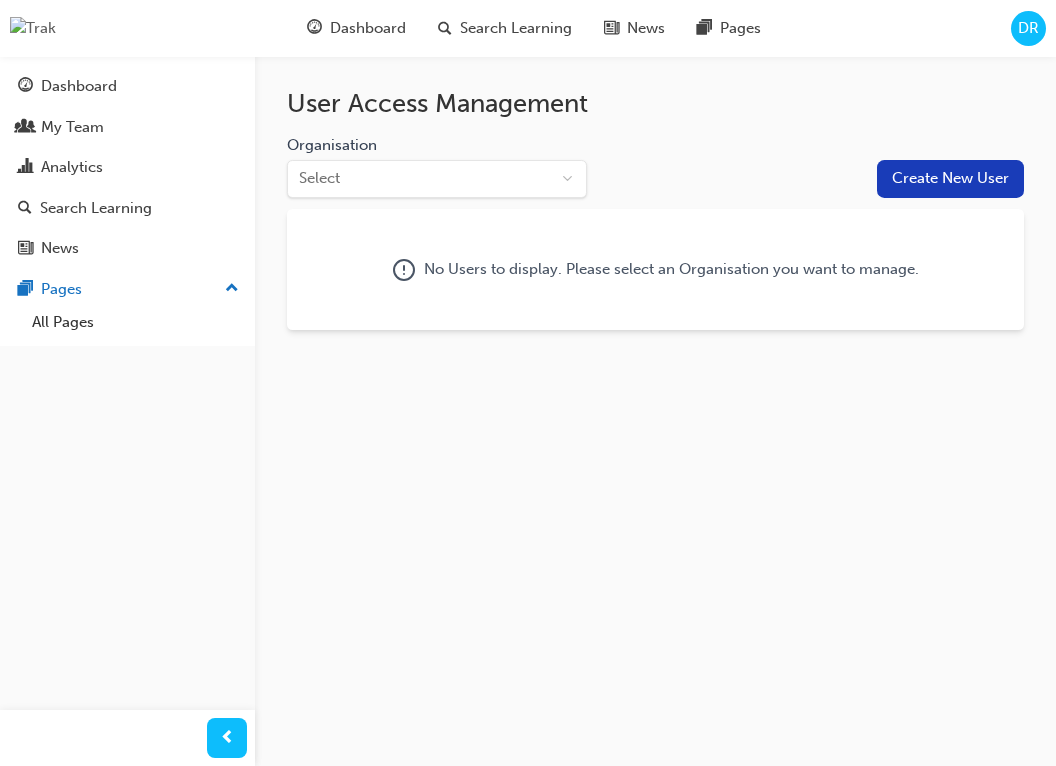 click on "Your version of Internet Explorer is outdated and not supported. Please upgrade to a  modern browser . Dashboard Search Learning News Pages DR Dashboard My Team Analytics Search Learning News Pages Pages All Pages User Access Management Organisation Select Create New User No Users to display. Please select an Organisation you want to manage." at bounding box center (528, 383) 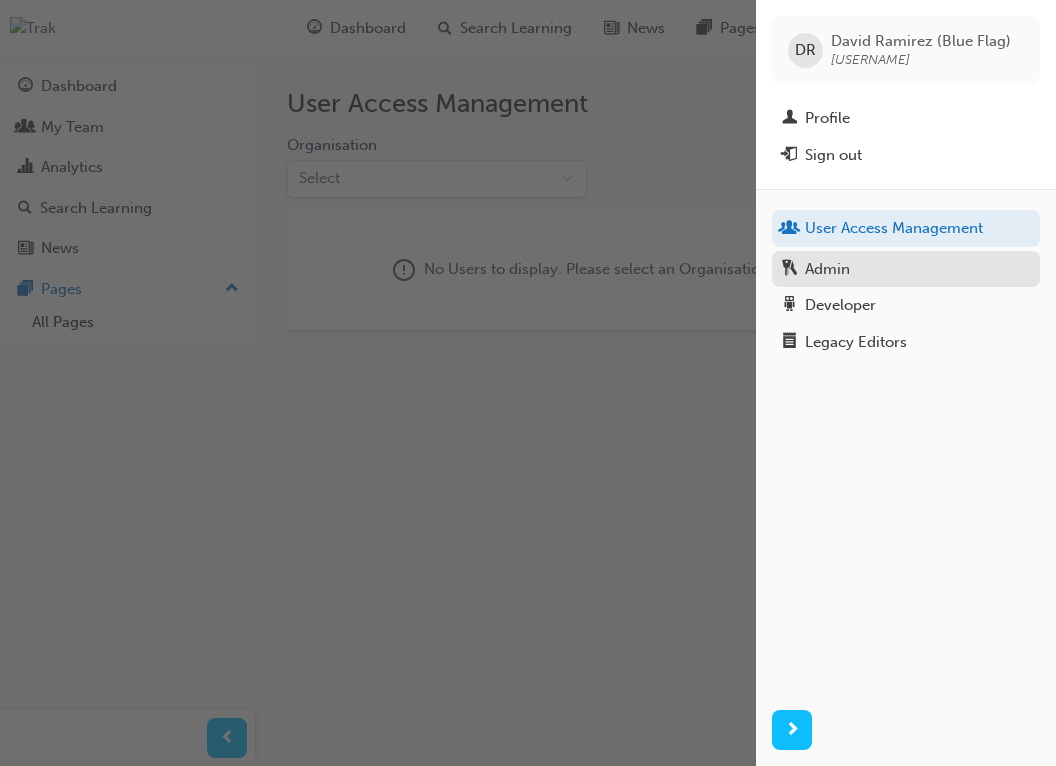 type 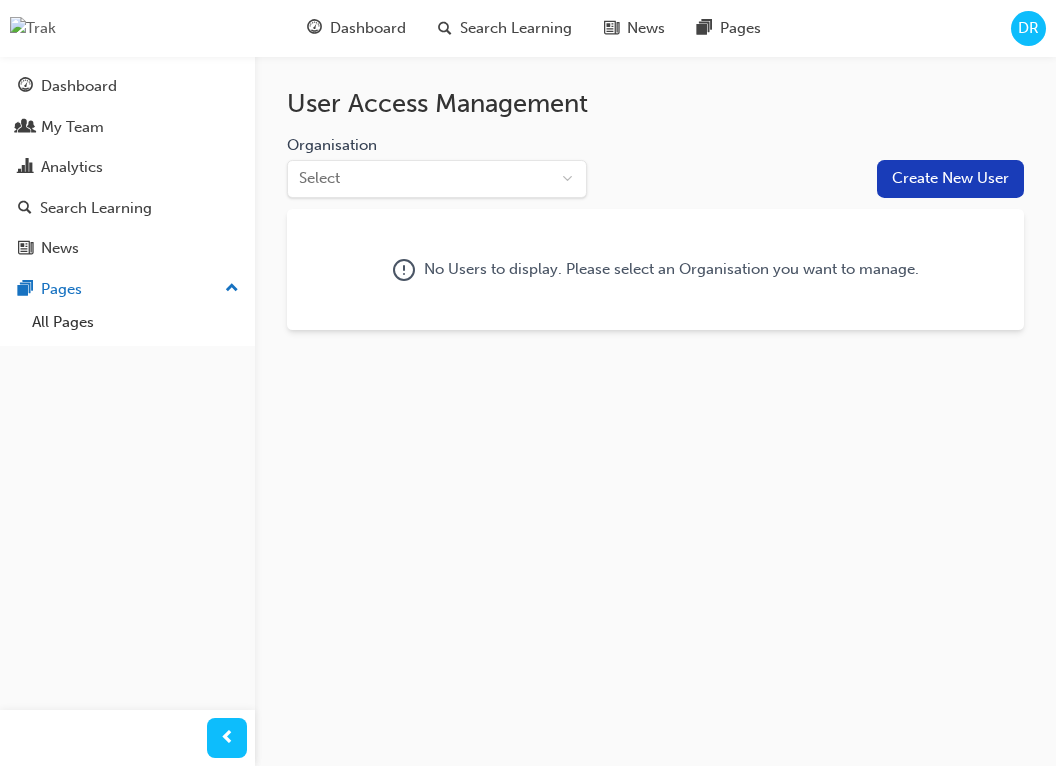 click on "Your version of Internet Explorer is outdated and not supported. Please upgrade to a  modern browser . Dashboard Search Learning News Pages DR Dashboard My Team Analytics Search Learning News Pages Pages All Pages User Access Management Organisation Select Create New User No Users to display. Please select an Organisation you want to manage." at bounding box center (528, 383) 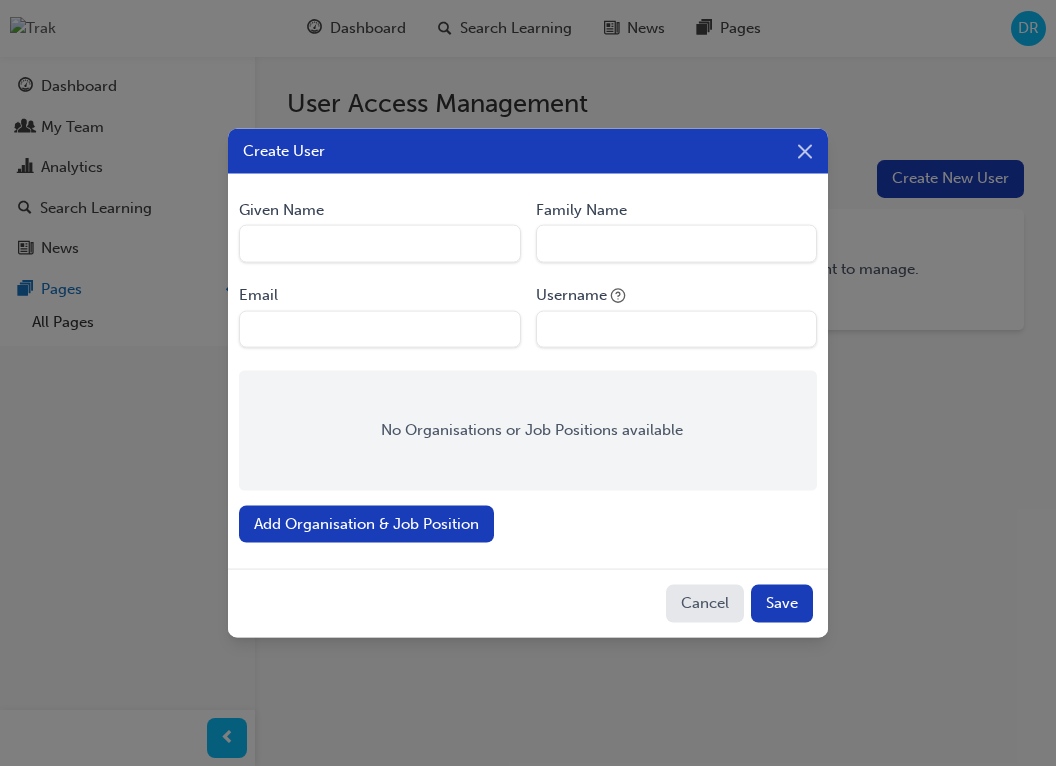 click on "Given Name" at bounding box center (379, 244) 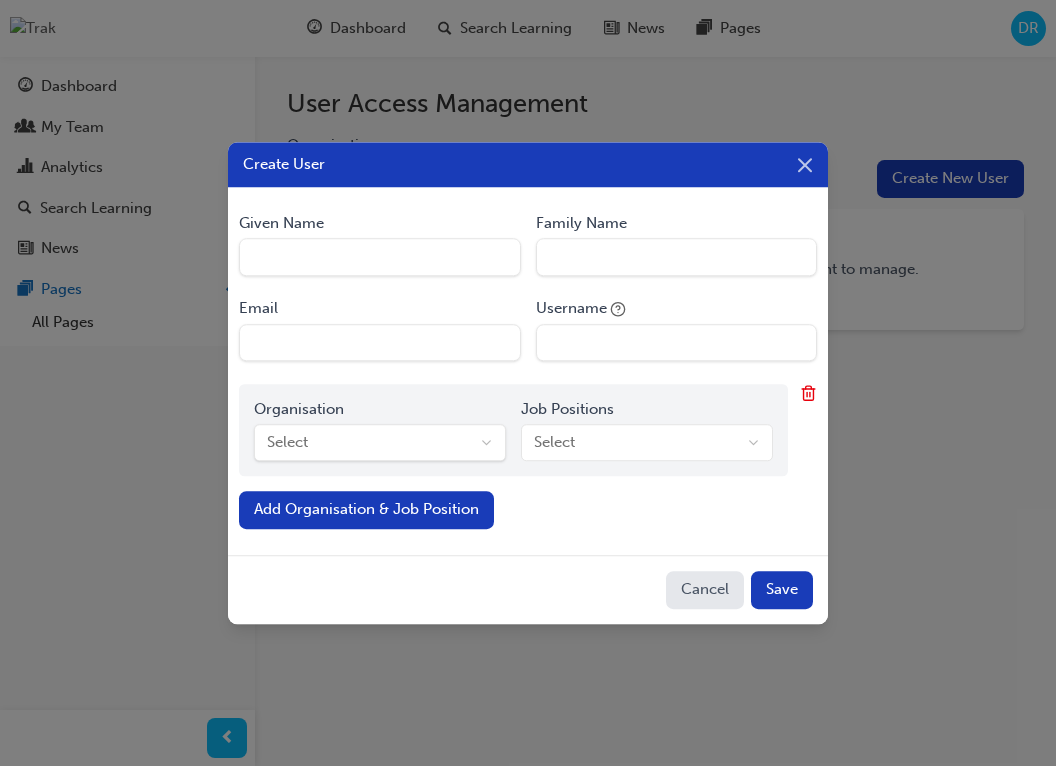 click on "Your version of Internet Explorer is outdated and not supported. Please upgrade to a  modern browser . Dashboard Search Learning News Pages DR Dashboard My Team Analytics Search Learning News Pages Pages All Pages User Access Management Organisation Select Create New User No Users to display. Please select an Organisation you want to manage. Create User Given Name Family Name Email Username Organisation Select Job Positions Select Add Organisation & Job Position Cancel Save Close" at bounding box center (528, 383) 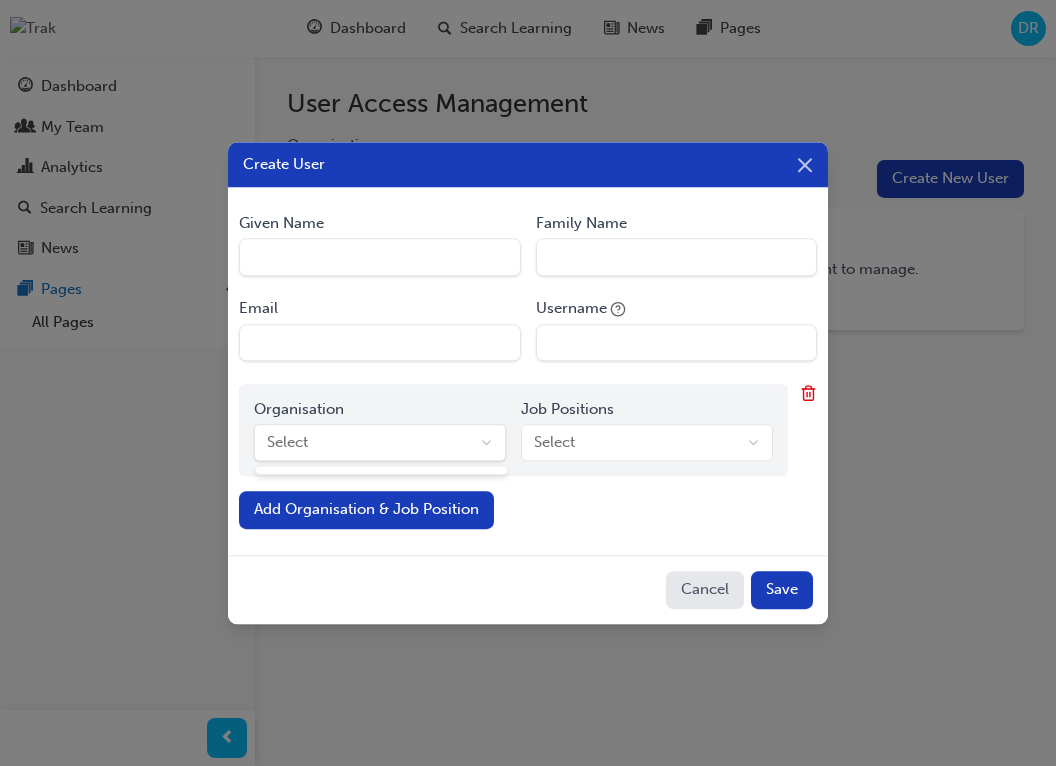 click on "Your version of Internet Explorer is outdated and not supported. Please upgrade to a  modern browser . Dashboard Search Learning News Pages DR Dashboard My Team Analytics Search Learning News Pages Pages All Pages User Access Management Organisation Select Create New User No Users to display. Please select an Organisation you want to manage. Create User Given Name Family Name Email Username Organisation Select Job Positions Select Add Organisation & Job Position Cancel Save Close" at bounding box center (528, 383) 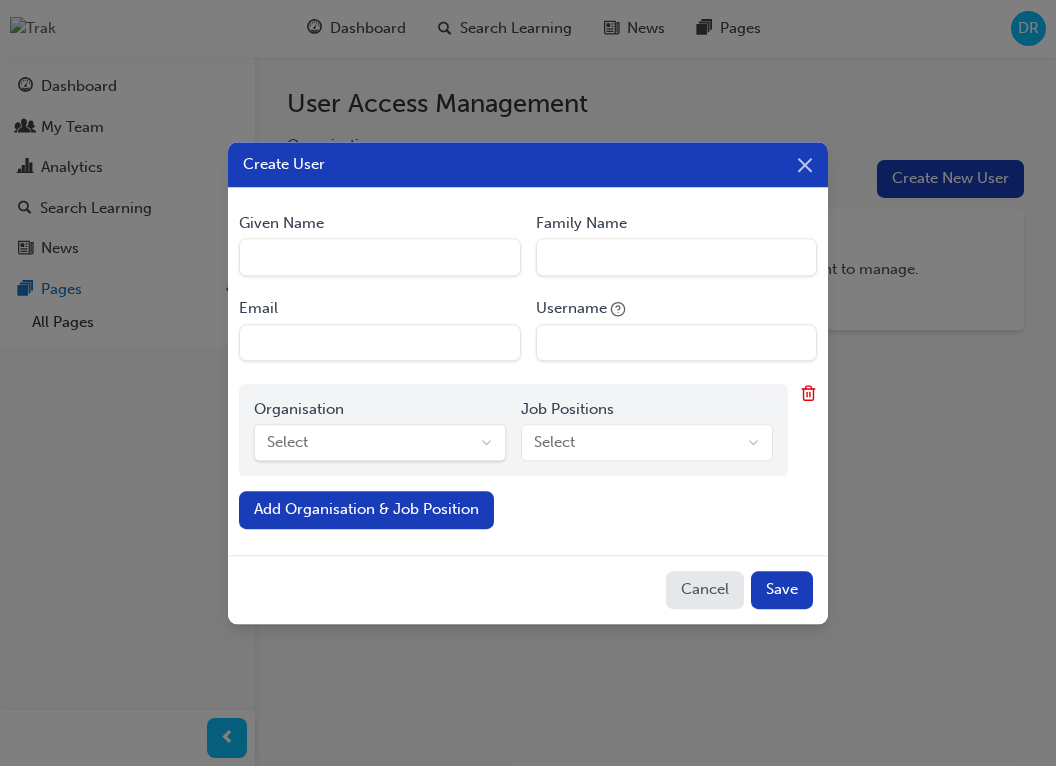 click on "Your version of Internet Explorer is outdated and not supported. Please upgrade to a  modern browser . Dashboard Search Learning News Pages DR Dashboard My Team Analytics Search Learning News Pages Pages All Pages User Access Management Organisation Select Create New User No Users to display. Please select an Organisation you want to manage. Create User Given Name Family Name Email Username Organisation Select Job Positions Select Add Organisation & Job Position Cancel Save Close" at bounding box center [528, 383] 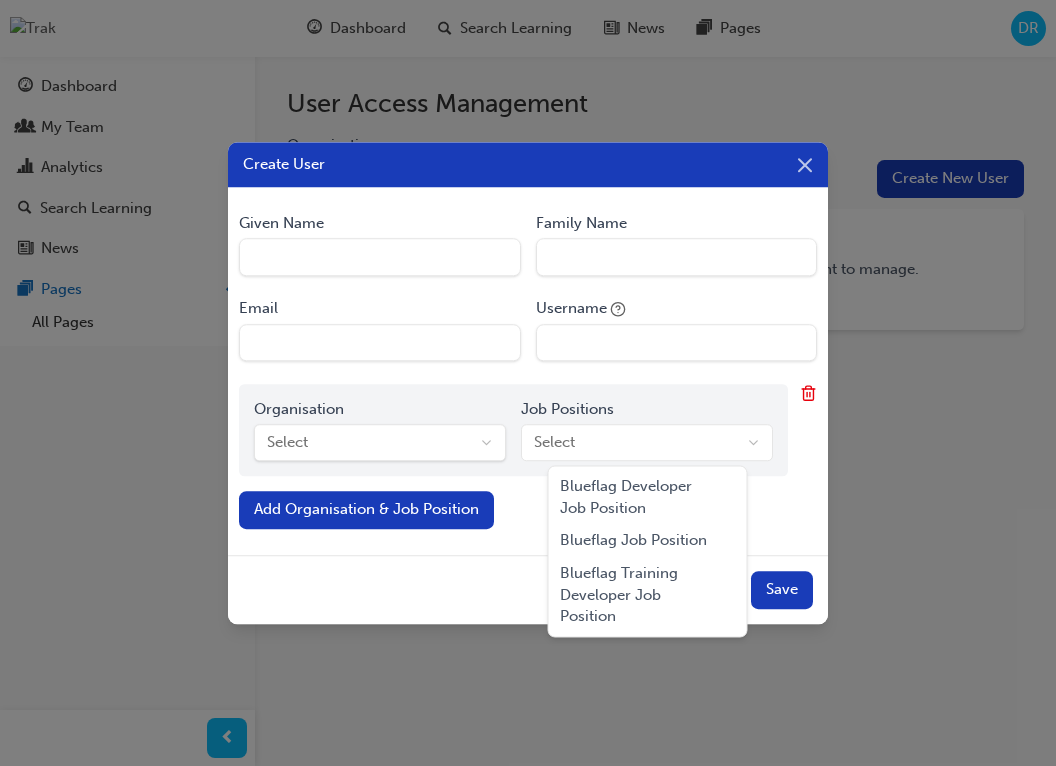 drag, startPoint x: 509, startPoint y: 486, endPoint x: 464, endPoint y: 462, distance: 51 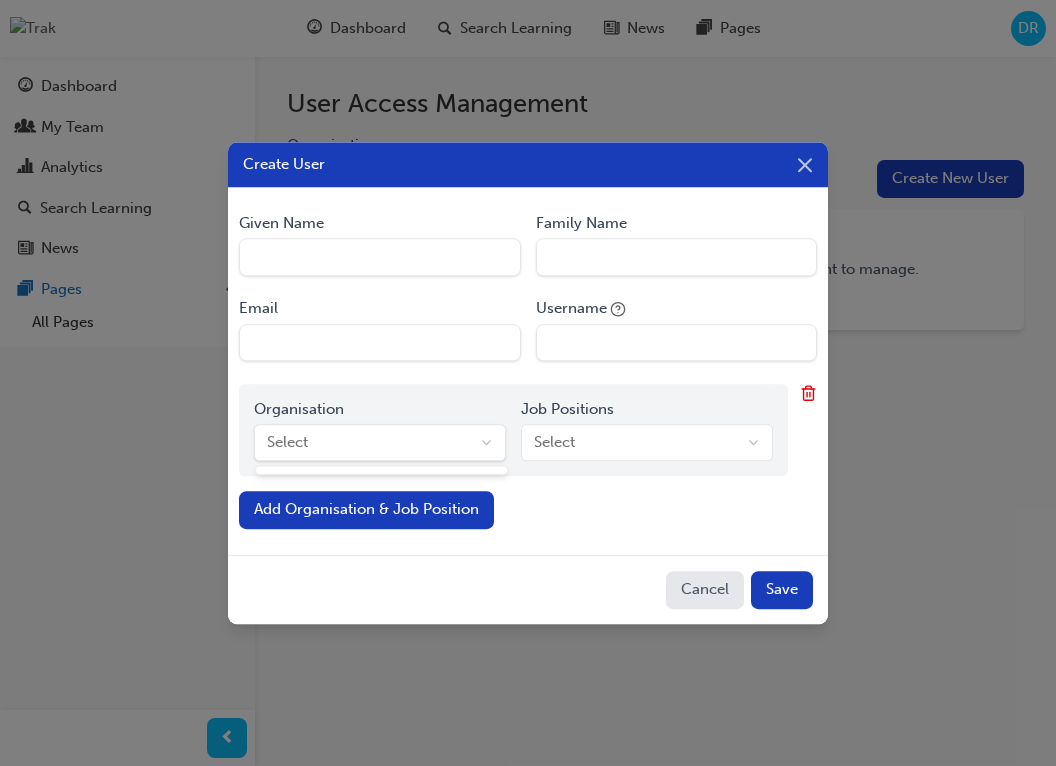 click on "Your version of Internet Explorer is outdated and not supported. Please upgrade to a  modern browser . Dashboard Search Learning News Pages DR Dashboard My Team Analytics Search Learning News Pages Pages All Pages User Access Management Organisation Select Create New User No Users to display. Please select an Organisation you want to manage. Create User Given Name Family Name Email Username Organisation Select Job Positions Select Add Organisation & Job Position Cancel Save Close" at bounding box center [528, 383] 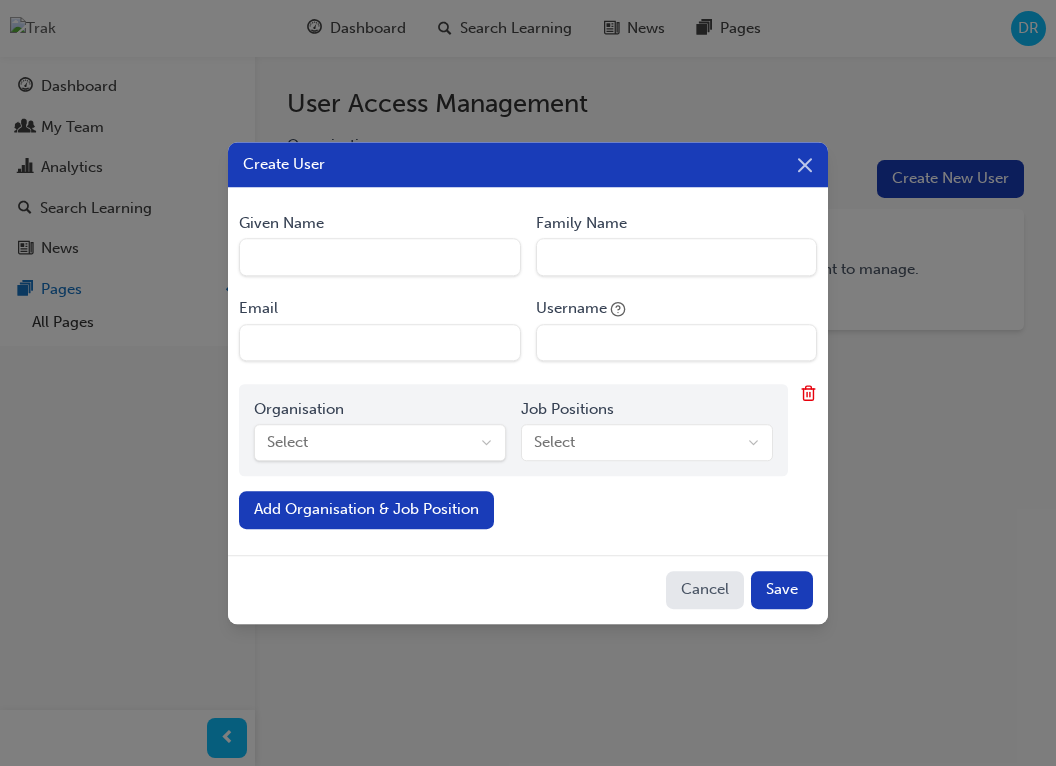 click on "Your version of Internet Explorer is outdated and not supported. Please upgrade to a  modern browser . Dashboard Search Learning News Pages DR Dashboard My Team Analytics Search Learning News Pages Pages All Pages User Access Management Organisation Select Create New User No Users to display. Please select an Organisation you want to manage. Create User Given Name Family Name Email Username Organisation Select Job Positions Select Add Organisation & Job Position Cancel Save Close" at bounding box center (528, 383) 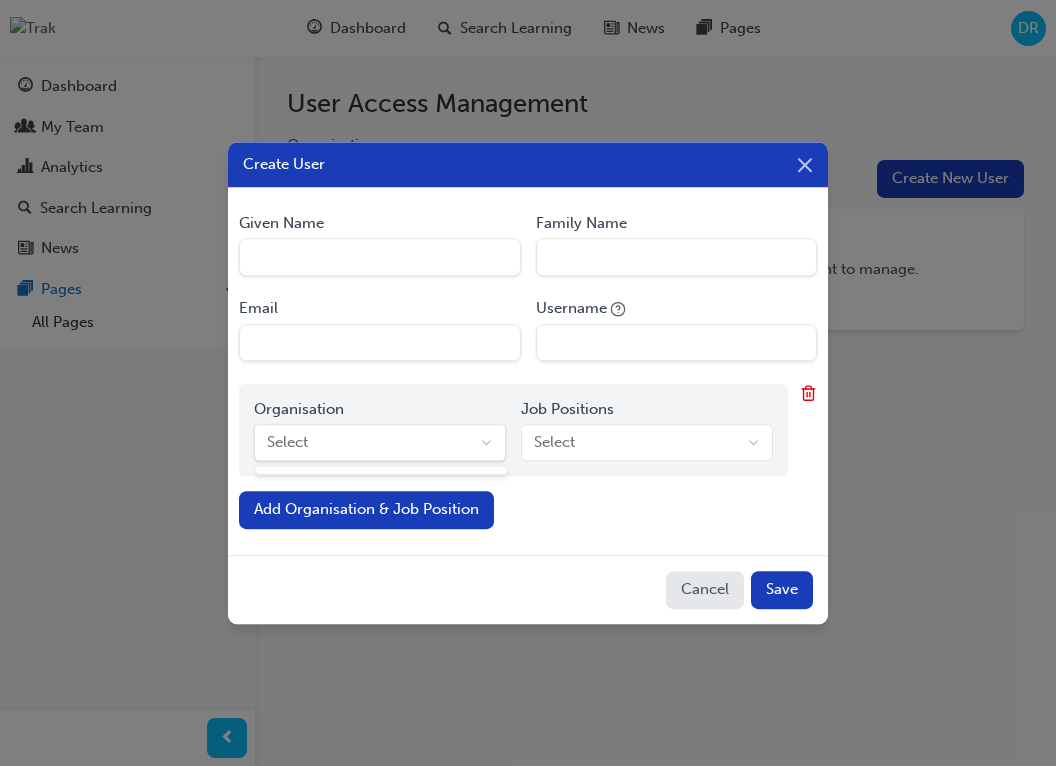 click at bounding box center (382, 470) 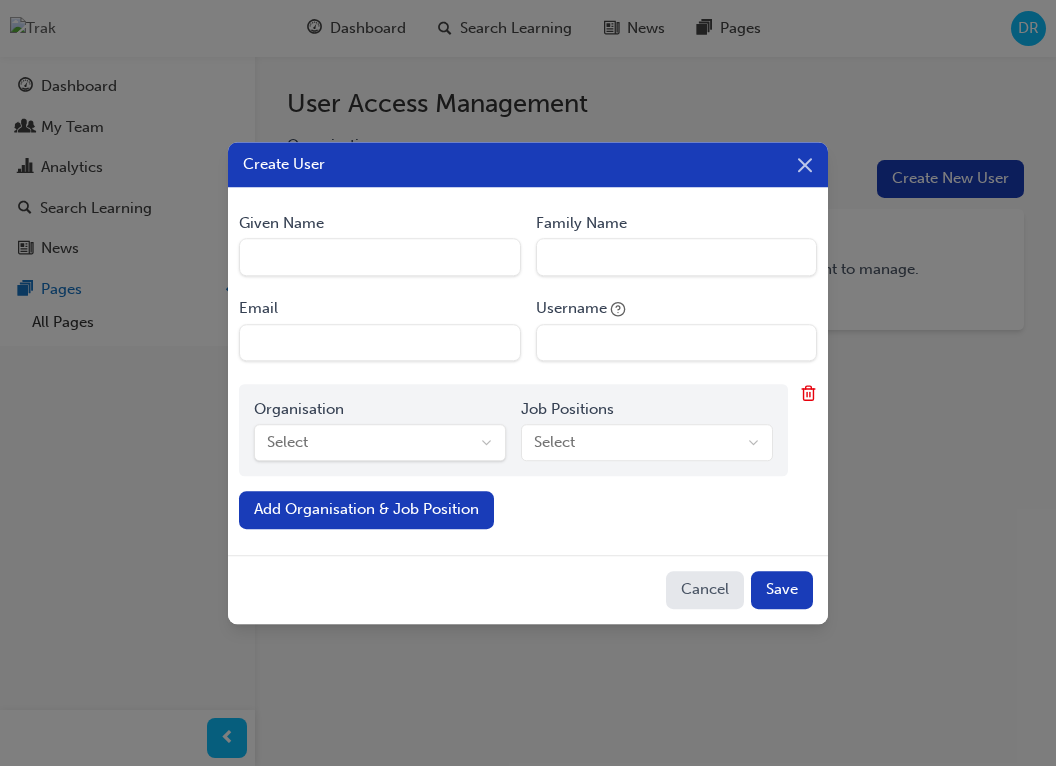 click on "Your version of Internet Explorer is outdated and not supported. Please upgrade to a  modern browser . Dashboard Search Learning News Pages DR Dashboard My Team Analytics Search Learning News Pages Pages All Pages User Access Management Organisation Select Create New User No Users to display. Please select an Organisation you want to manage. Create User Given Name Family Name Email Username Organisation Select Job Positions Select Add Organisation & Job Position Cancel Save Close" at bounding box center [528, 383] 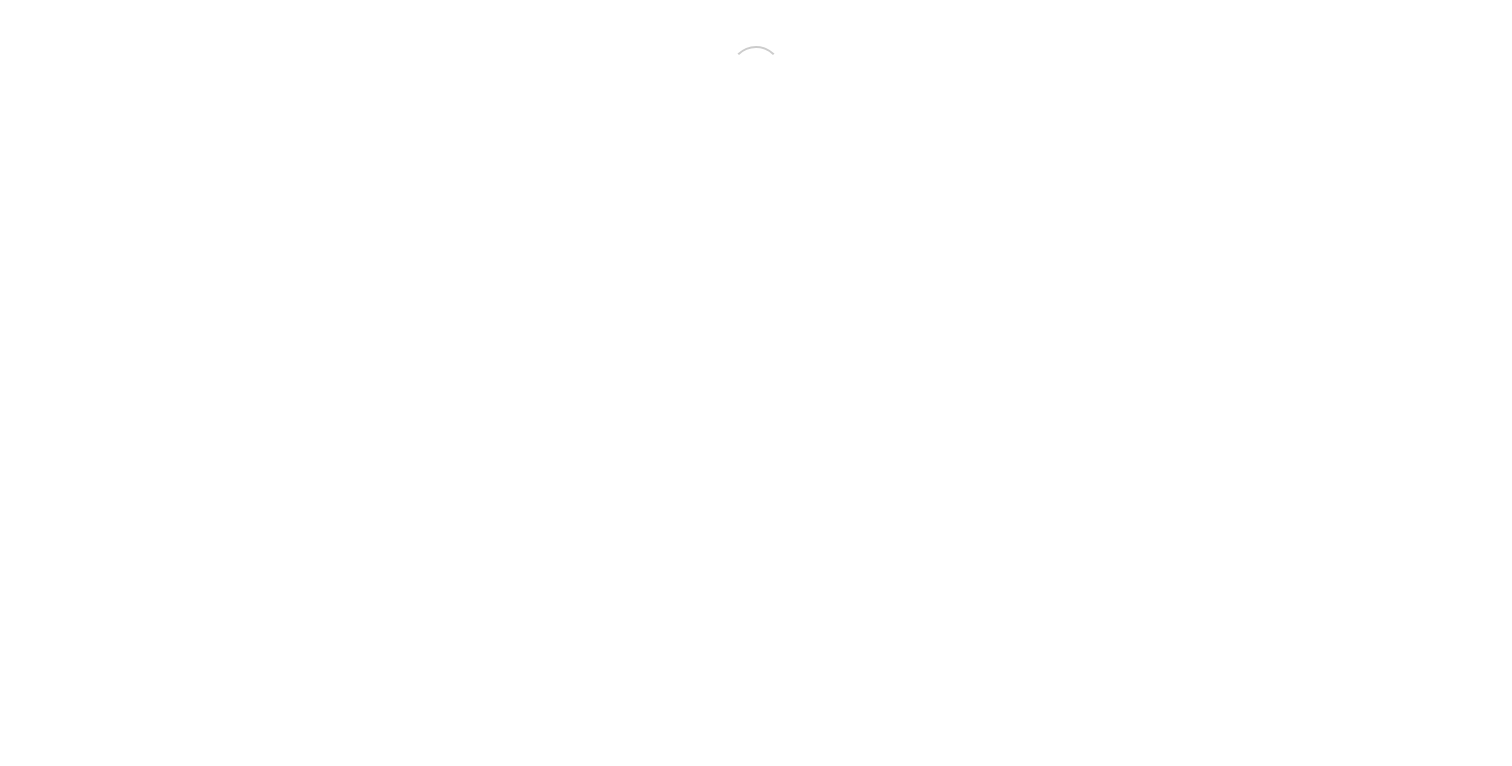 scroll, scrollTop: 0, scrollLeft: 0, axis: both 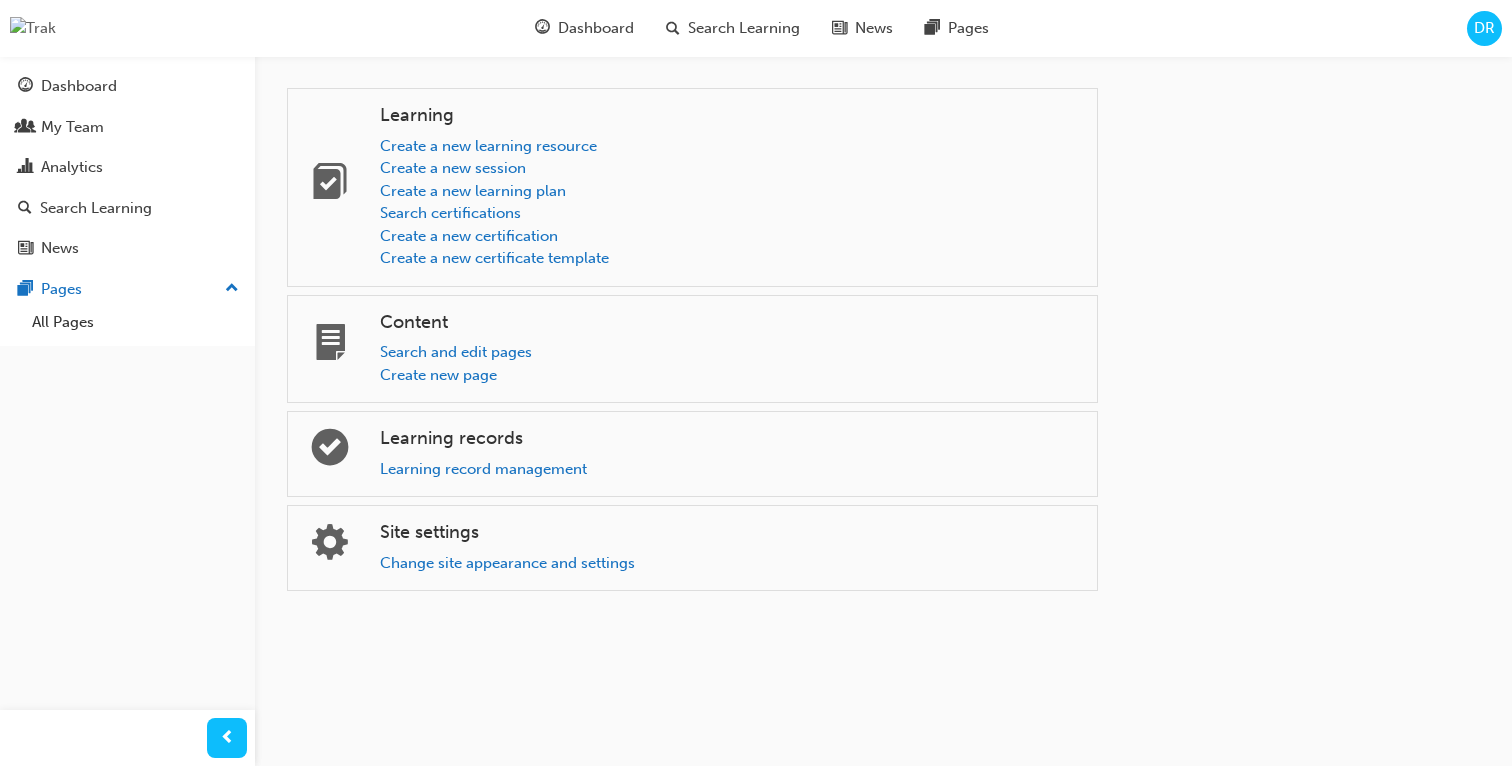 click on "DR" at bounding box center (1484, 28) 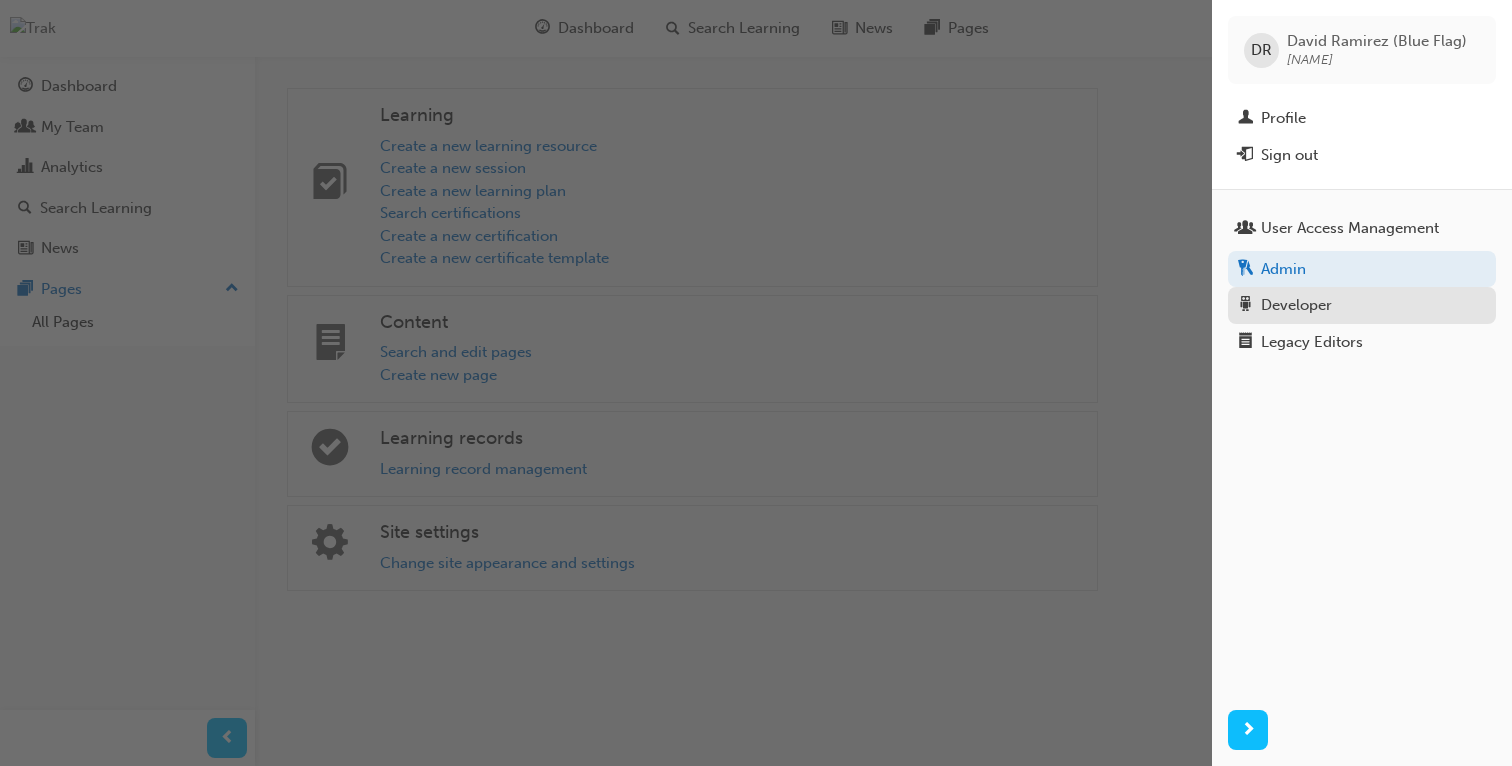 click on "Developer" at bounding box center (1362, 305) 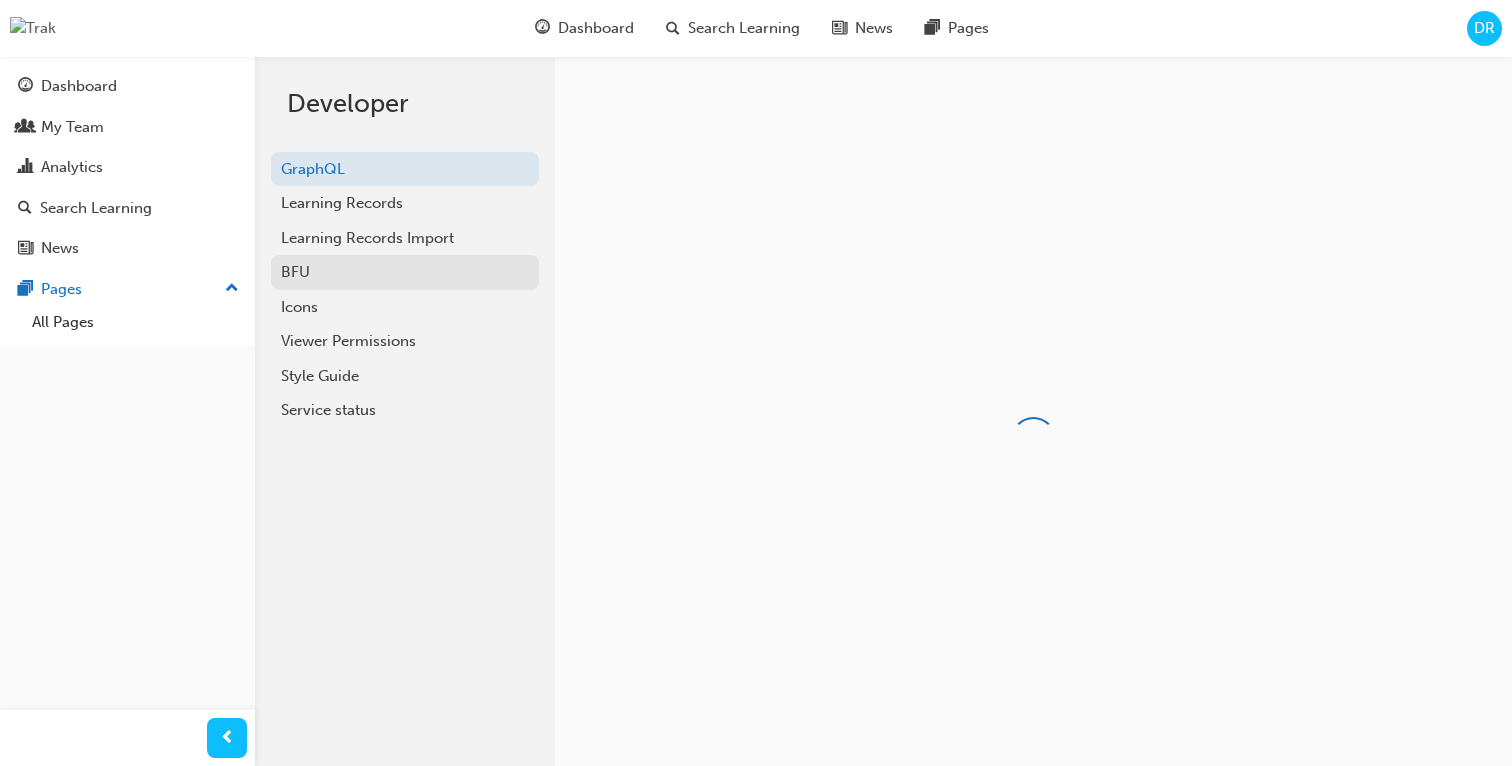 click on "BFU" at bounding box center [405, 272] 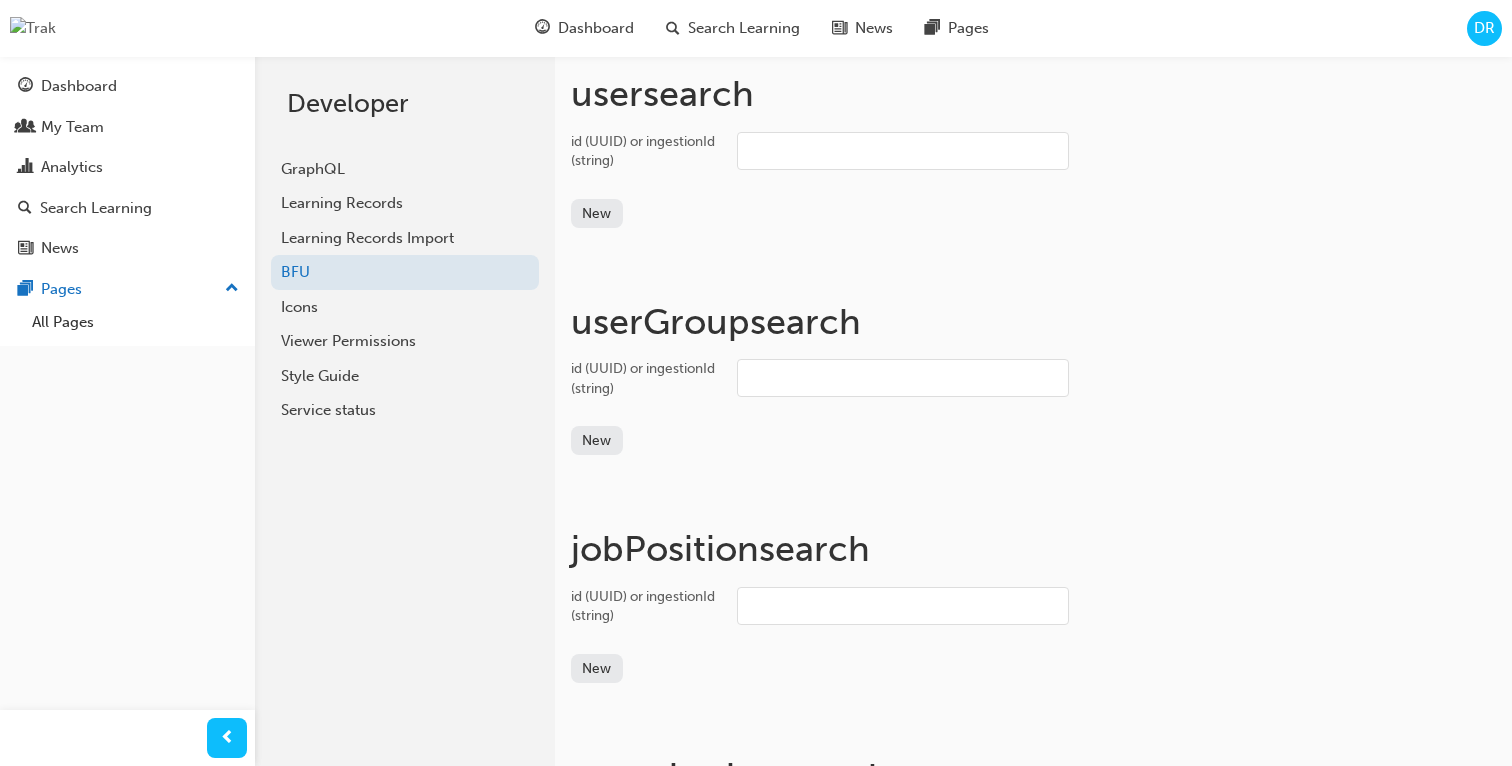 click on "id (UUID) or ingestionId (string)" at bounding box center [903, 151] 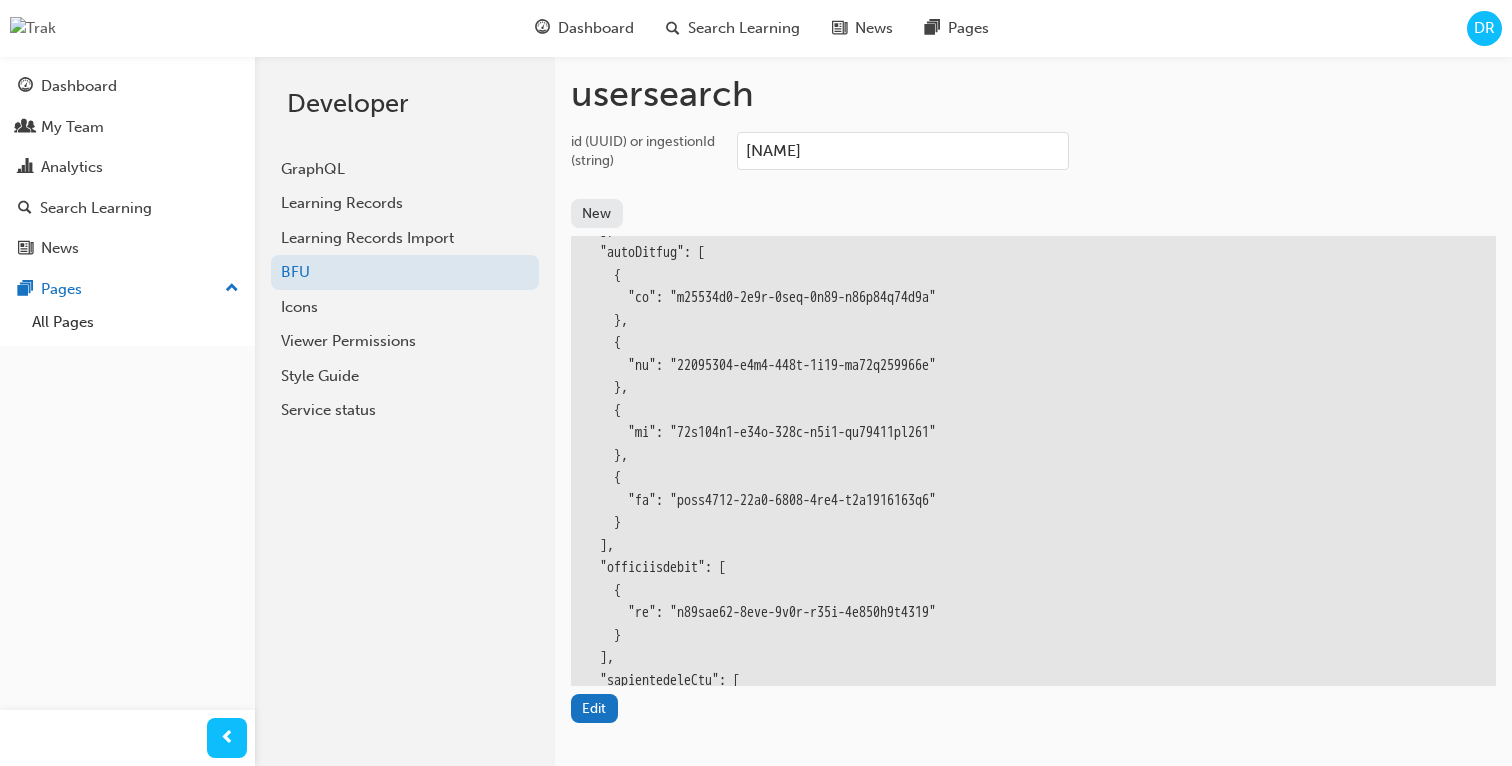 scroll, scrollTop: 772, scrollLeft: 0, axis: vertical 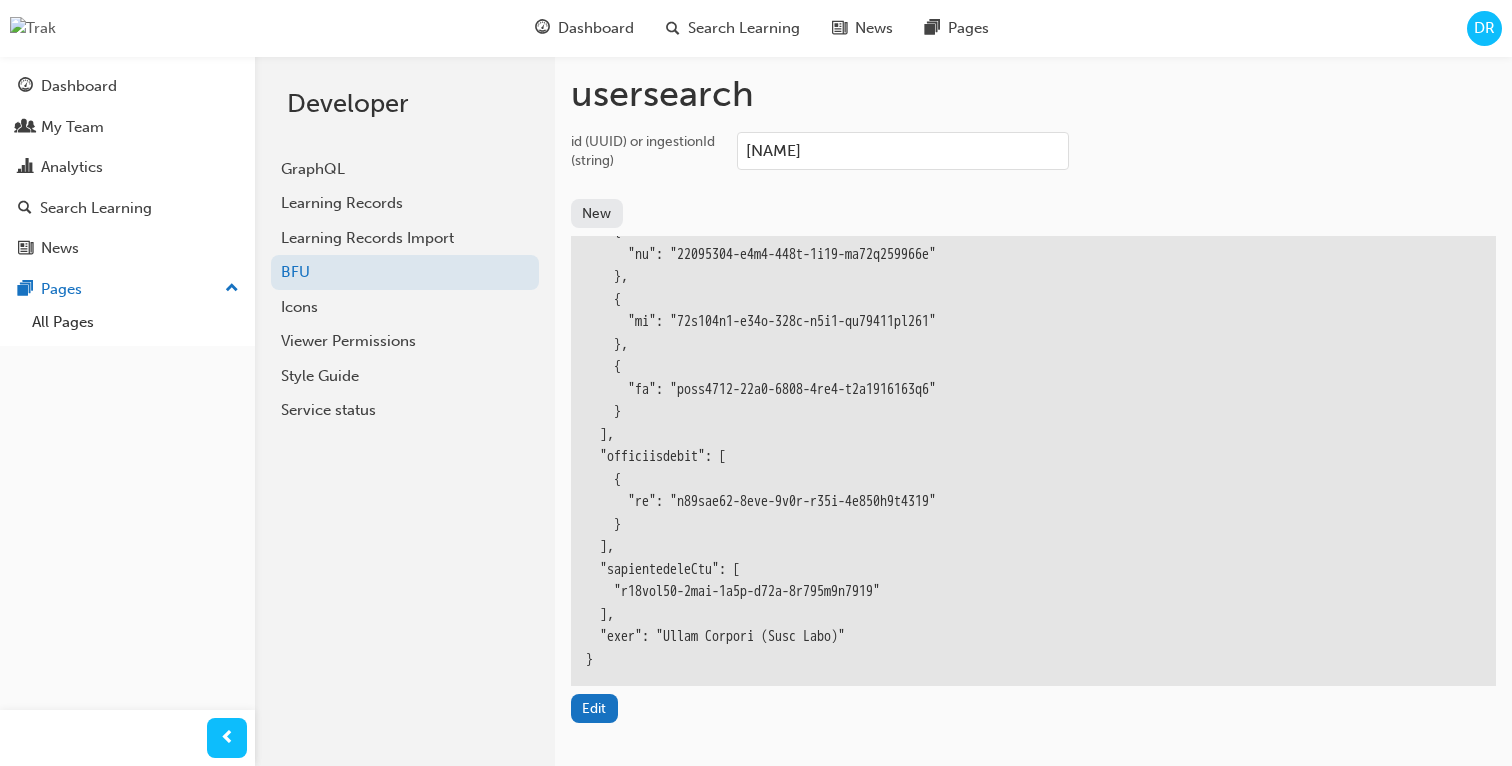 type on "bf.david.ramirez" 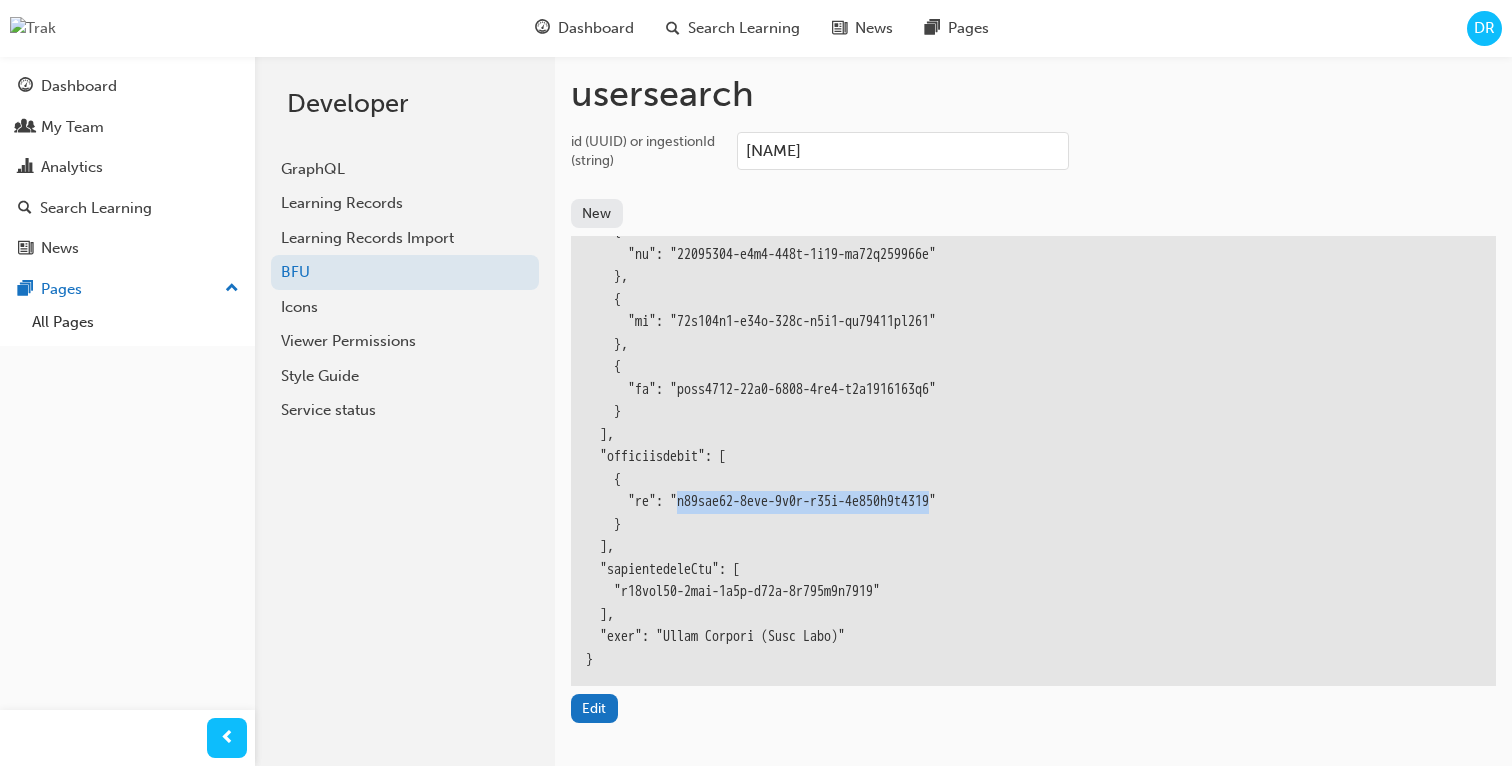 drag, startPoint x: 698, startPoint y: 503, endPoint x: 1002, endPoint y: 502, distance: 304.00165 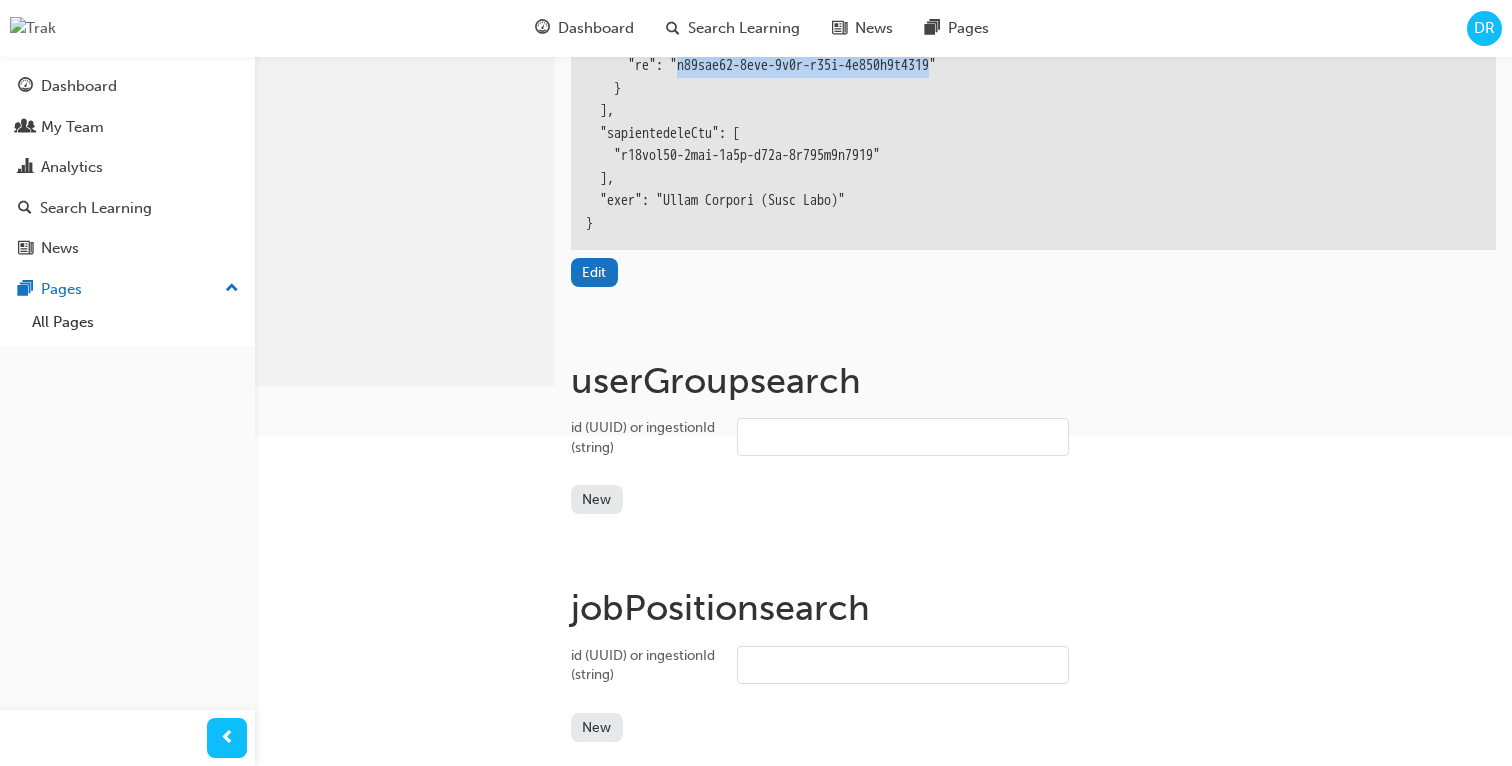 copy on "a78ced95-6fdd-4e7c-a13c-1b015e7f4148" 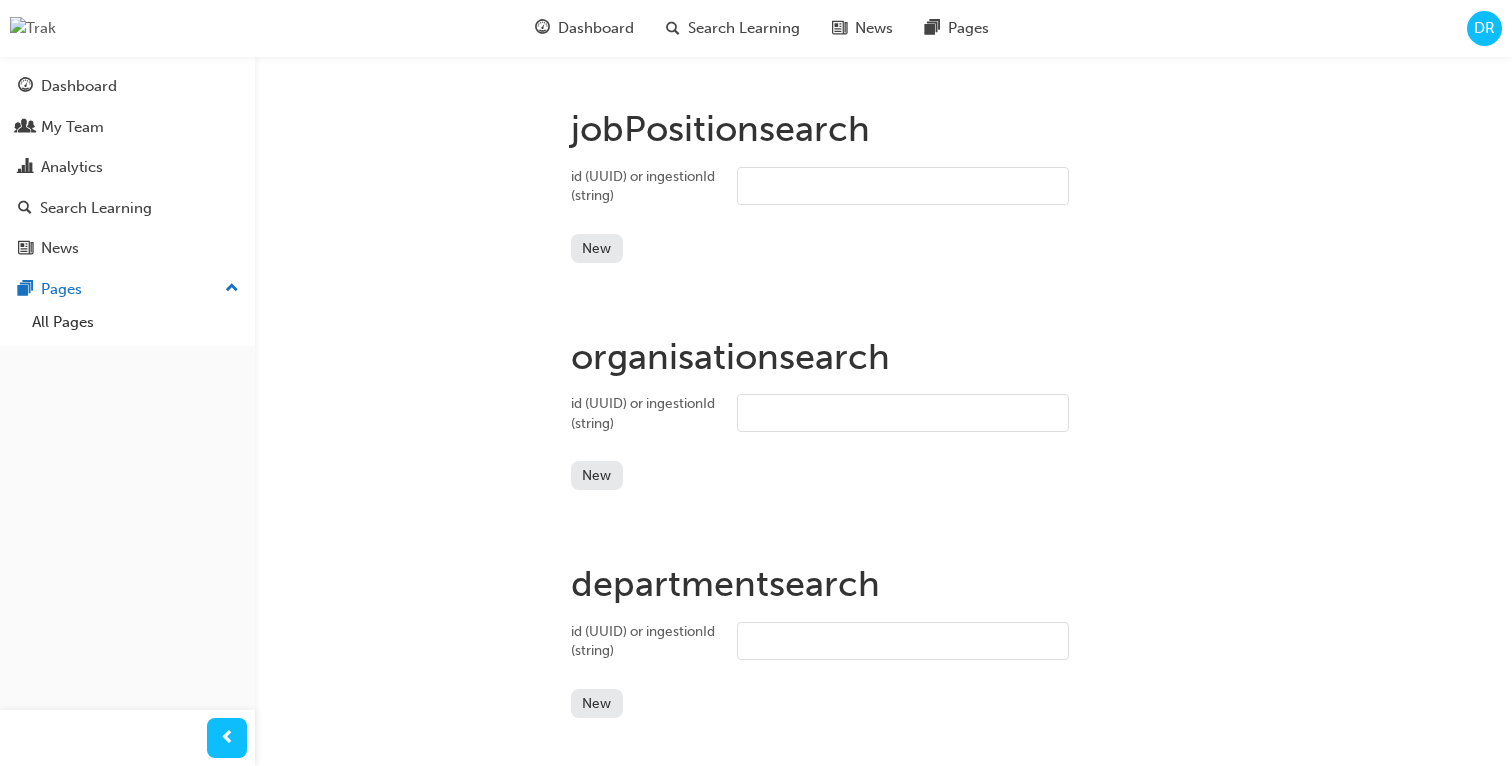 scroll, scrollTop: 896, scrollLeft: 0, axis: vertical 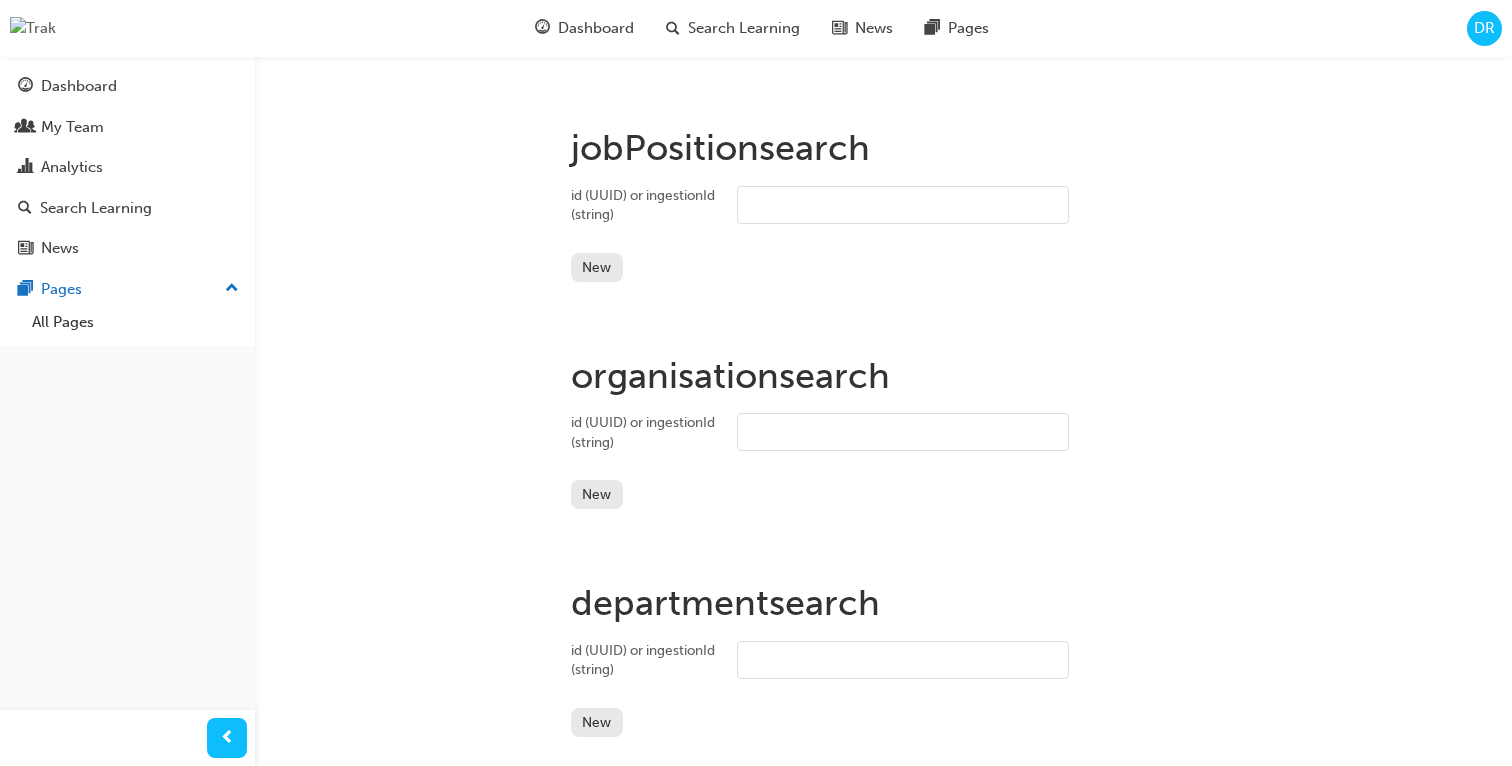 click on "id (UUID) or ingestionId (string)" at bounding box center (903, 432) 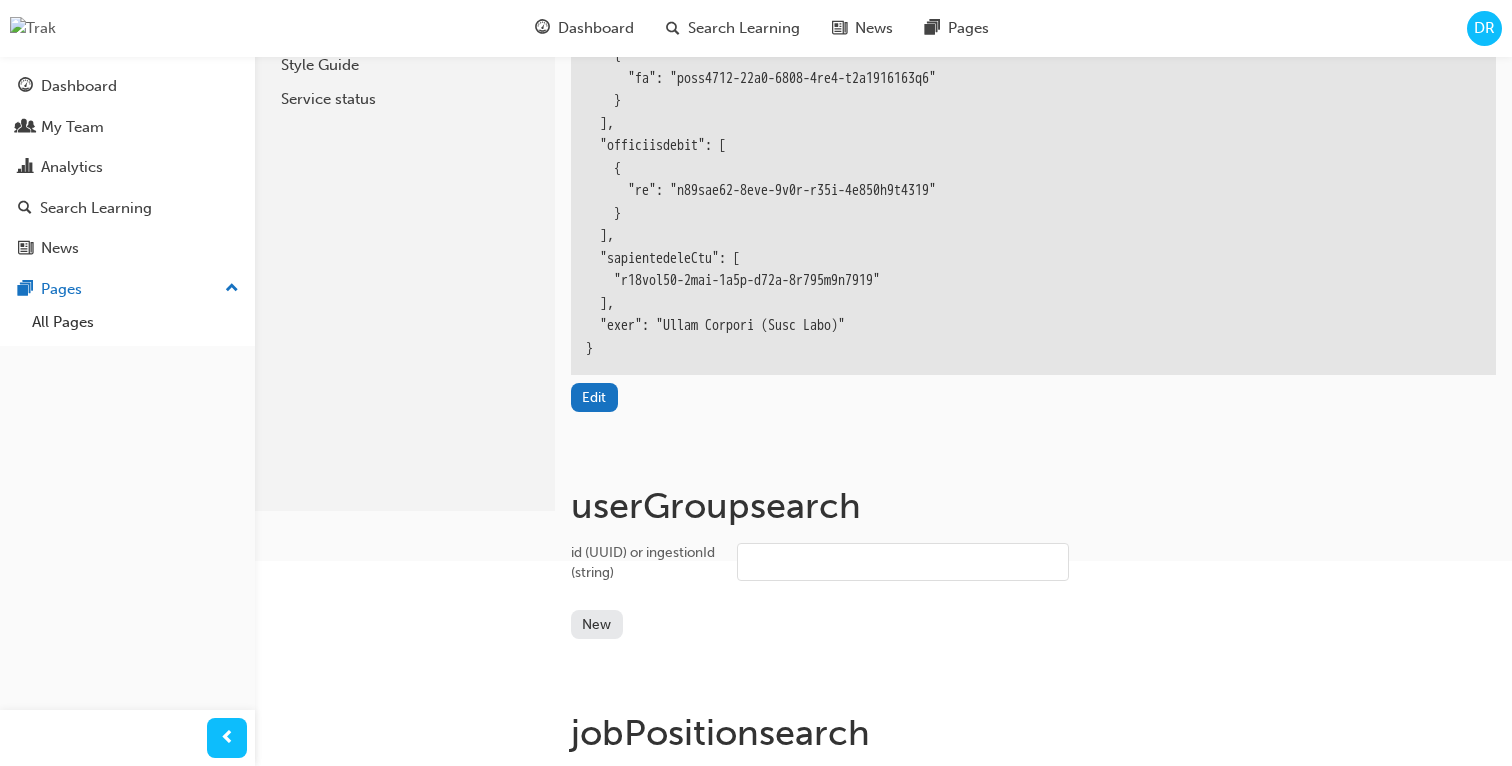 scroll, scrollTop: 188, scrollLeft: 0, axis: vertical 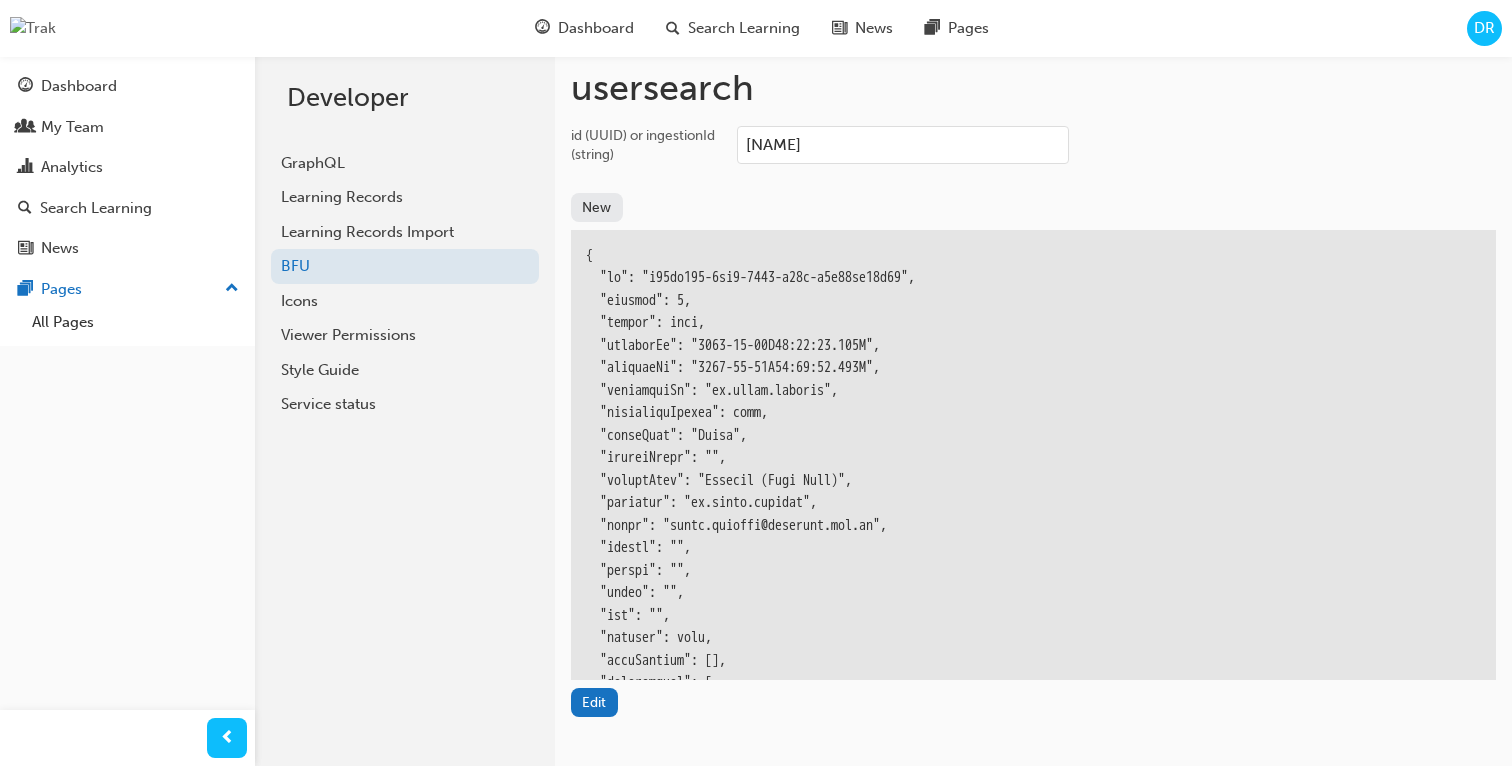 type on "a78ced95-6fdd-4e7c-a13c-1b015e7f4148" 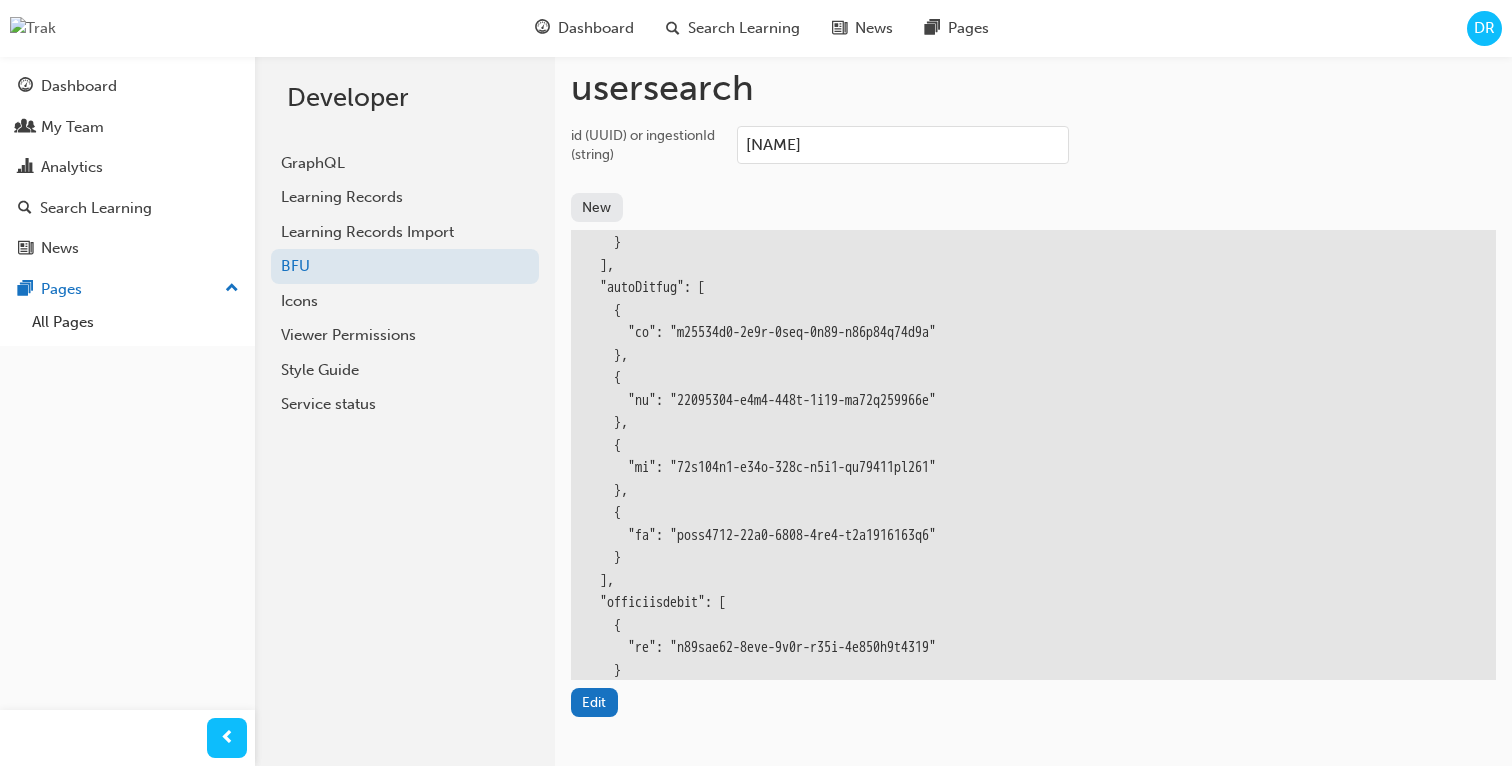 scroll, scrollTop: 622, scrollLeft: 0, axis: vertical 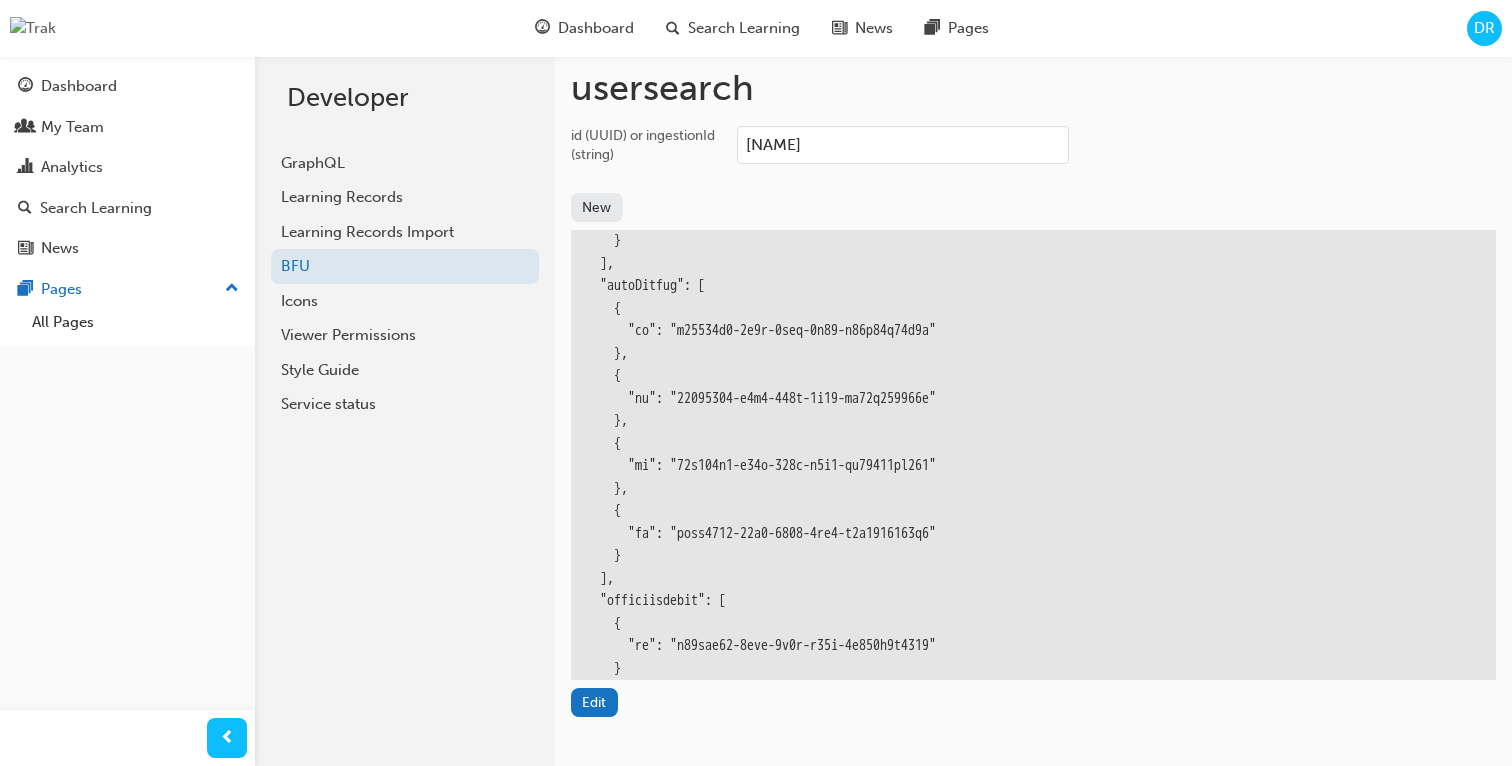 click at bounding box center [1033, 219] 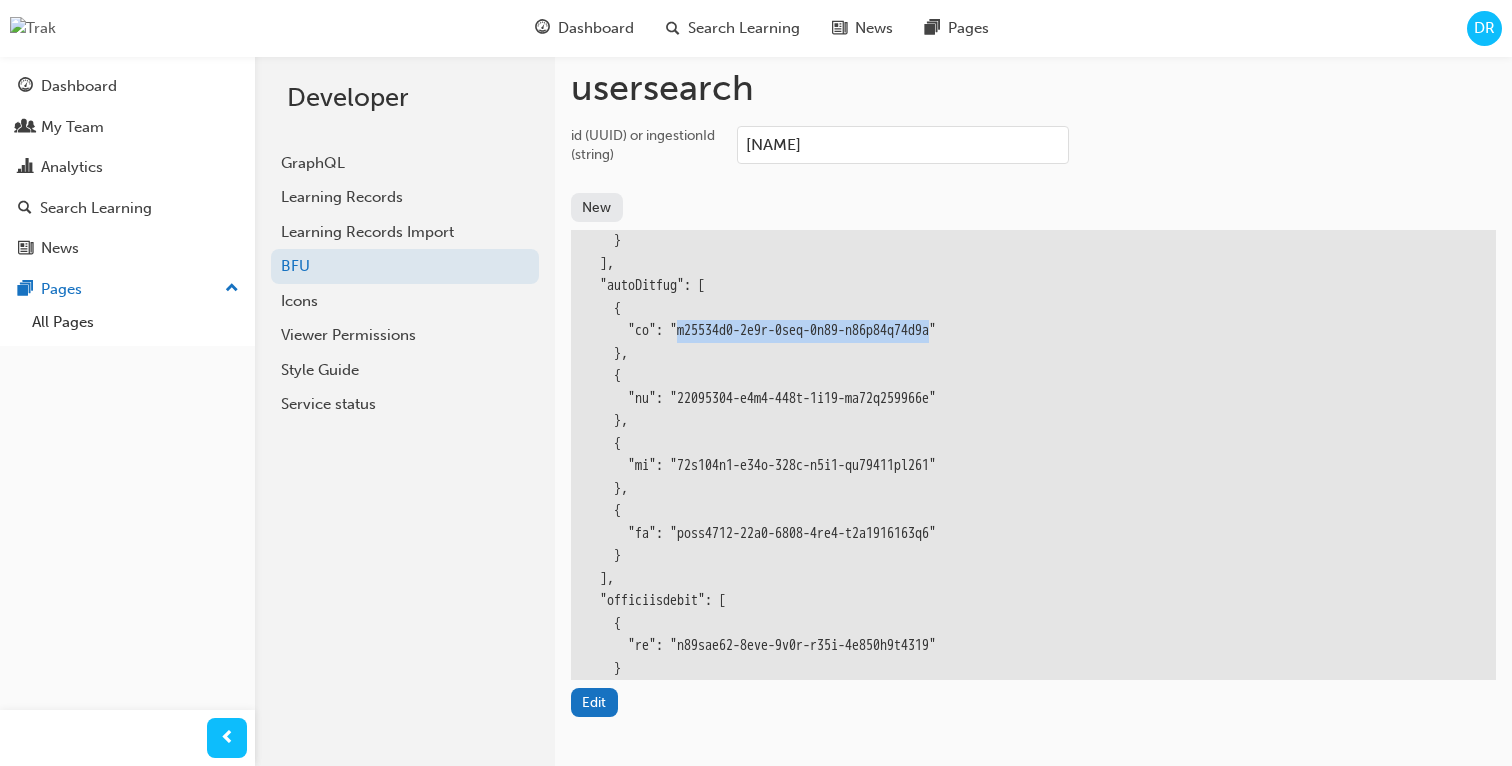drag, startPoint x: 695, startPoint y: 335, endPoint x: 1000, endPoint y: 337, distance: 305.00656 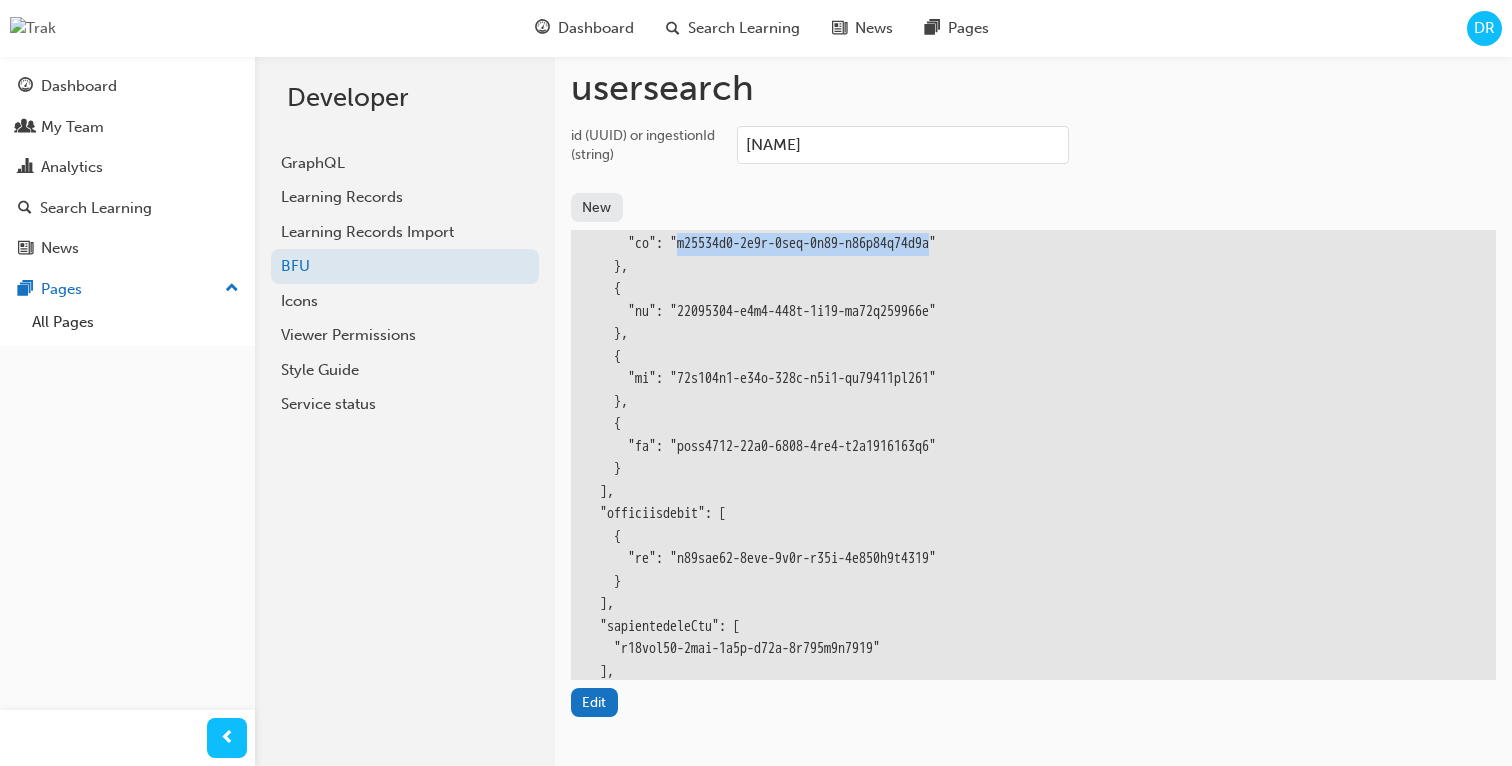 scroll, scrollTop: 772, scrollLeft: 0, axis: vertical 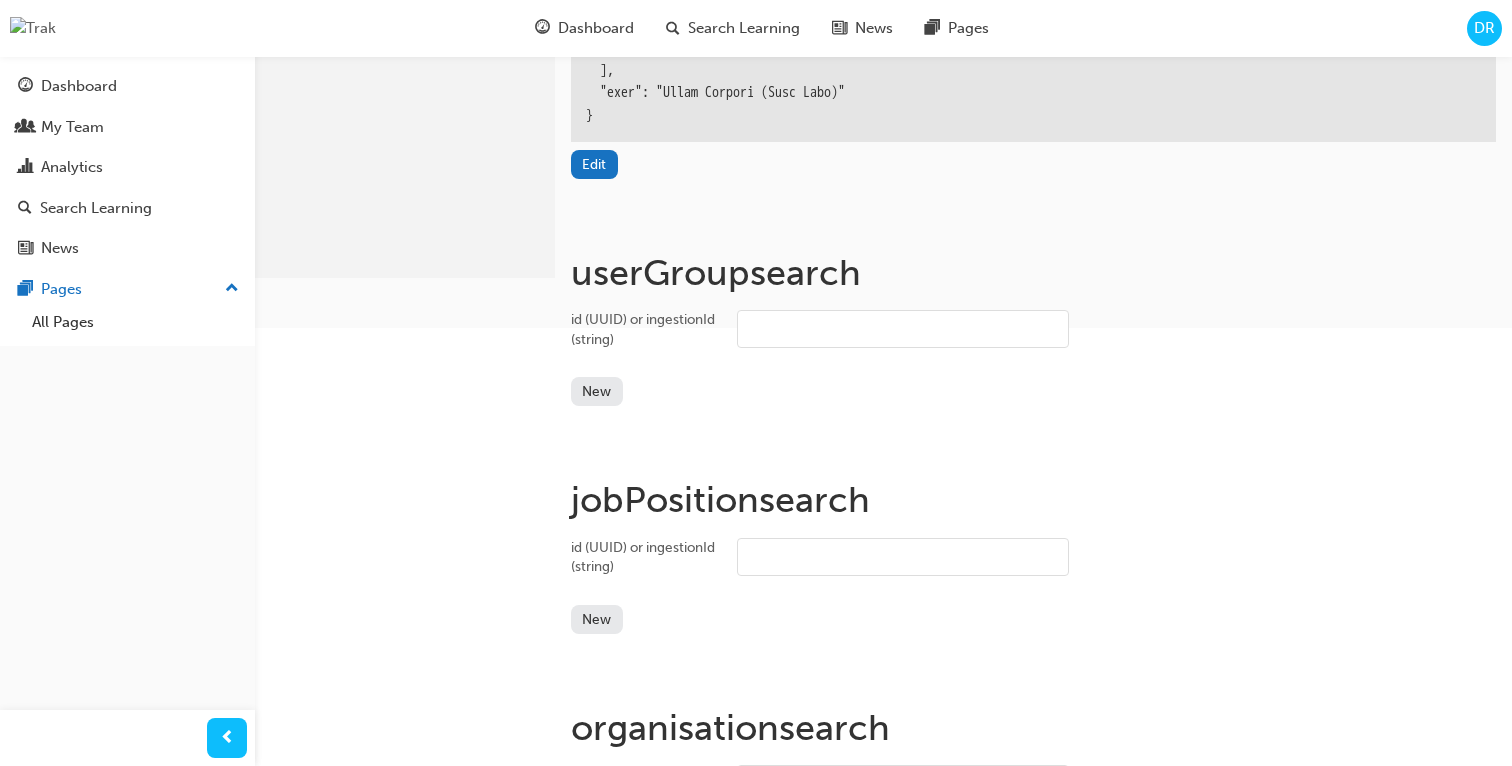 click on "id (UUID) or ingestionId (string)" at bounding box center (903, 329) 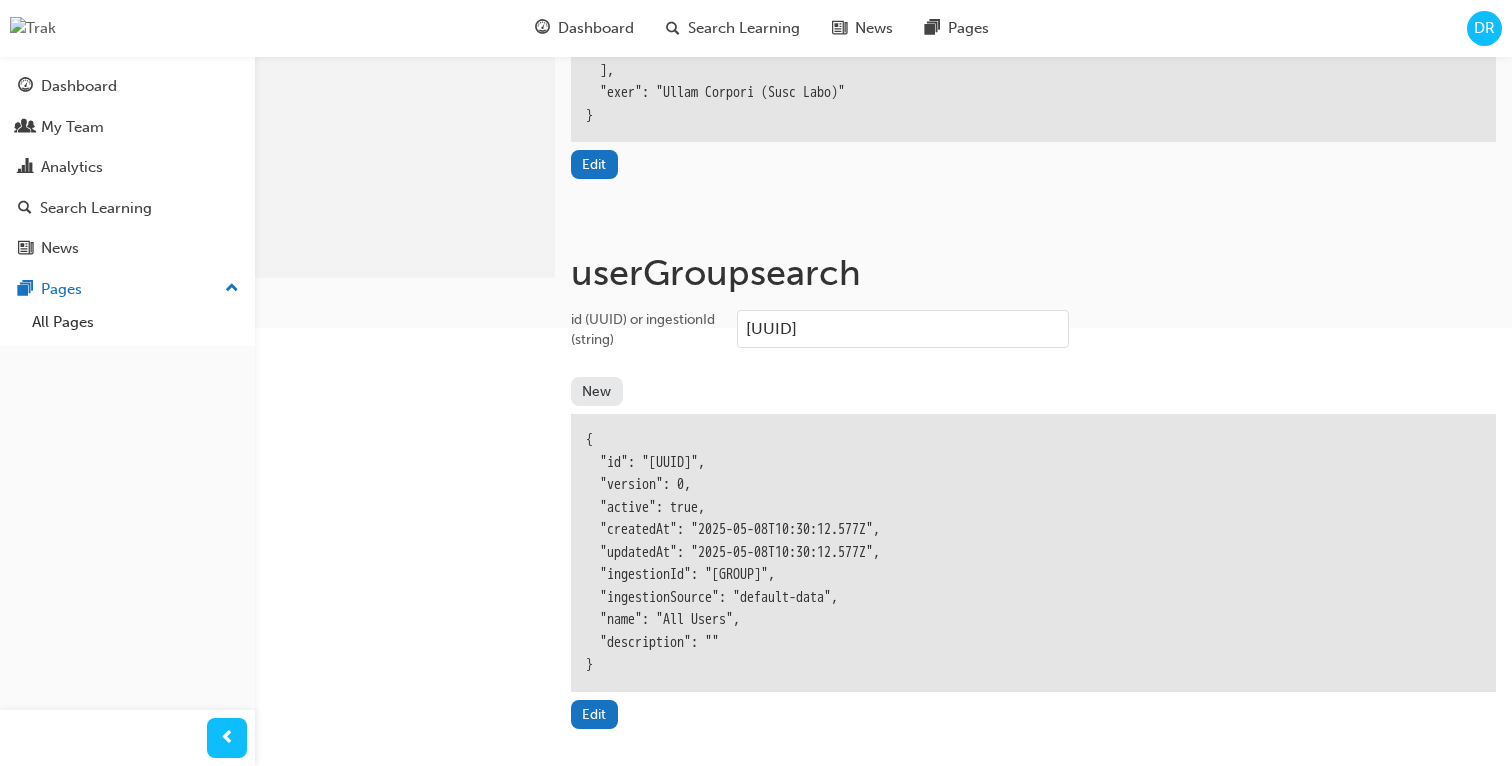 scroll, scrollTop: 0, scrollLeft: 0, axis: both 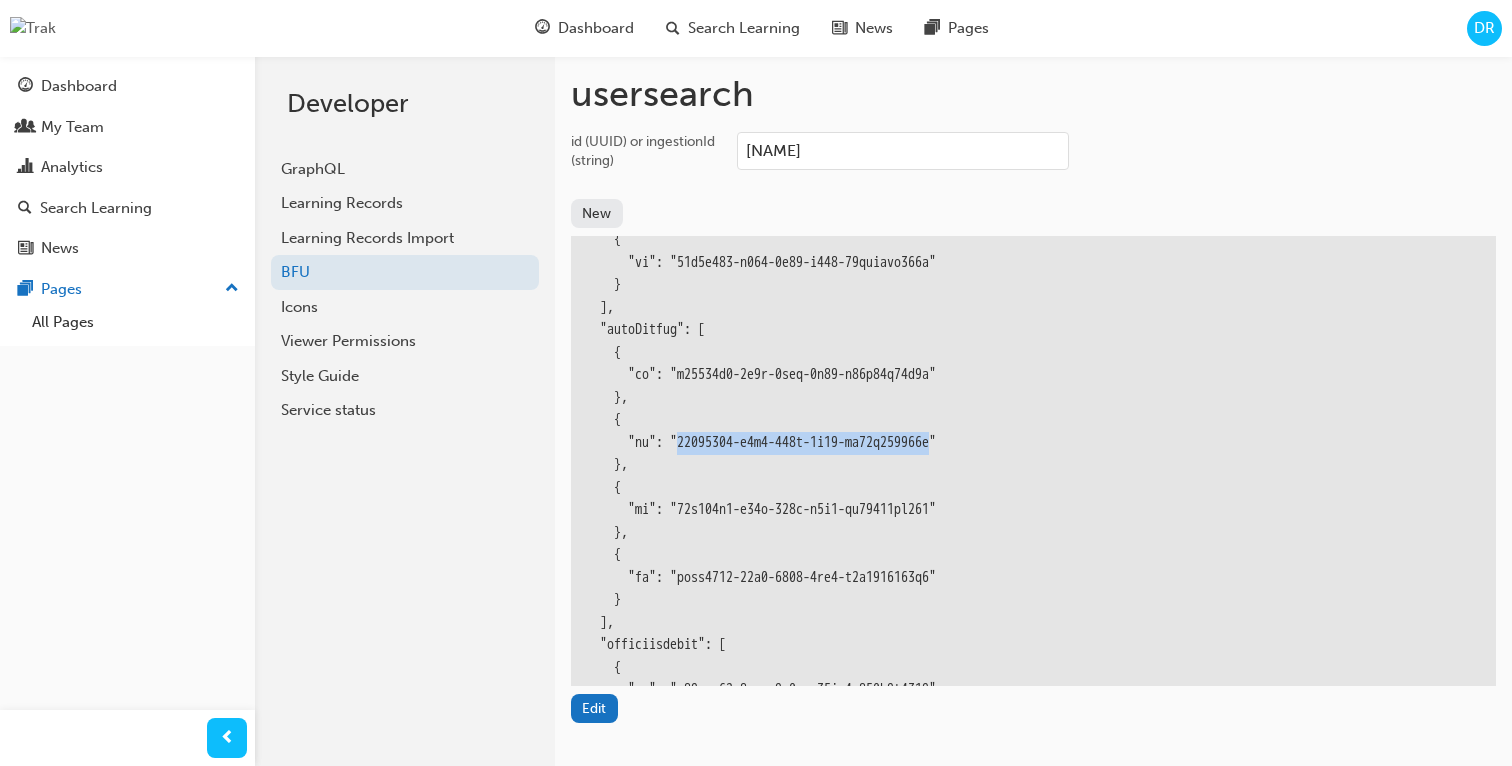 drag, startPoint x: 695, startPoint y: 438, endPoint x: 1001, endPoint y: 440, distance: 306.00653 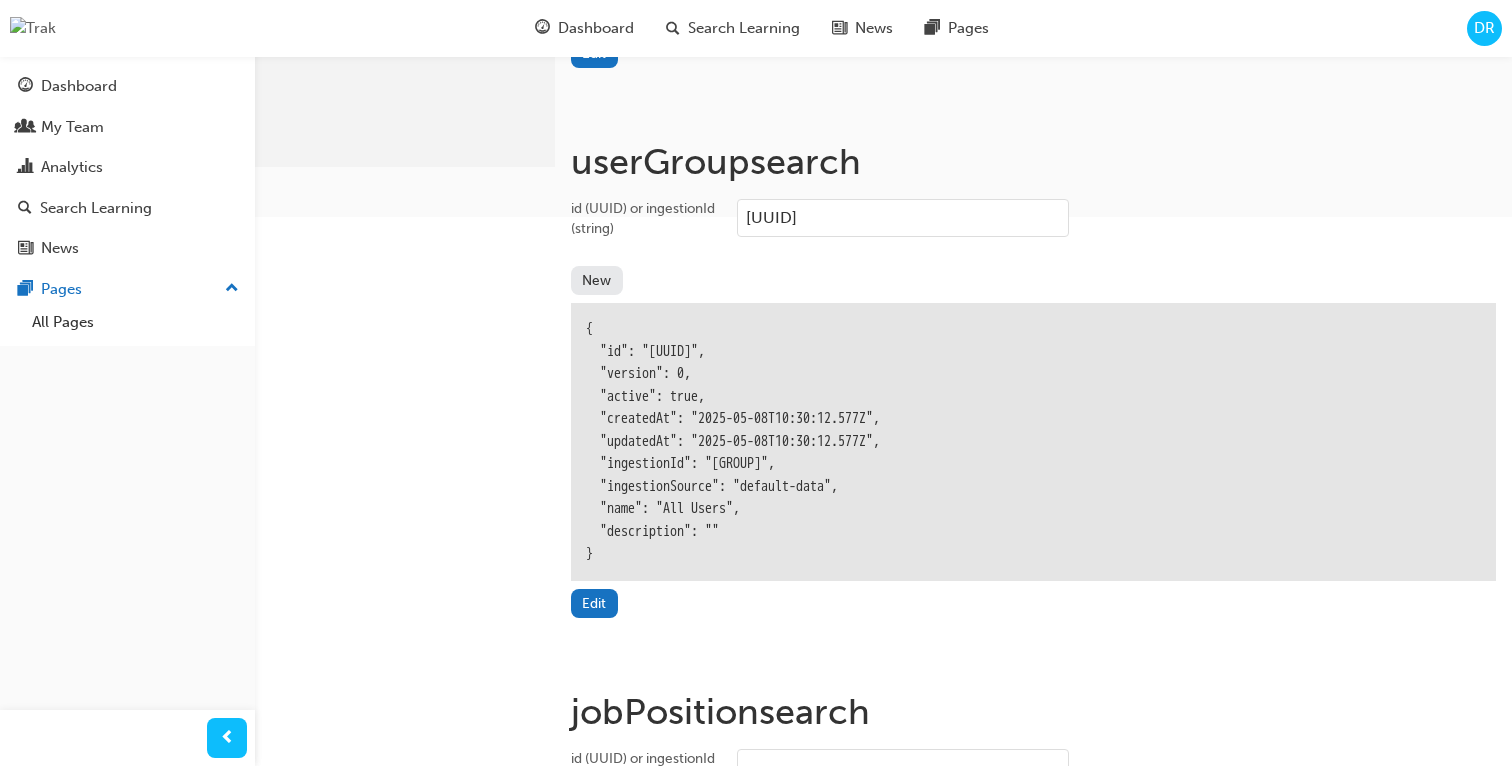 scroll, scrollTop: 653, scrollLeft: 0, axis: vertical 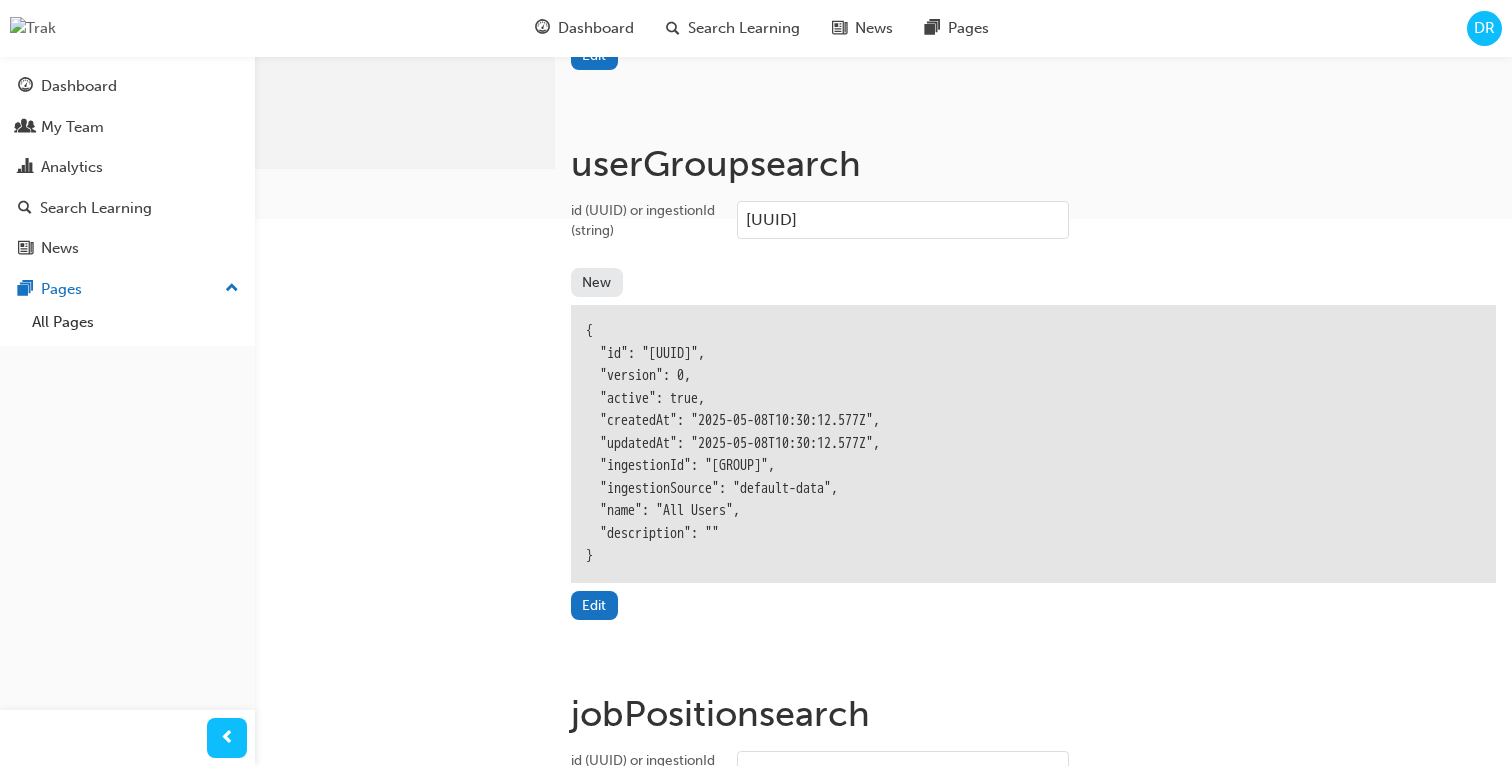 click on "d03570e2-9e9f-4fff-9d41-a98f06e18a9a" at bounding box center (903, 220) 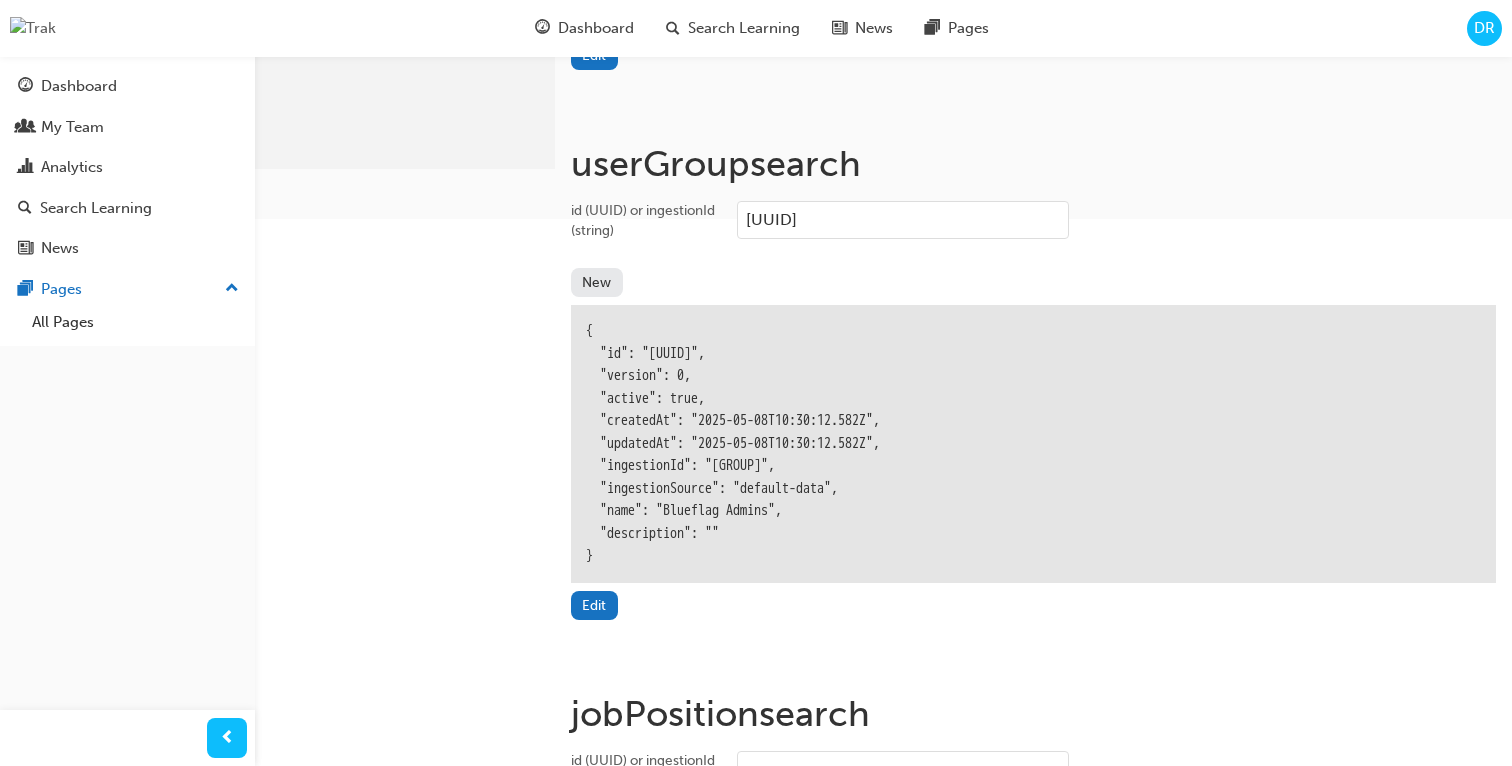 scroll, scrollTop: 0, scrollLeft: 0, axis: both 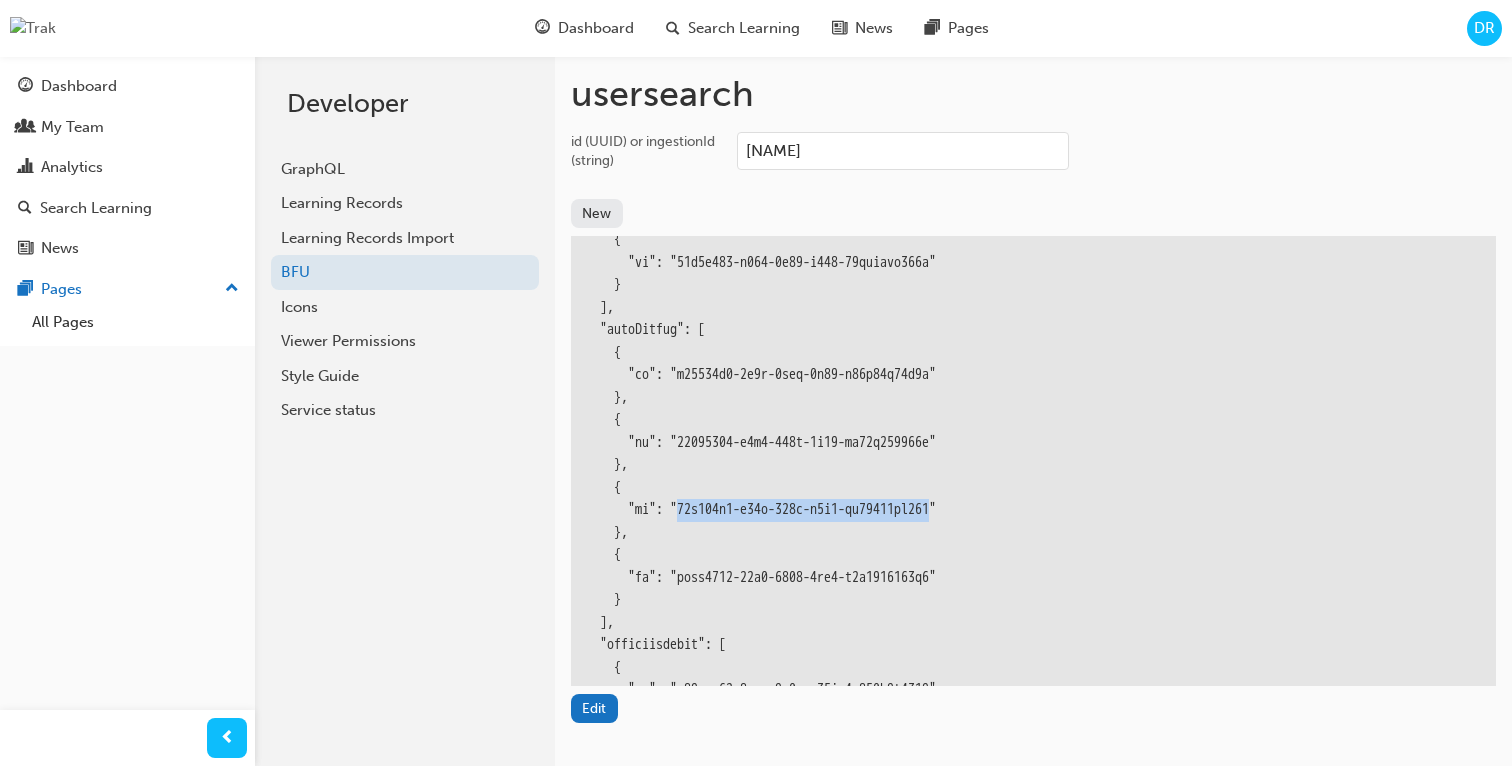 drag, startPoint x: 697, startPoint y: 510, endPoint x: 997, endPoint y: 511, distance: 300.00168 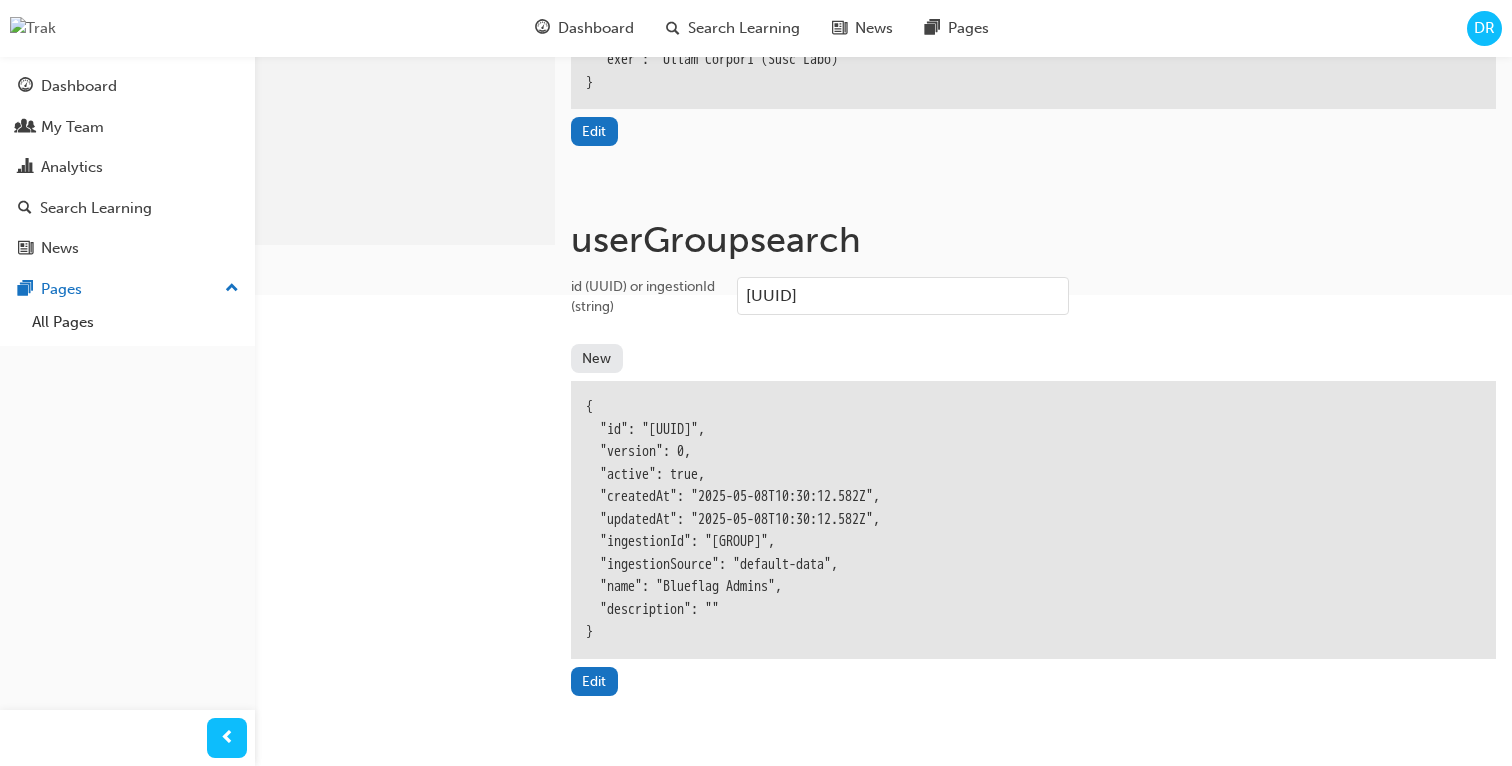 scroll, scrollTop: 509, scrollLeft: 0, axis: vertical 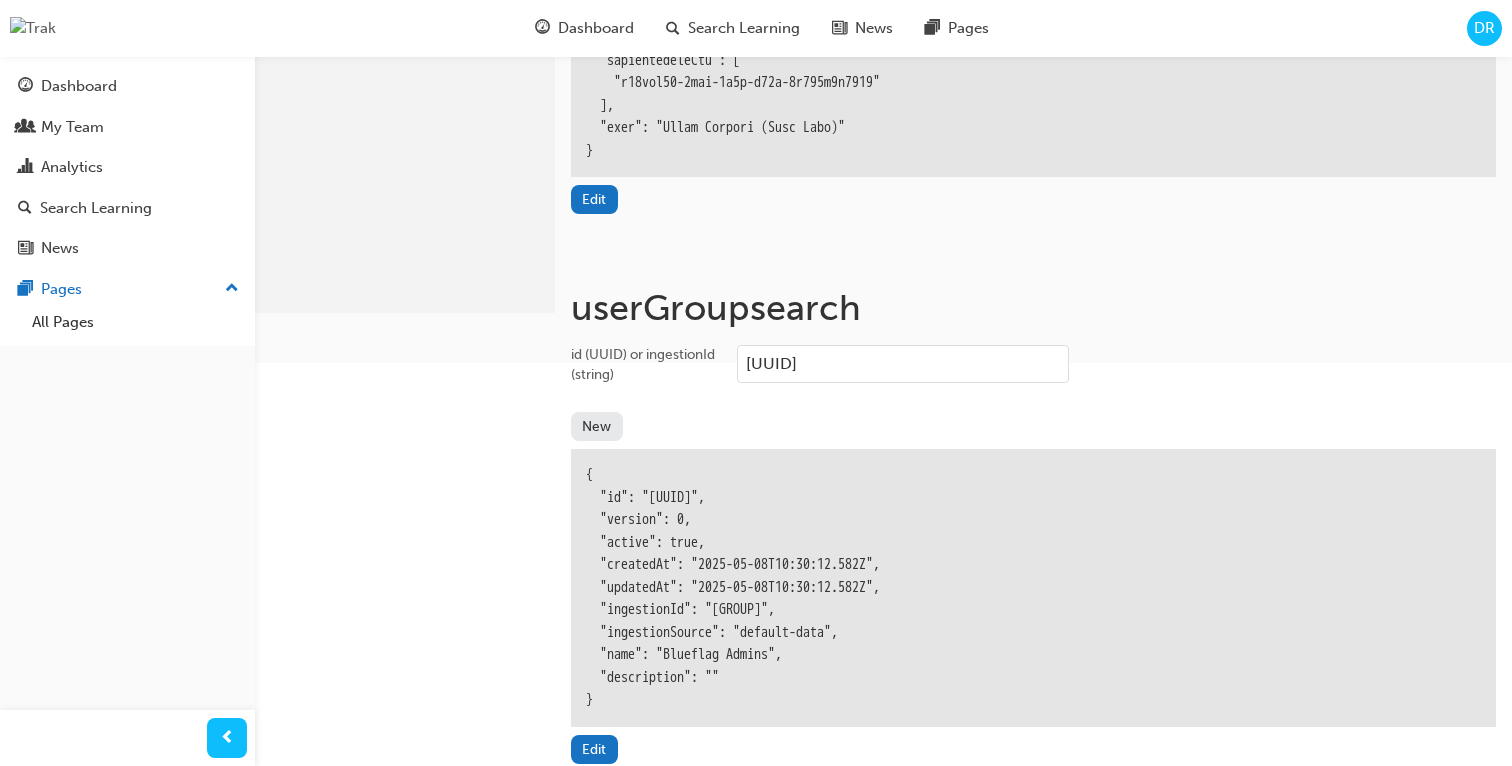 click on "86511269-c3b8-428d-9a07-ff26f351848e" at bounding box center [903, 364] 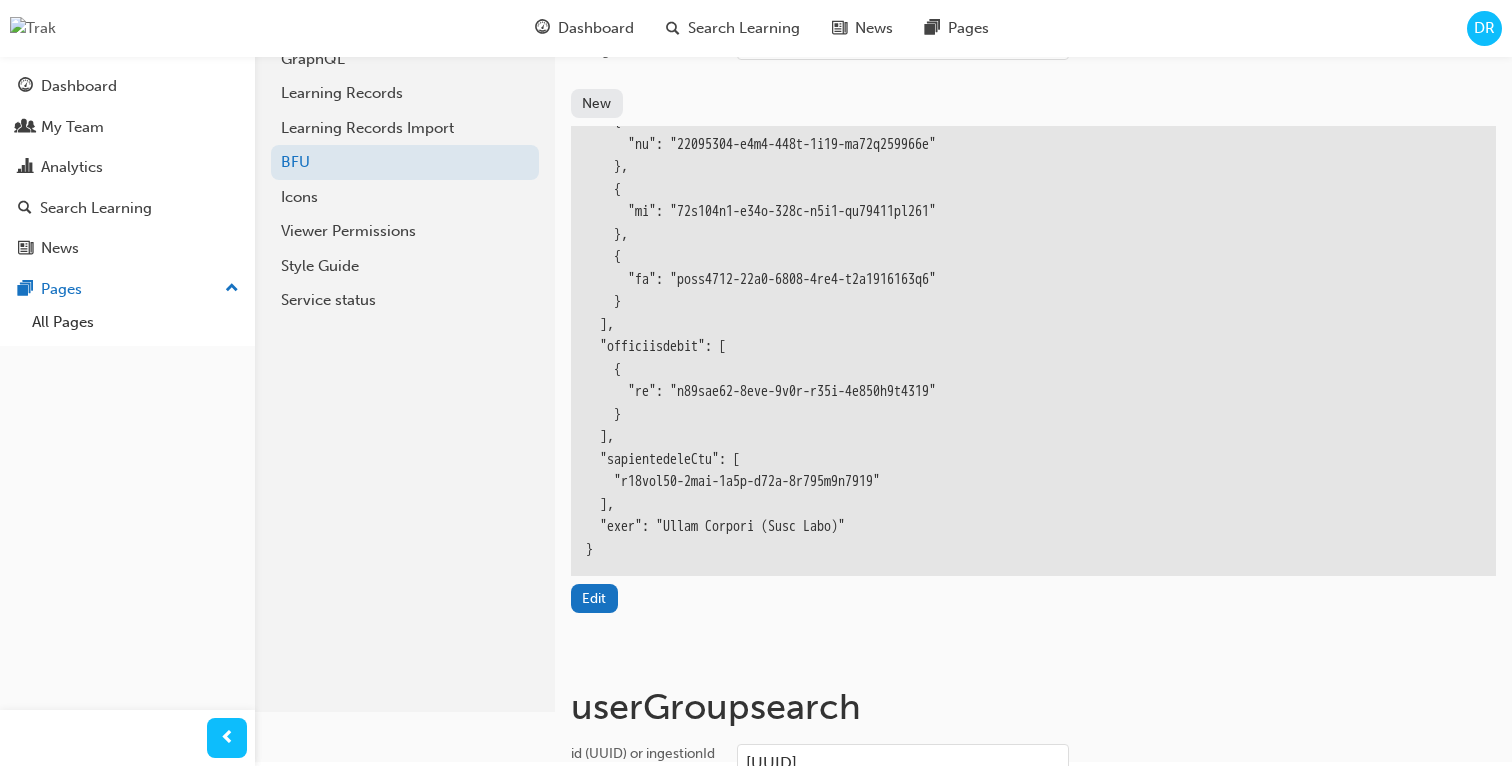 scroll, scrollTop: 93, scrollLeft: 0, axis: vertical 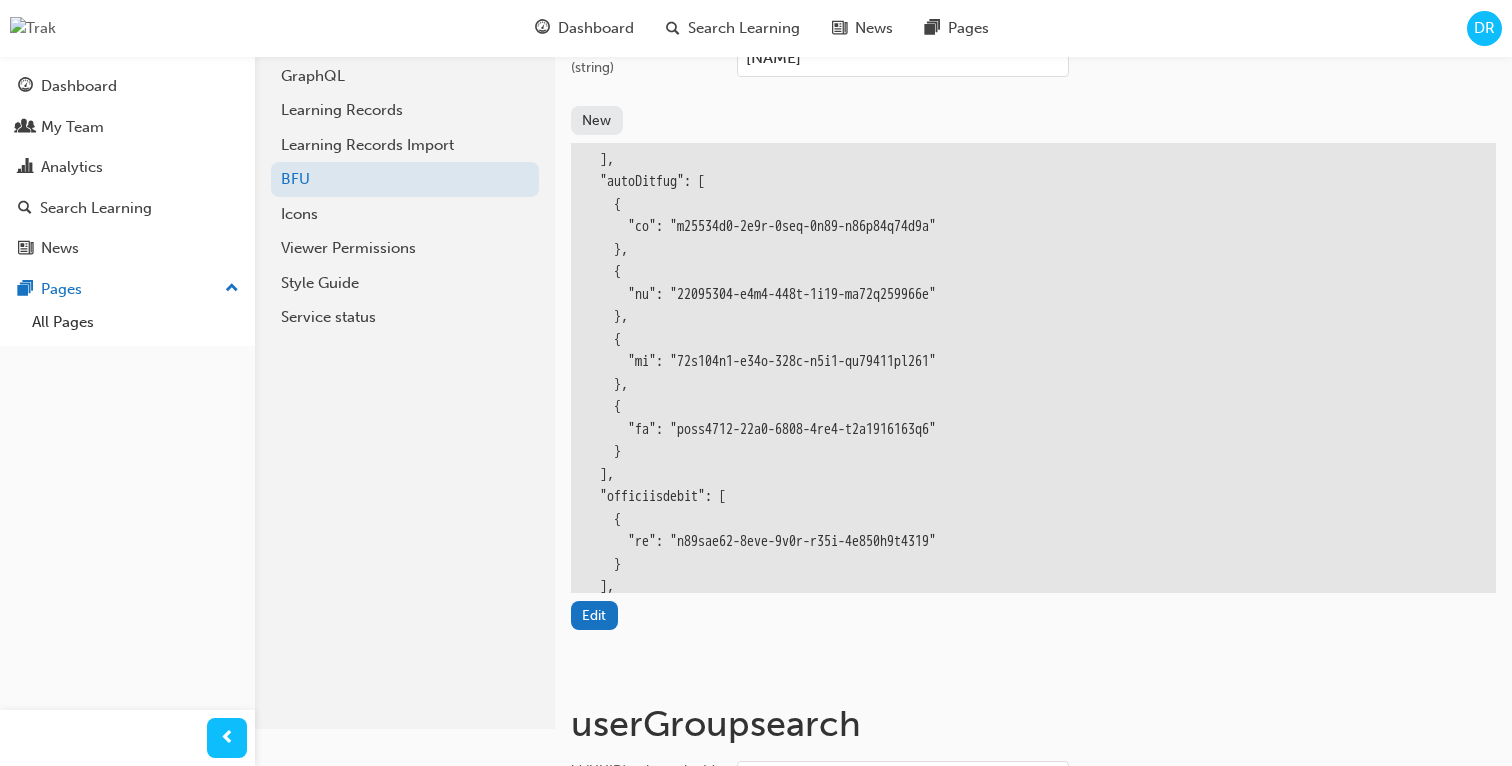 type on "49e196e9-c94c-457d-b9d4-be92679bd391" 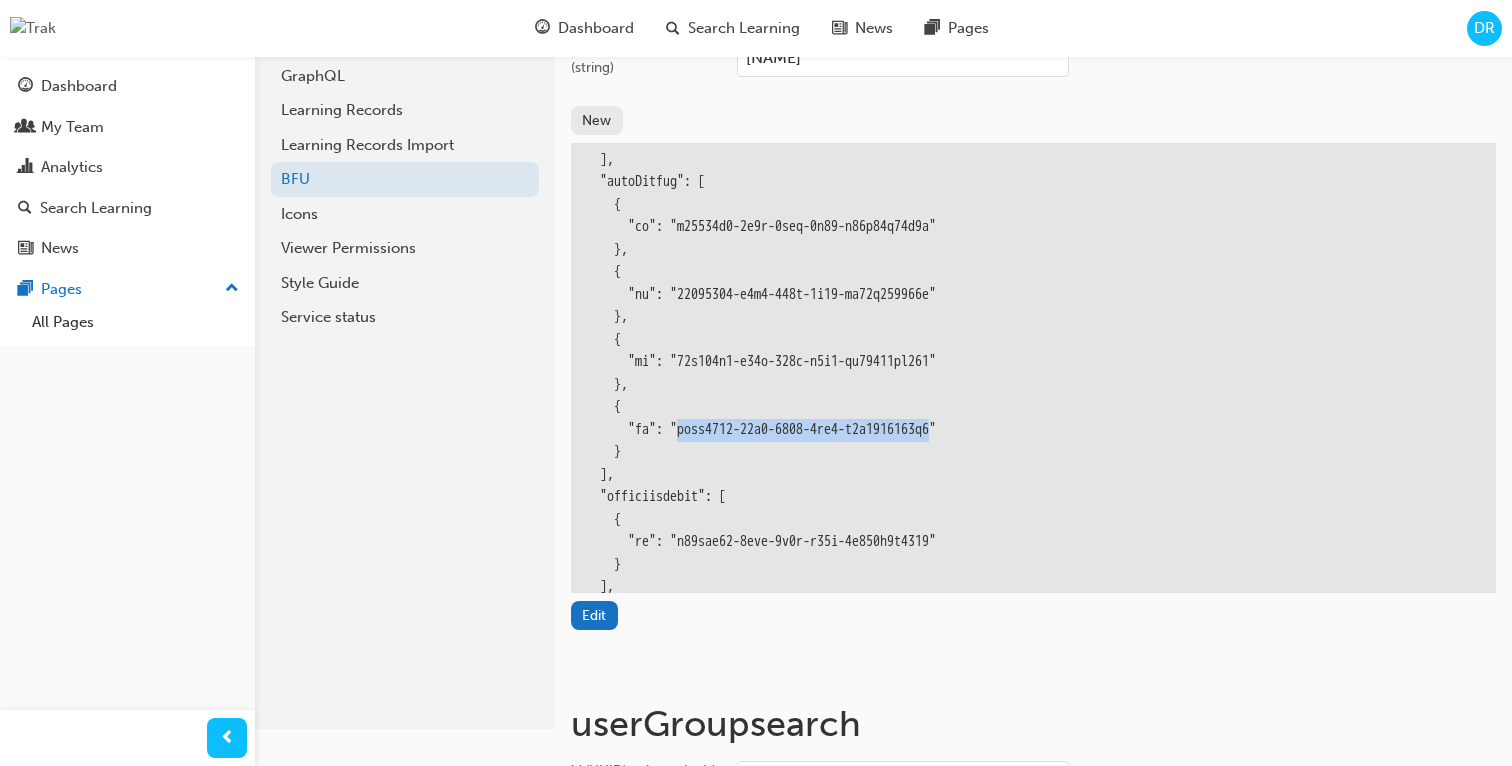 drag, startPoint x: 695, startPoint y: 426, endPoint x: 1001, endPoint y: 429, distance: 306.0147 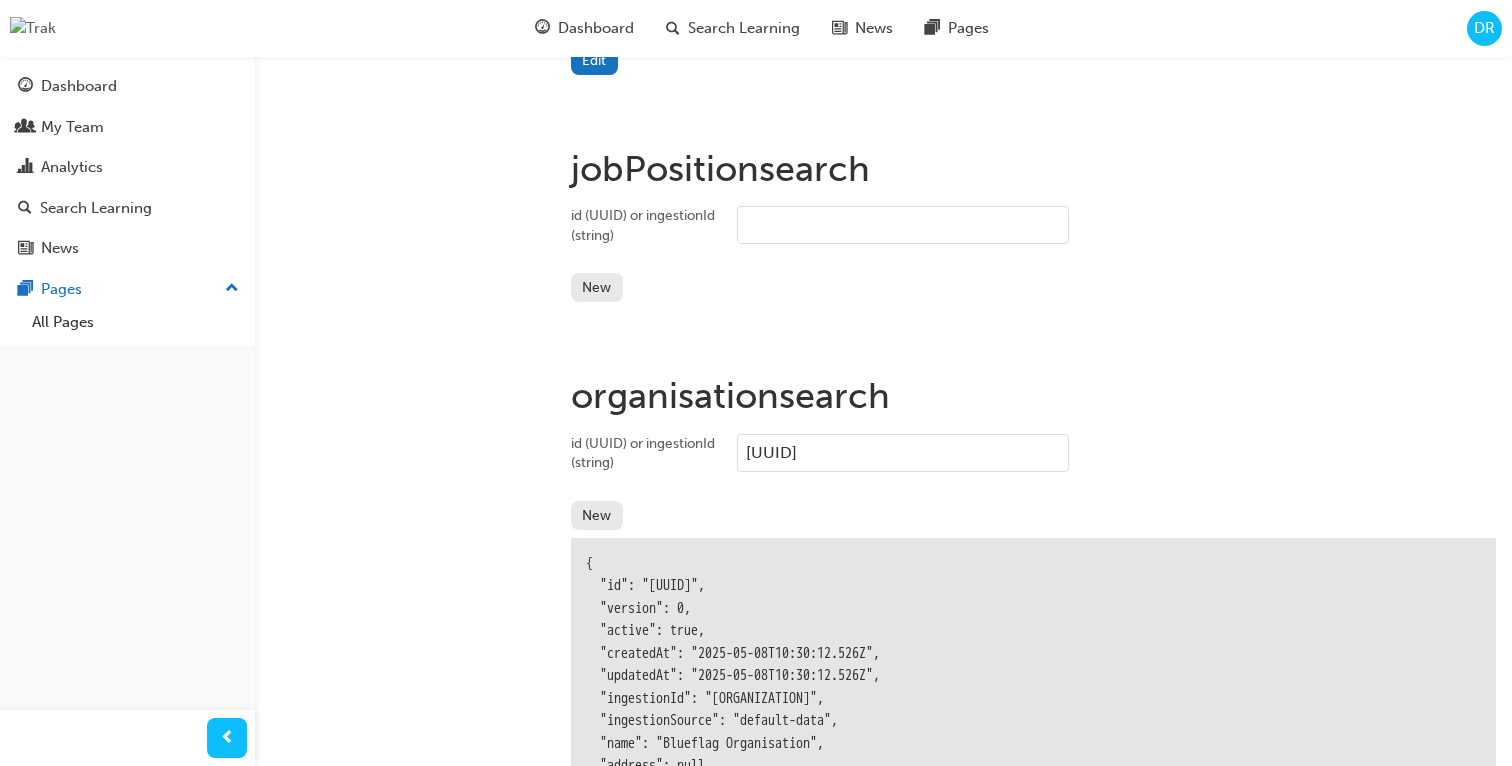click on "a78ced95-6fdd-4e7c-a13c-1b015e7f4148" at bounding box center [903, 453] 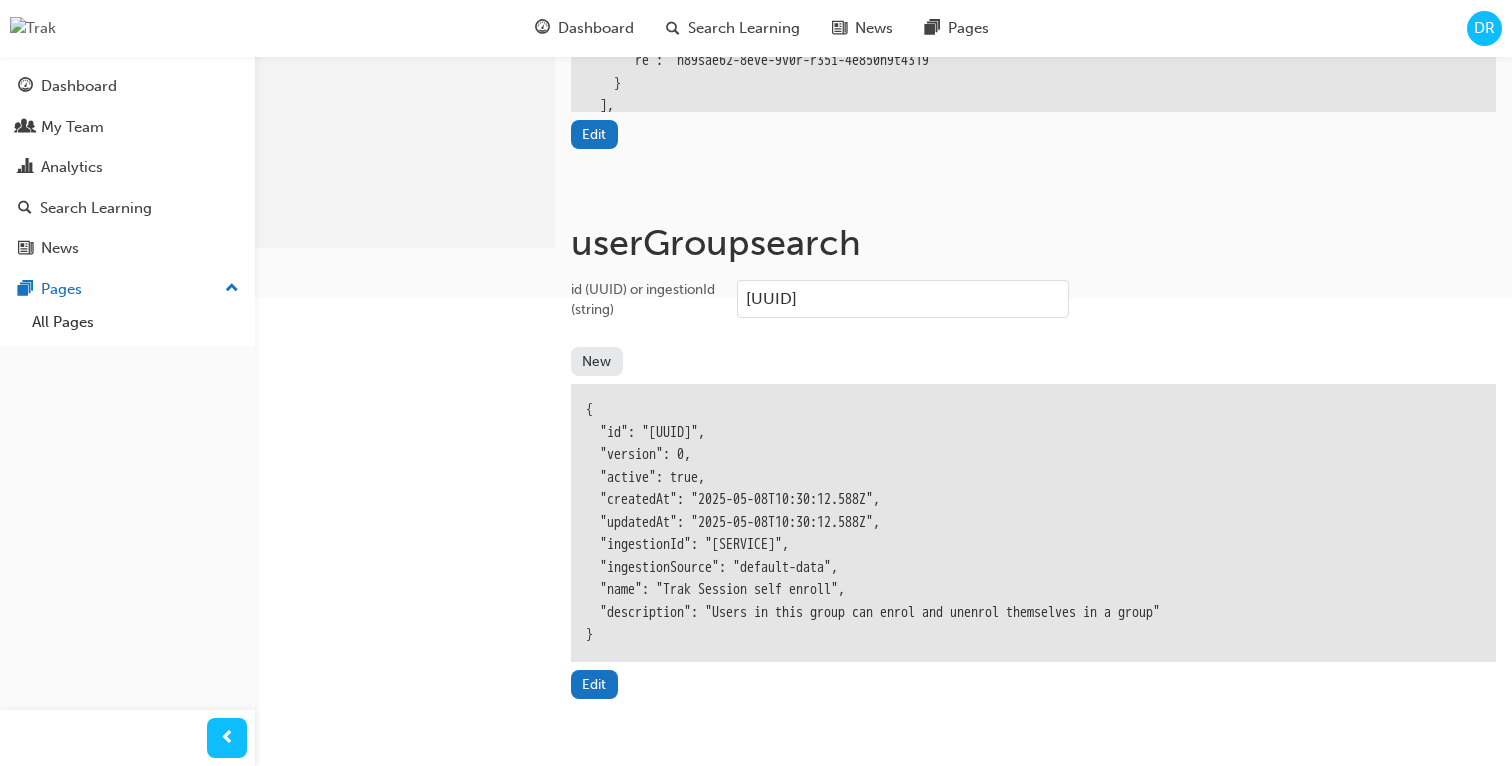 scroll, scrollTop: 573, scrollLeft: 0, axis: vertical 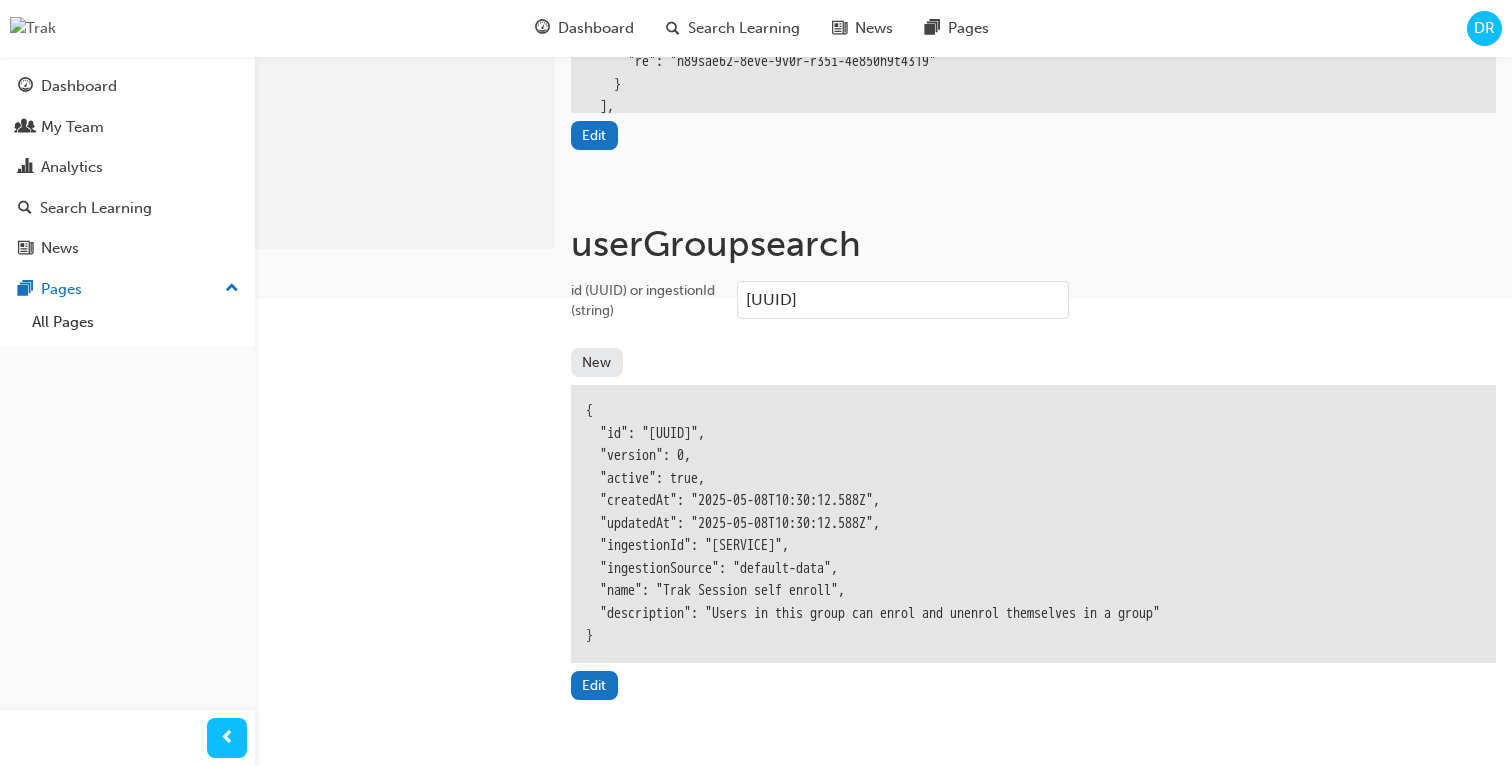 type on "eabc6110-61e0-4844-8ac3-c2c6665354d0" 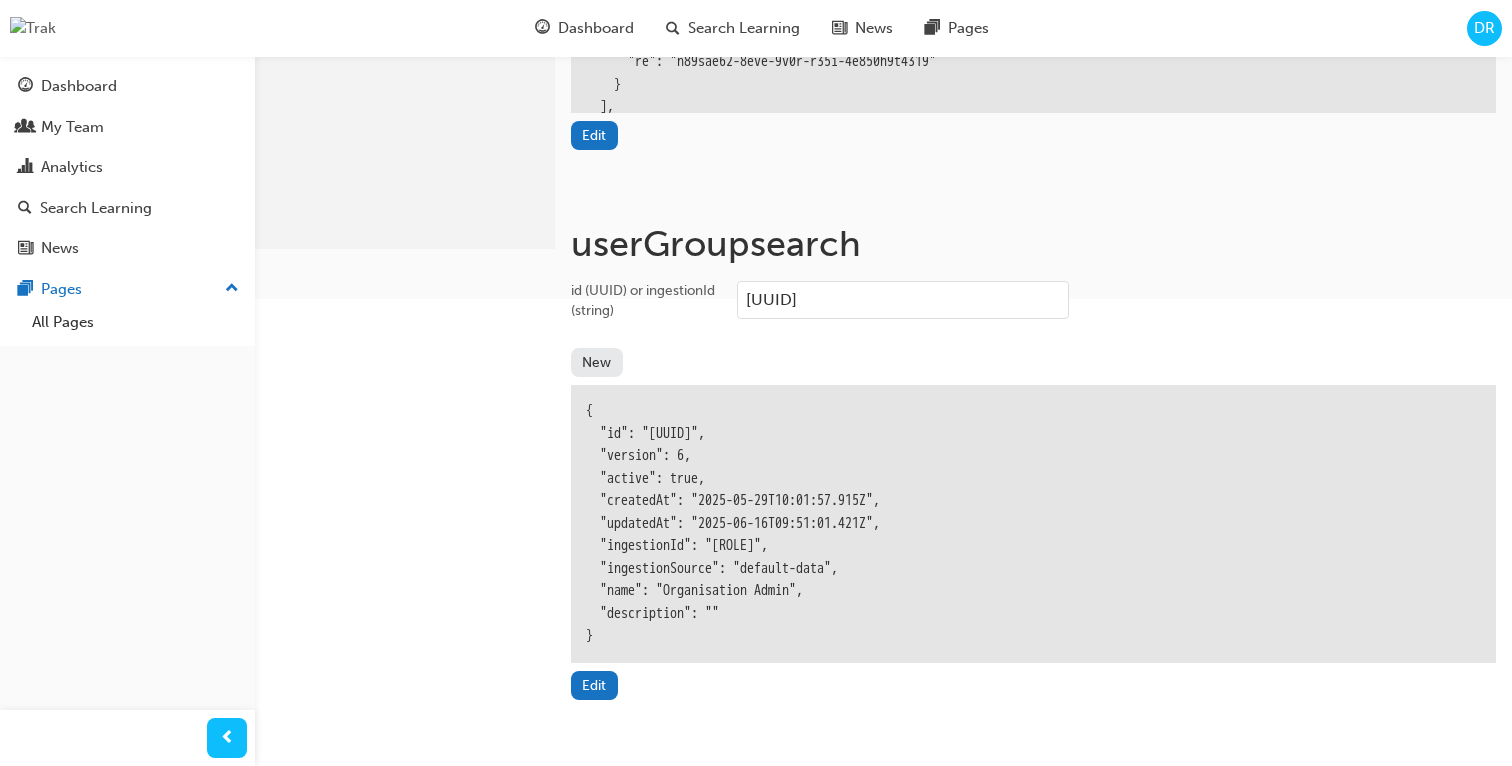 type on "eabc6110-61e0-4844-8ac3-c2c6665354d0" 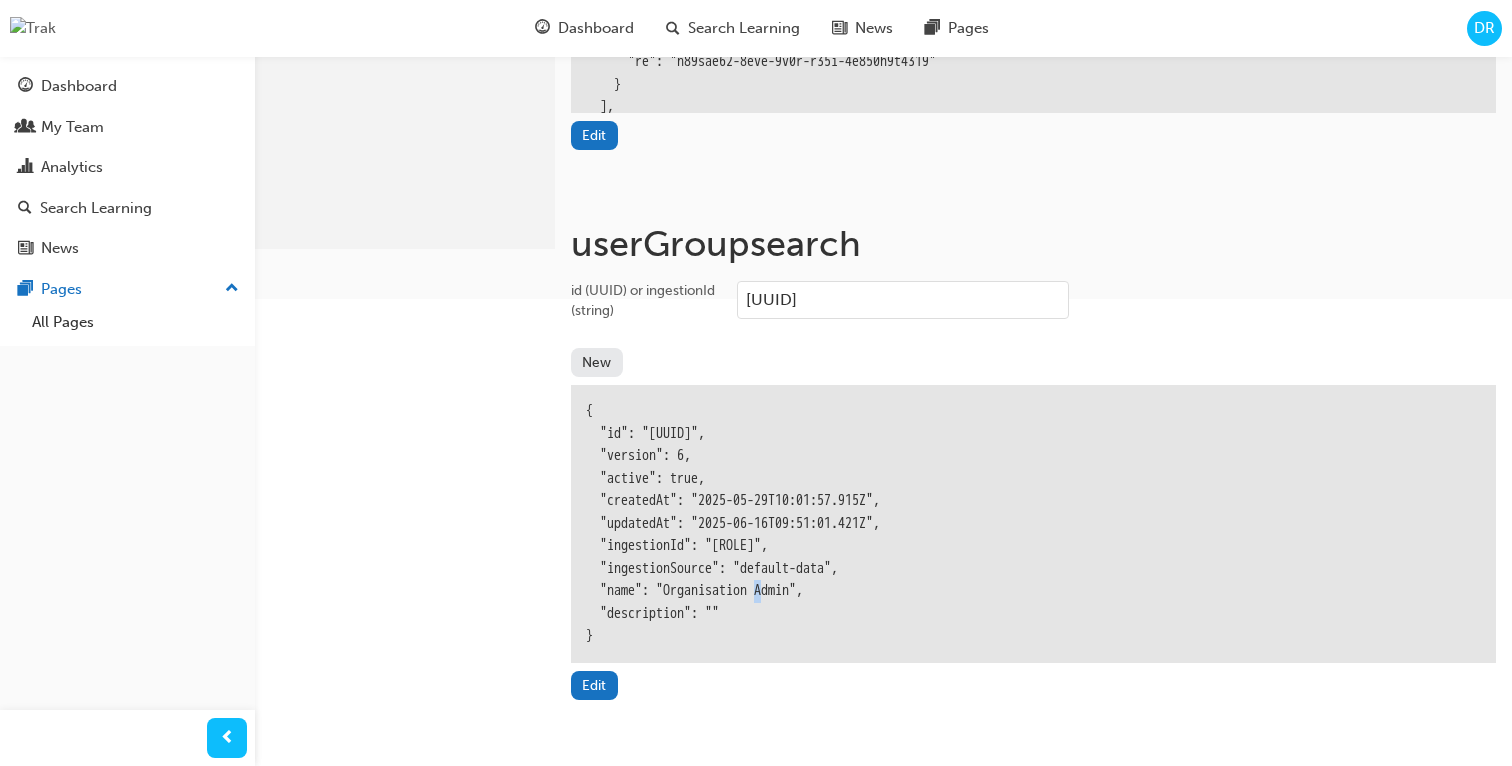 click on "{
"id": "eabc6110-61e0-4844-8ac3-c2c6665354d0",
"version": 6,
"active": true,
"createdAt": "2025-05-29T10:01:57.915Z",
"updatedAt": "2025-06-16T09:51:01.421Z",
"ingestionId": "trak.uamOrgAdmin",
"ingestionSource": "default-data",
"name": "Organisation Admin",
"description": ""
}" at bounding box center (1033, 524) 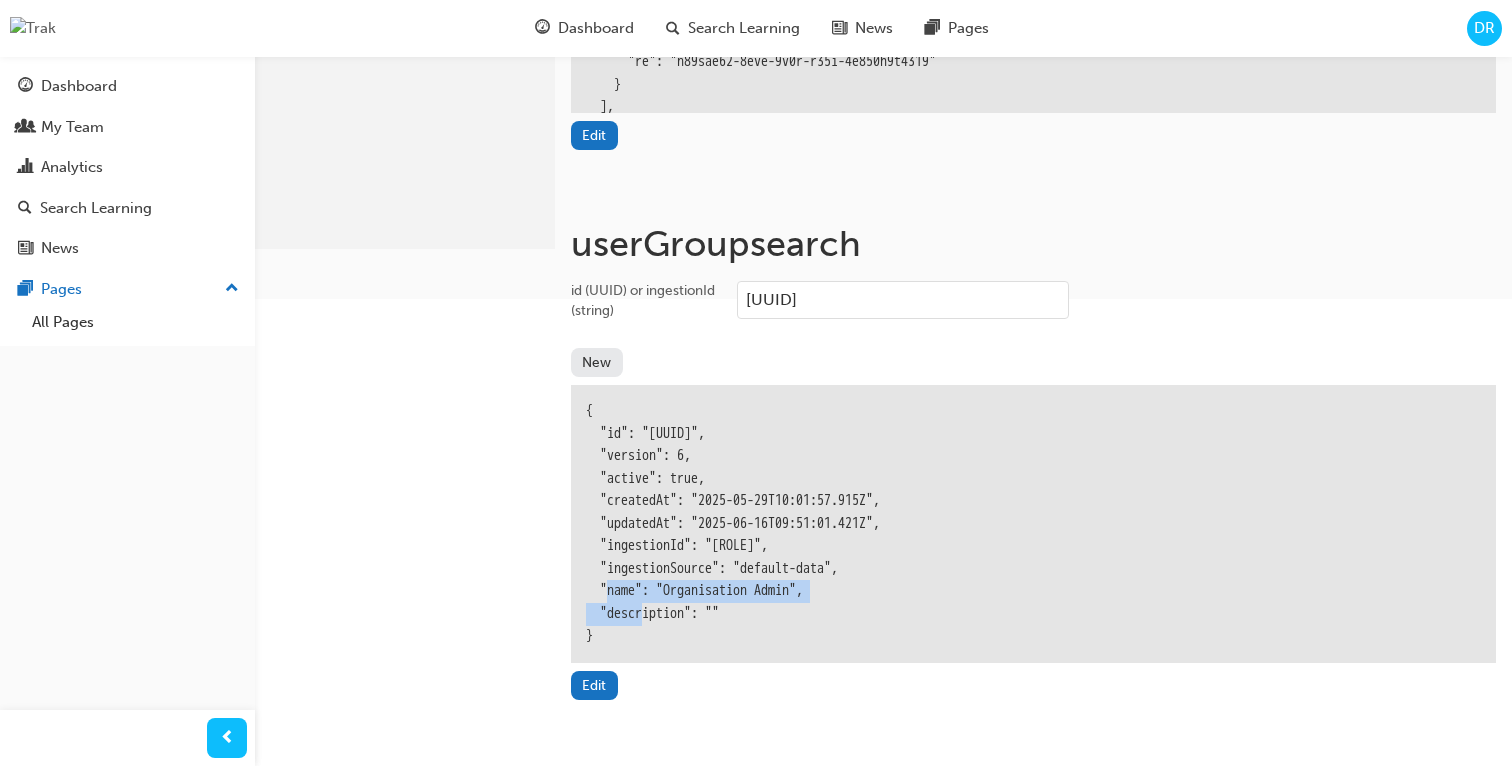 drag, startPoint x: 764, startPoint y: 557, endPoint x: 712, endPoint y: 564, distance: 52.46904 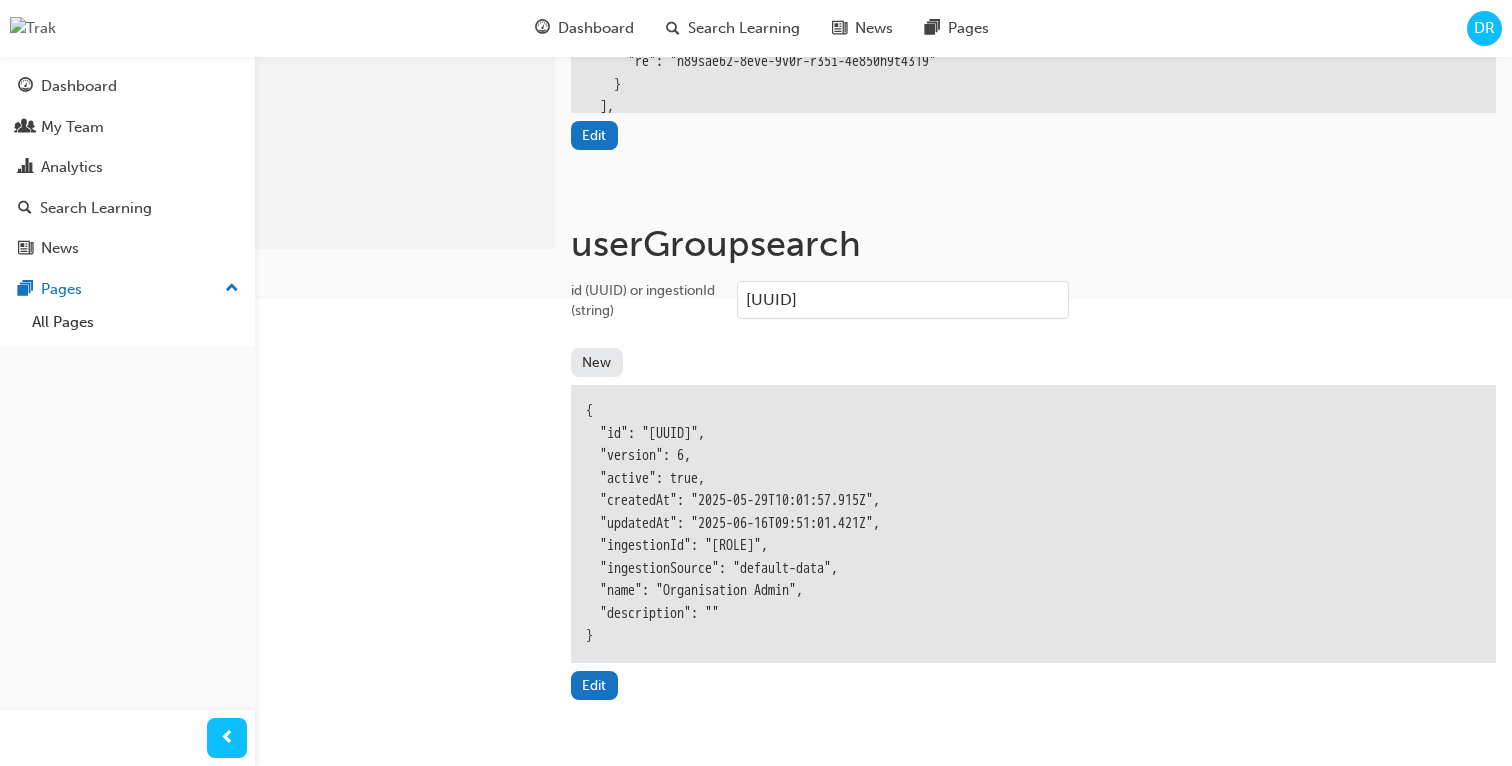 click on "eabc6110-61e0-4844-8ac3-c2c6665354d0" at bounding box center (903, 300) 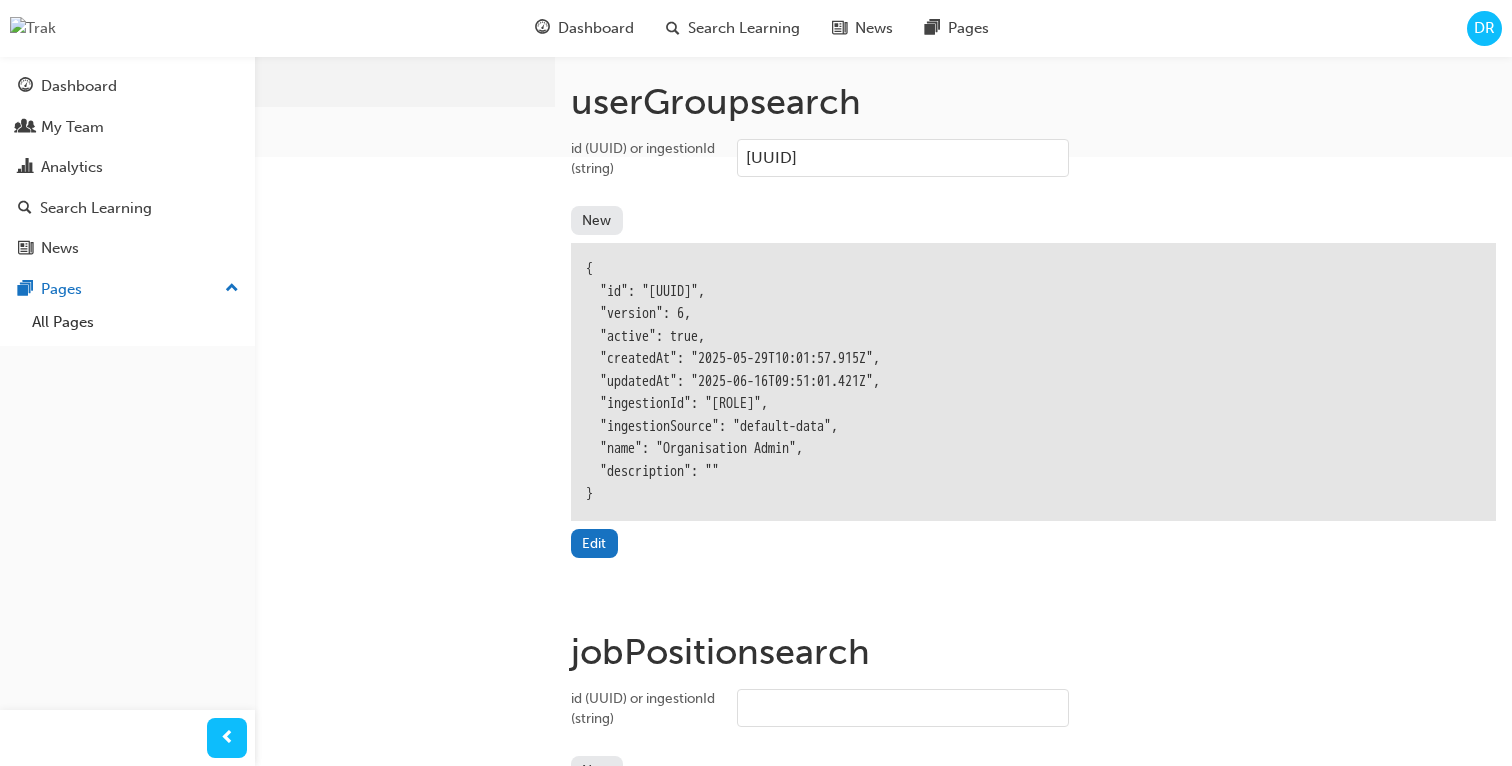 scroll, scrollTop: 719, scrollLeft: 0, axis: vertical 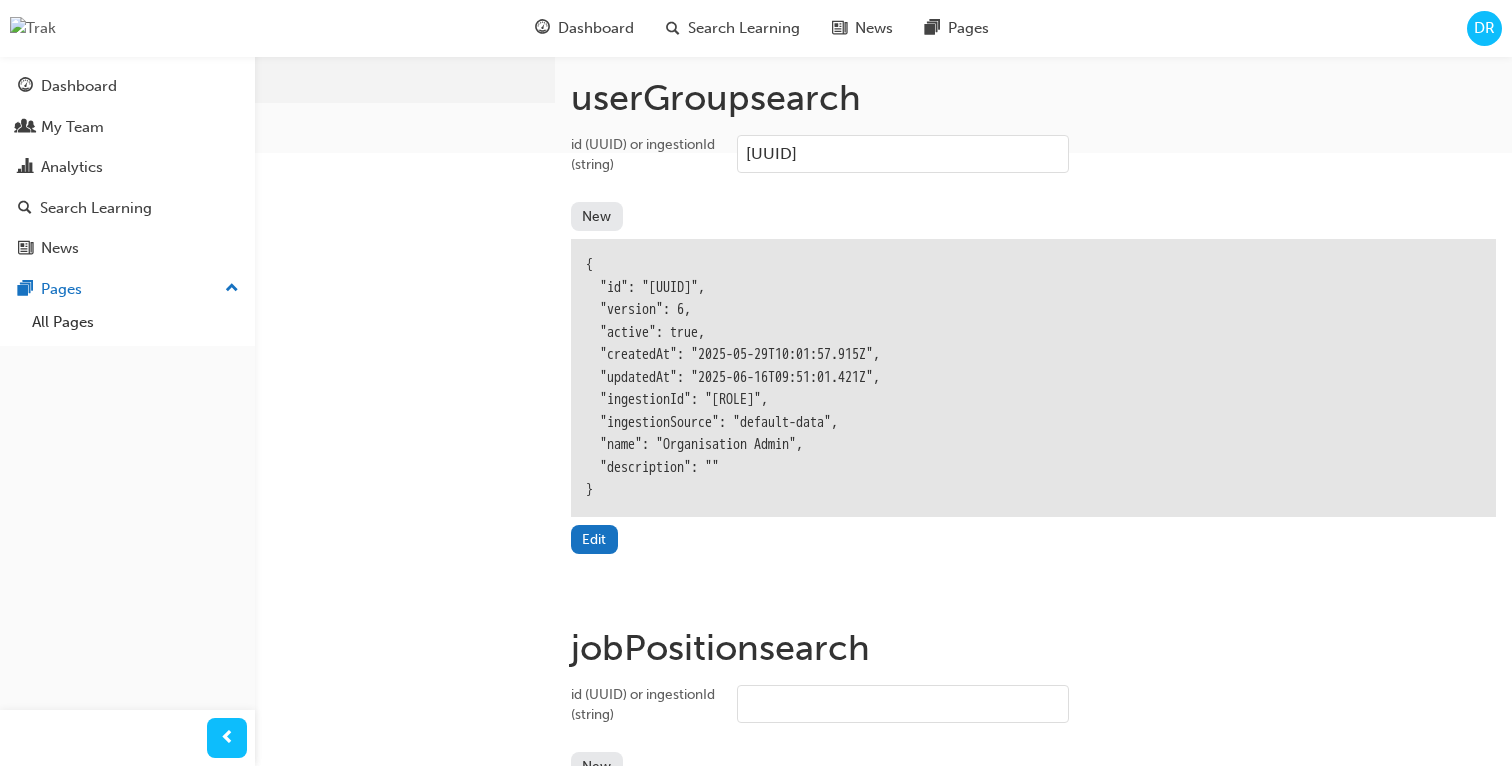 click on "id (UUID) or ingestionId (string) eabc6110-61e0-4844-8ac3-c2c6665354d0" at bounding box center [1033, 164] 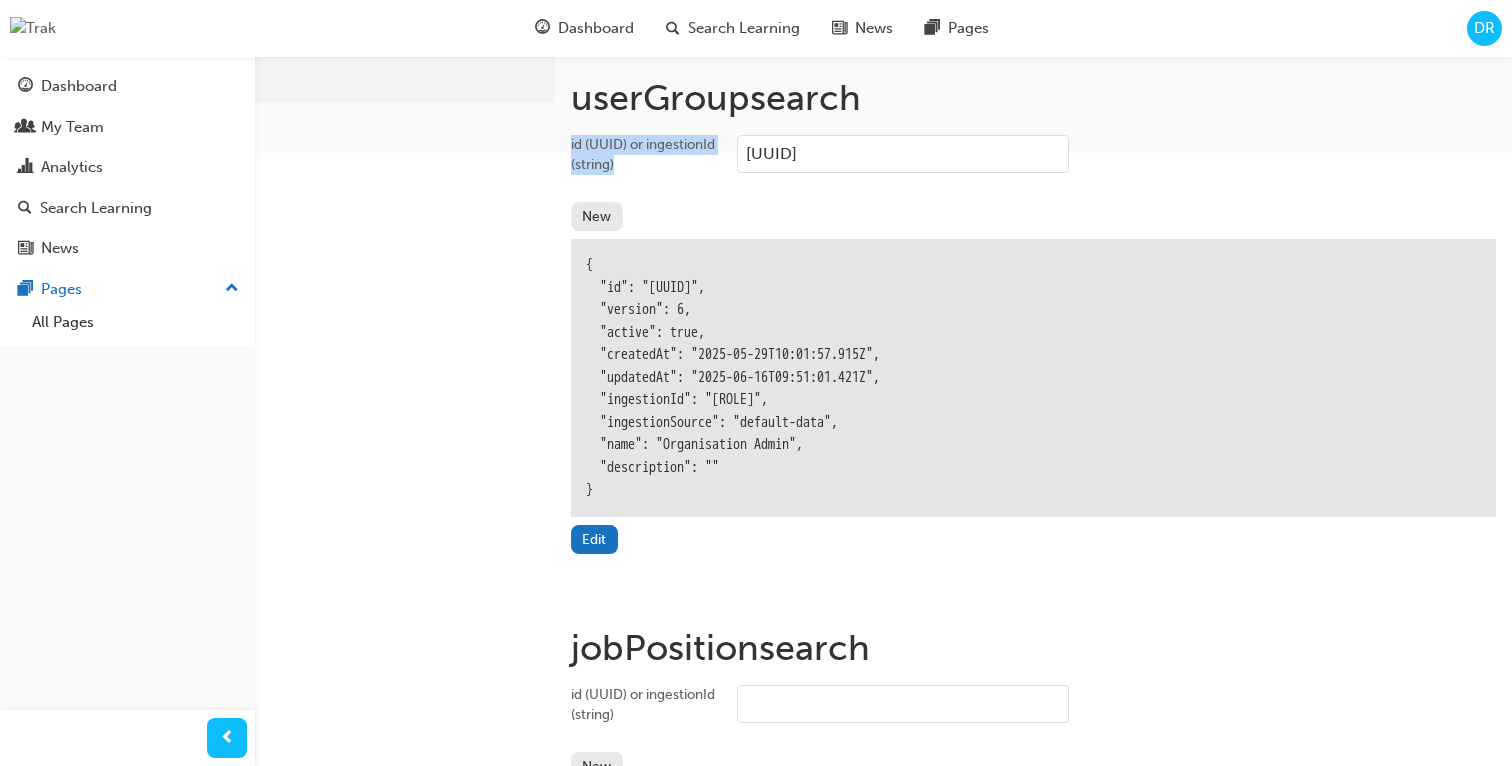 click on "id (UUID) or ingestionId (string) eabc6110-61e0-4844-8ac3-c2c6665354d0" at bounding box center [1033, 164] 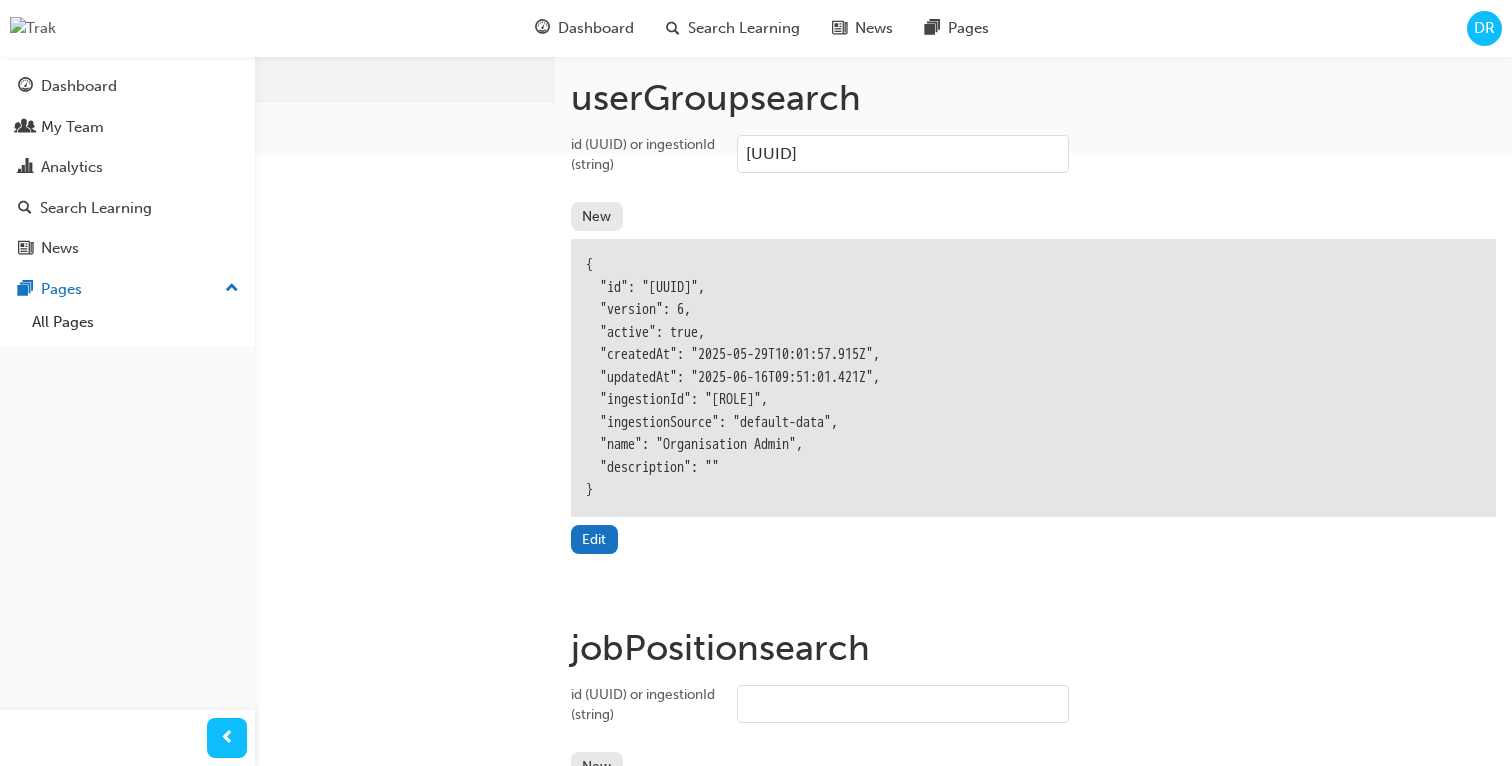 click on "id (UUID) or ingestionId (string)" at bounding box center (646, 154) 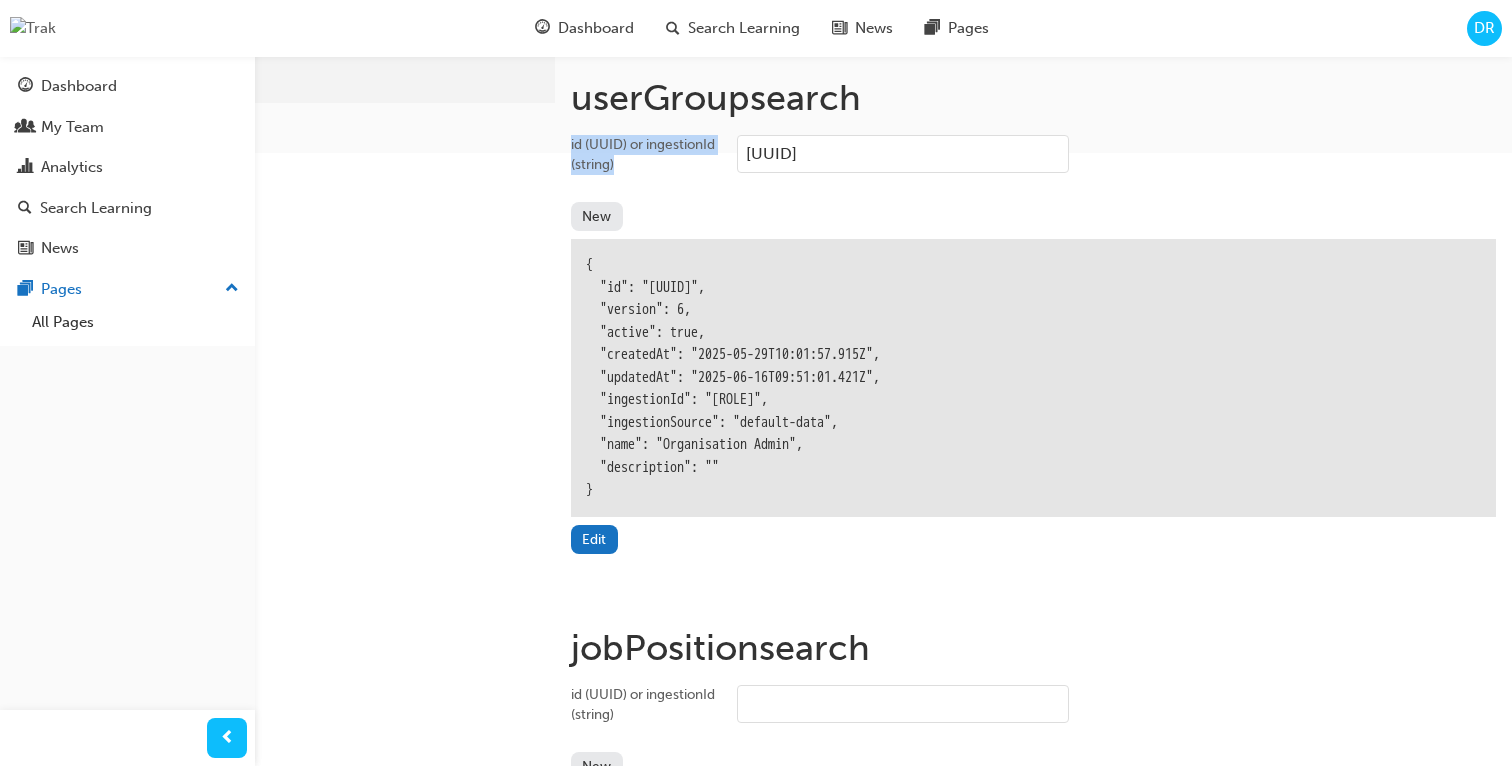 click on "id (UUID) or ingestionId (string)" at bounding box center [646, 154] 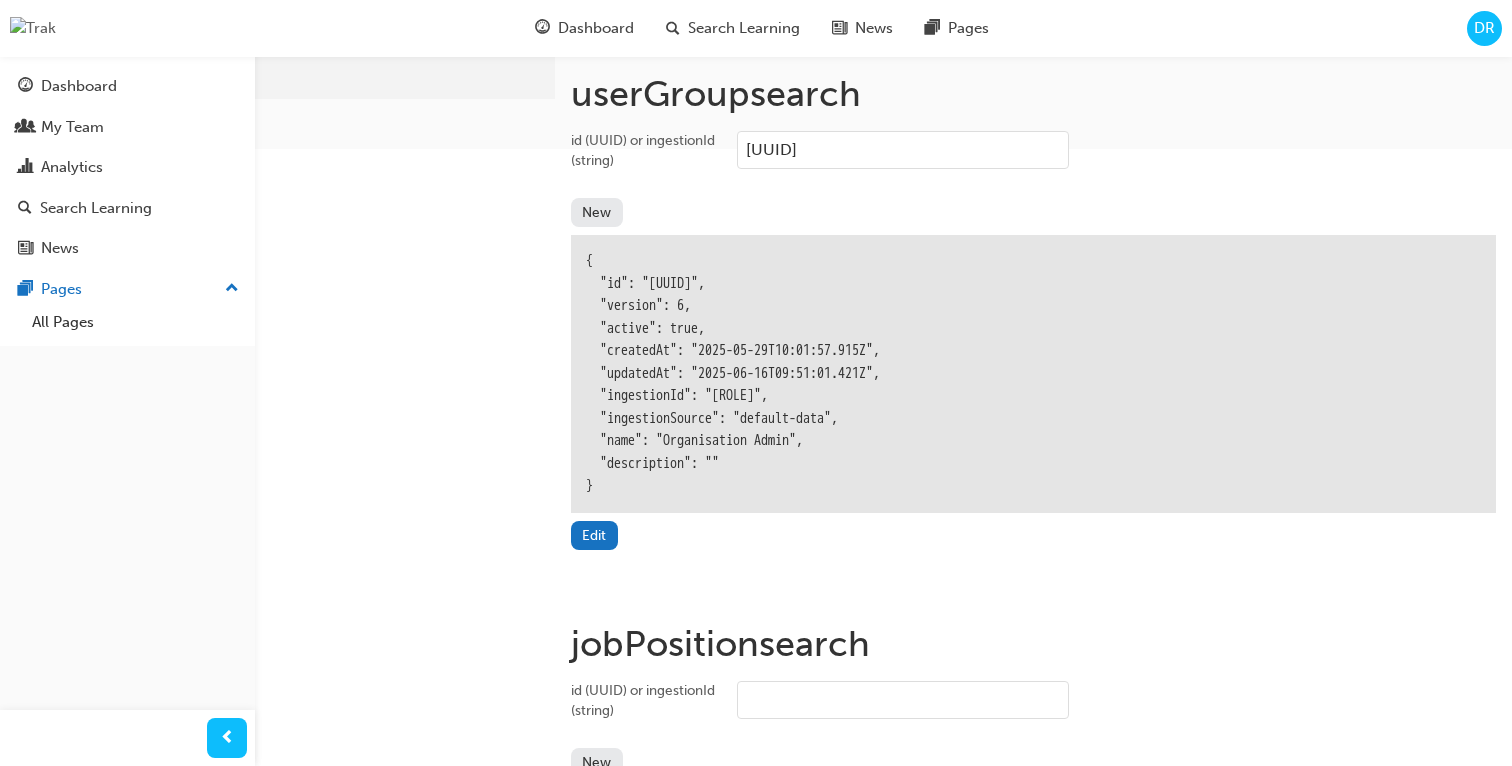 scroll, scrollTop: 726, scrollLeft: 0, axis: vertical 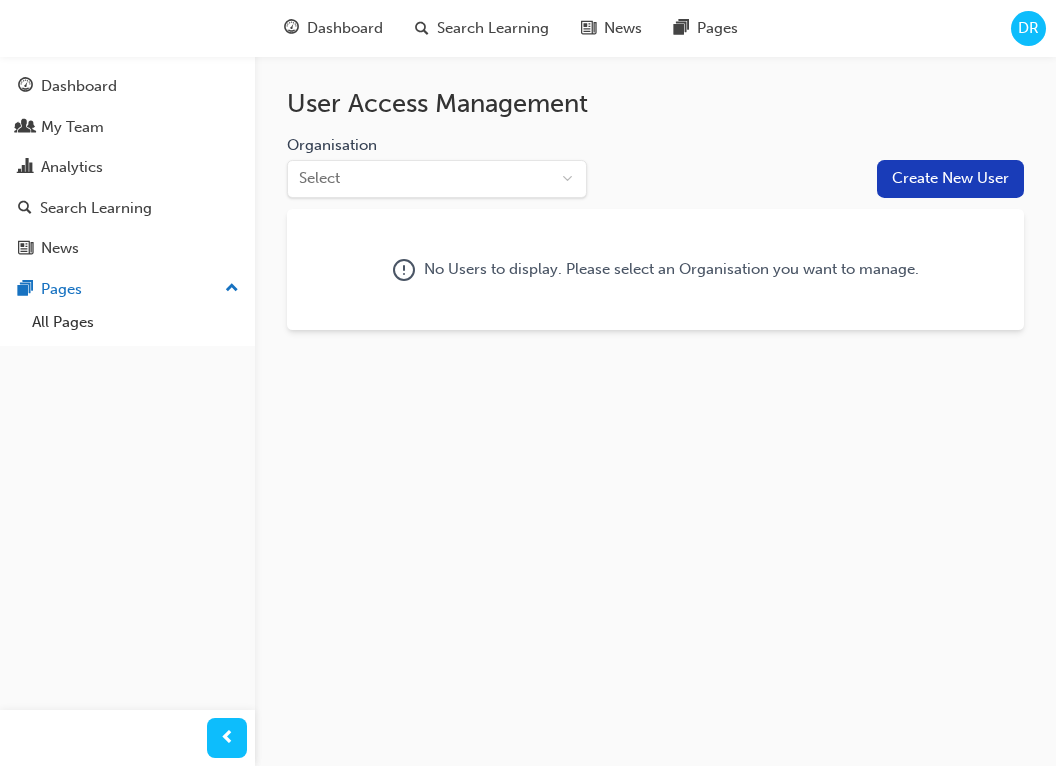 click on "Your version of Internet Explorer is outdated and not supported. Please upgrade to a  modern browser . Dashboard Search Learning News Pages DR Dashboard My Team Analytics Search Learning News Pages Pages All Pages User Access Management Organisation Select Create New User No Users to display. Please select an Organisation you want to manage." at bounding box center [528, 383] 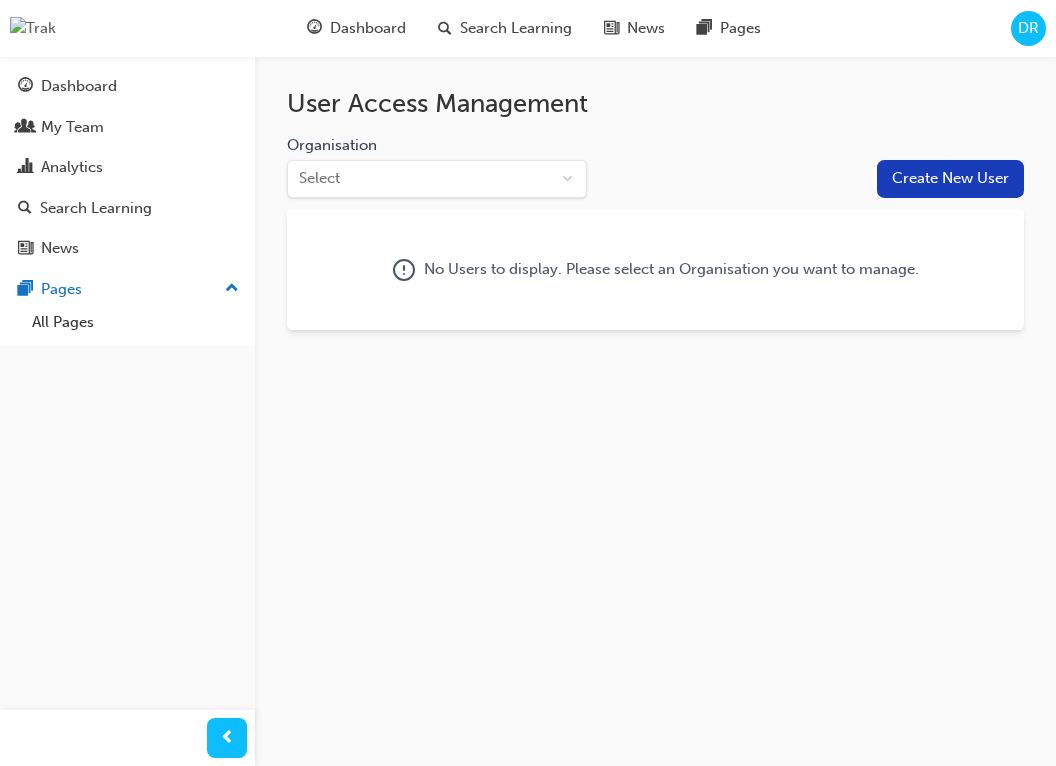 click on "Your version of Internet Explorer is outdated and not supported. Please upgrade to a  modern browser . Dashboard Search Learning News Pages DR Dashboard My Team Analytics Search Learning News Pages Pages All Pages User Access Management Organisation Select Create New User No Users to display. Please select an Organisation you want to manage." at bounding box center (528, 383) 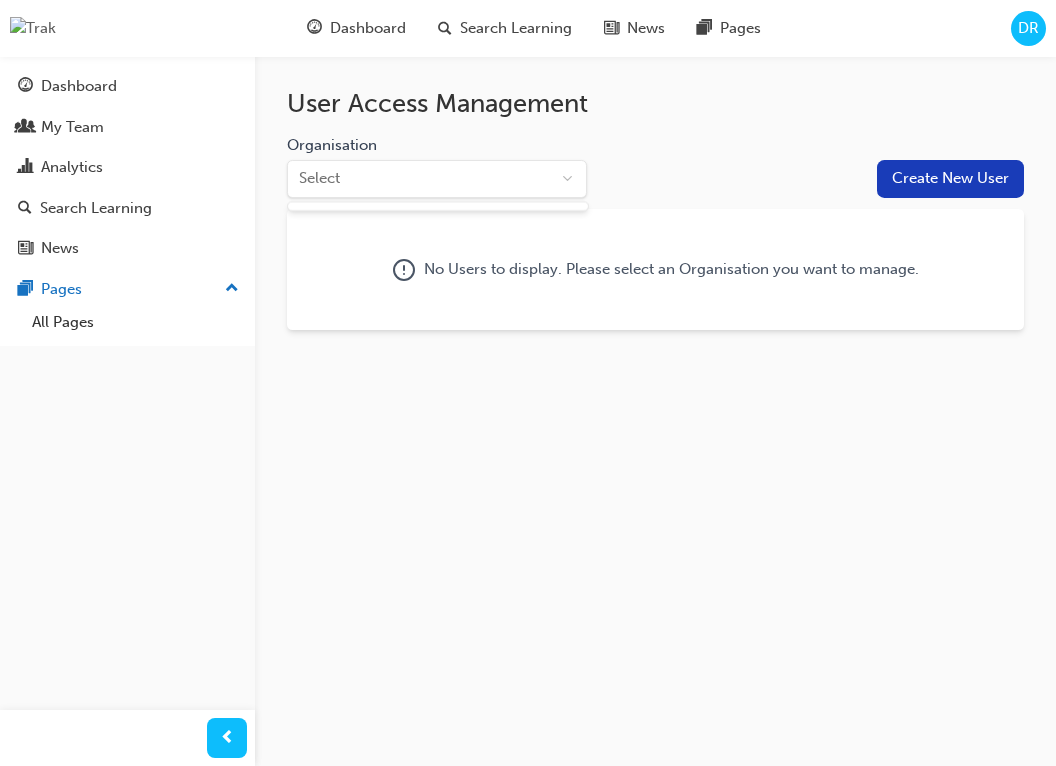 click on "Your version of Internet Explorer is outdated and not supported. Please upgrade to a  modern browser . Dashboard Search Learning News Pages DR Dashboard My Team Analytics Search Learning News Pages Pages All Pages User Access Management Organisation Select Create New User No Users to display. Please select an Organisation you want to manage." at bounding box center (528, 383) 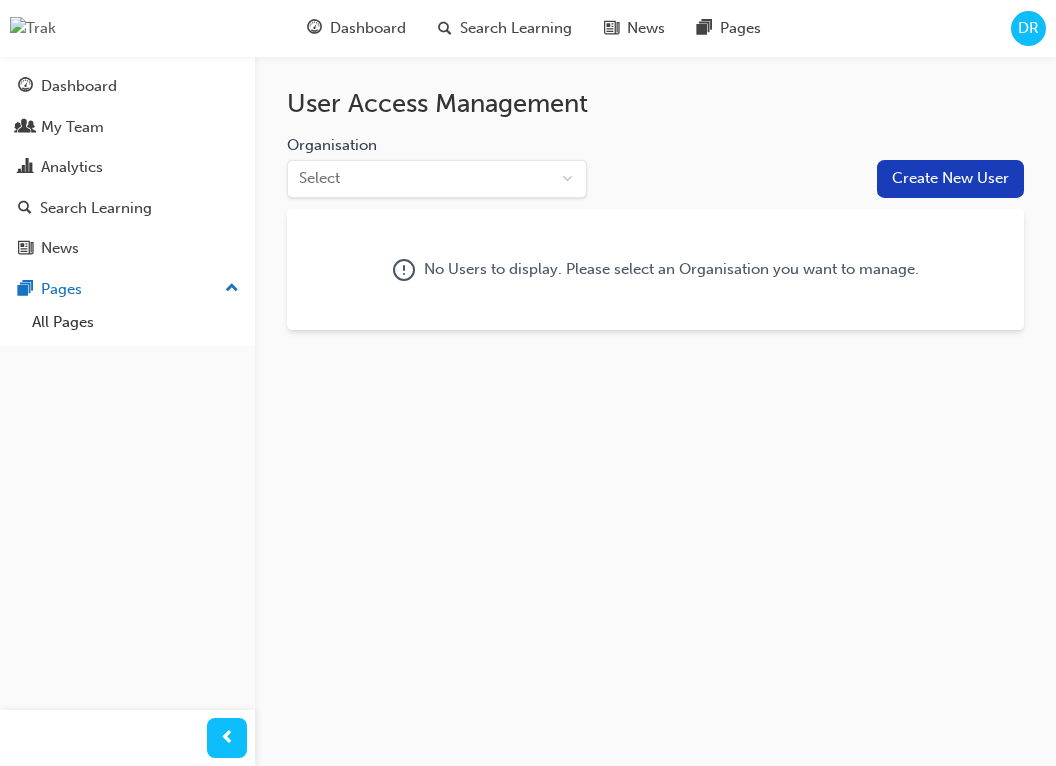 click on "User Access Management" at bounding box center (655, 104) 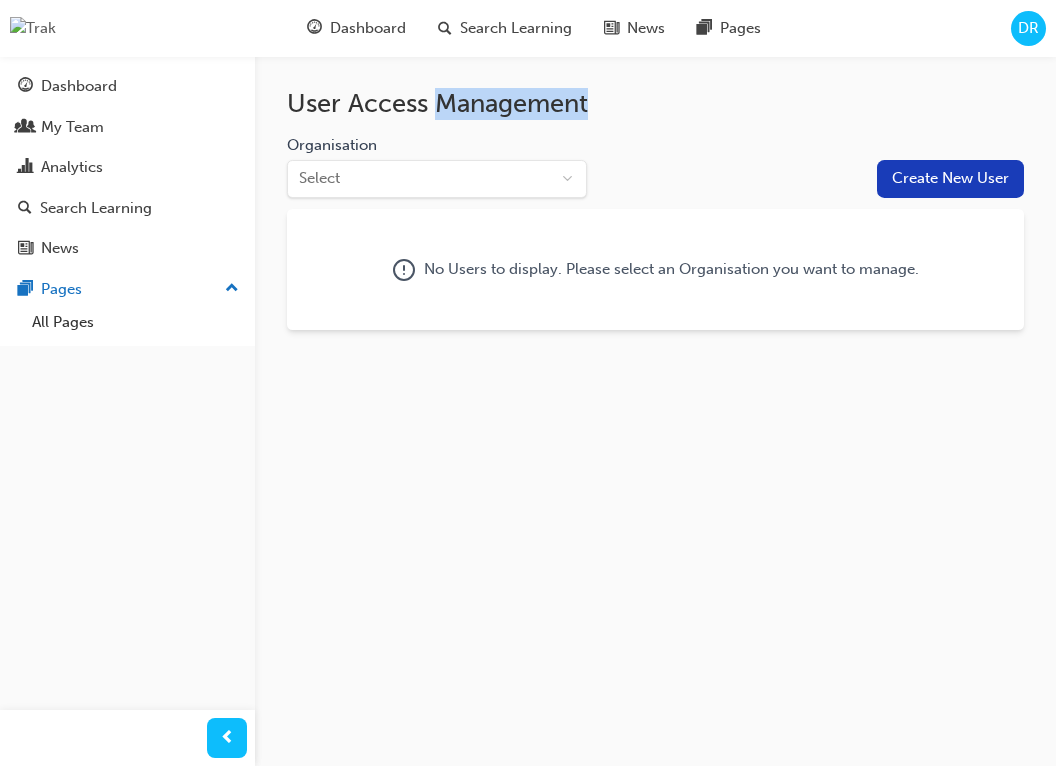click on "User Access Management" at bounding box center (655, 104) 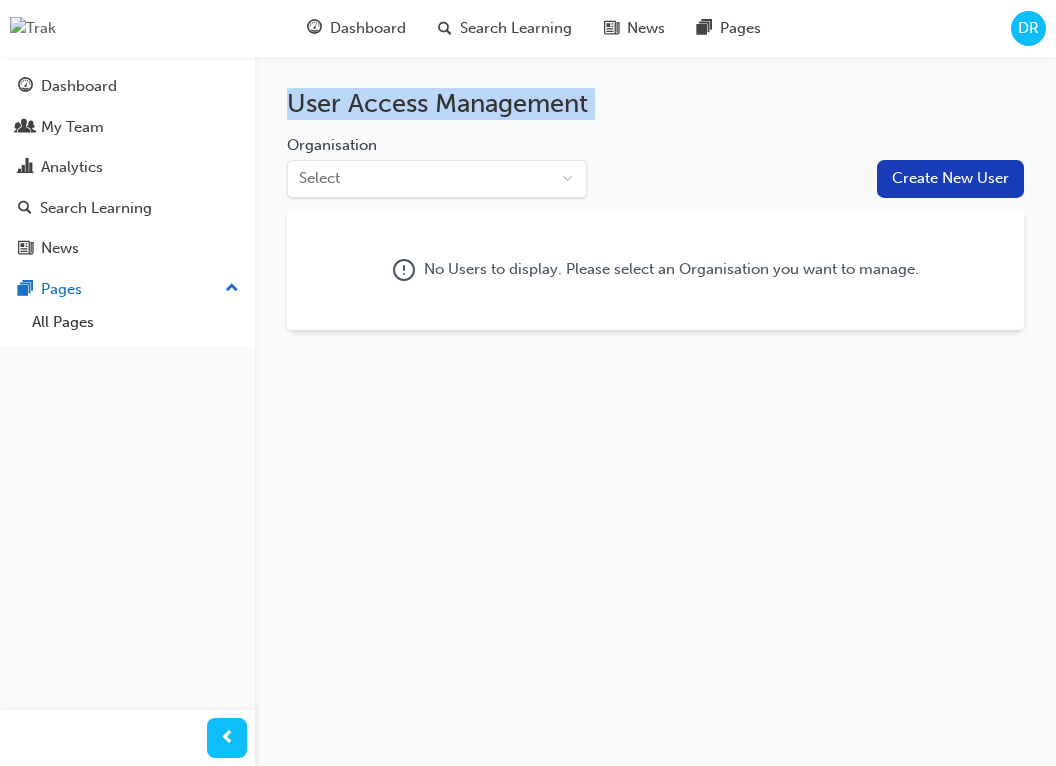 click on "User Access Management" at bounding box center (655, 104) 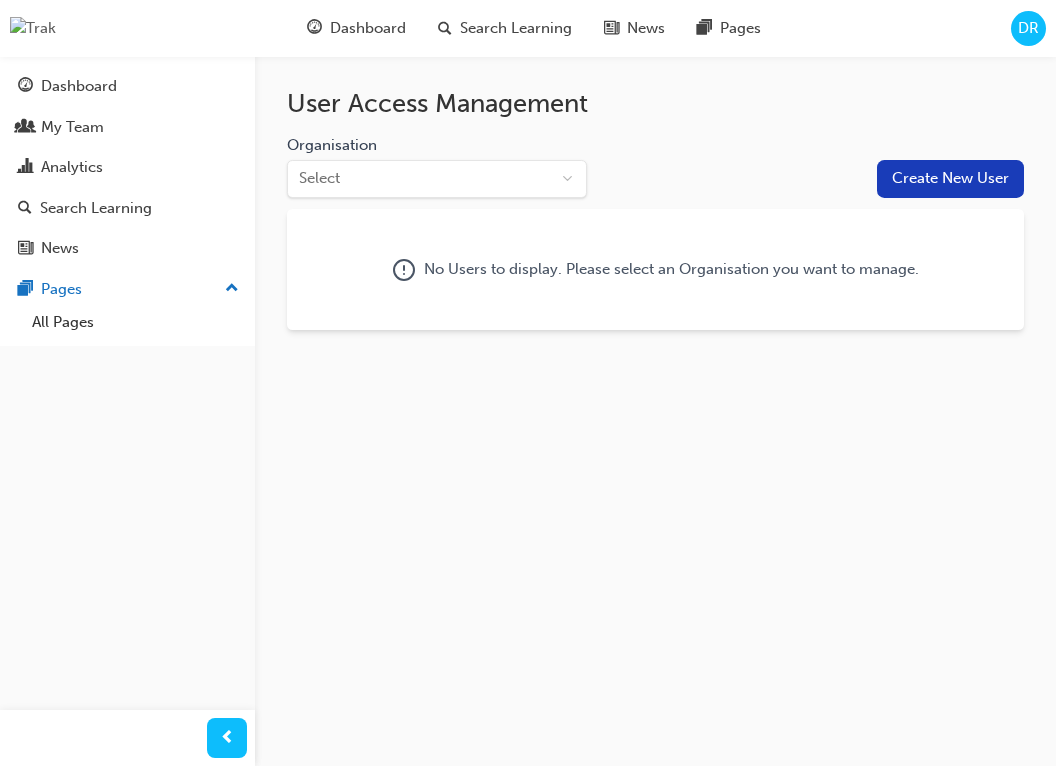 click on "DR" at bounding box center (1028, 28) 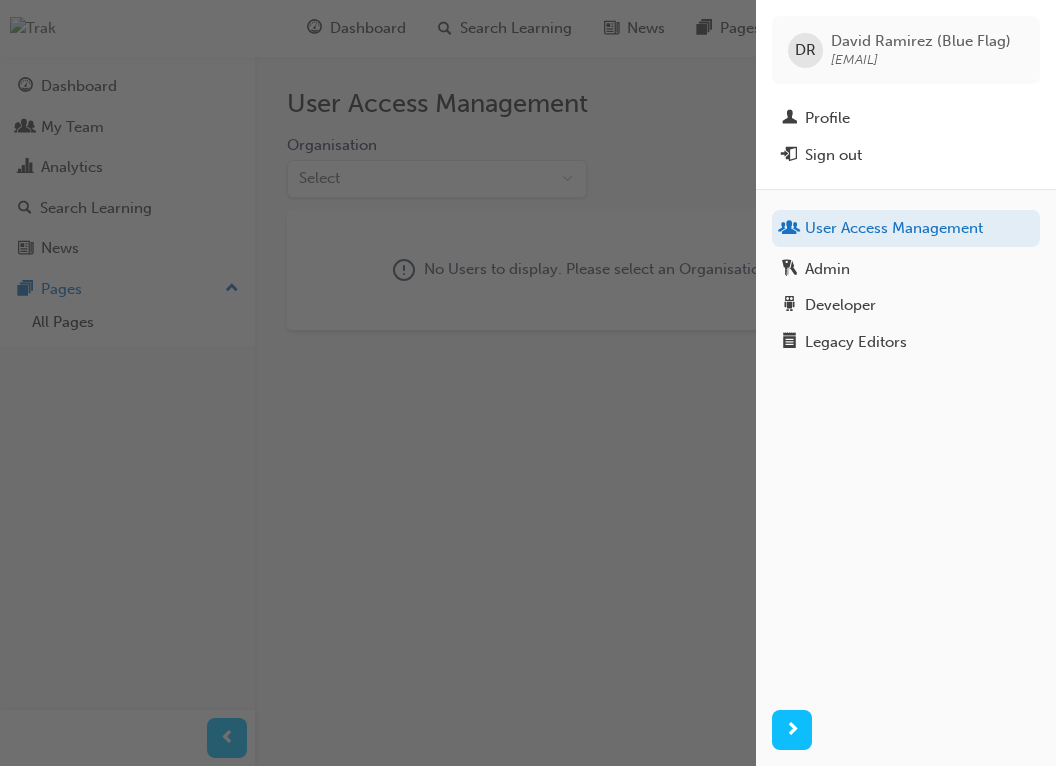click at bounding box center [378, 383] 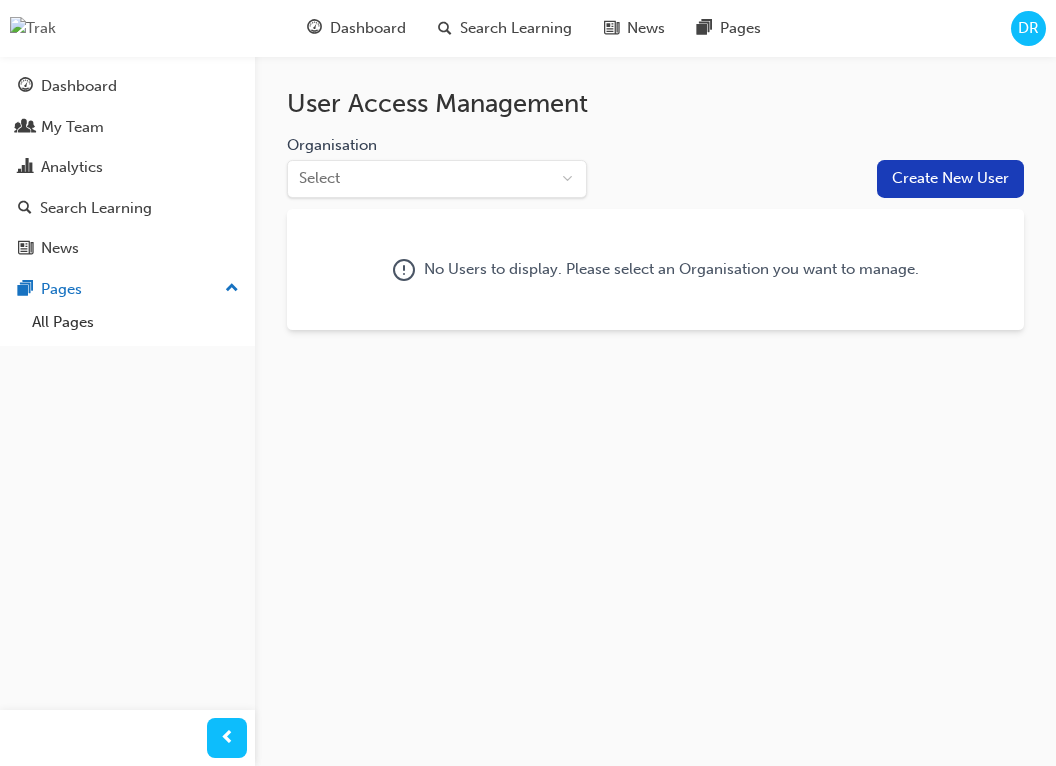 click on "DR" at bounding box center [1028, 28] 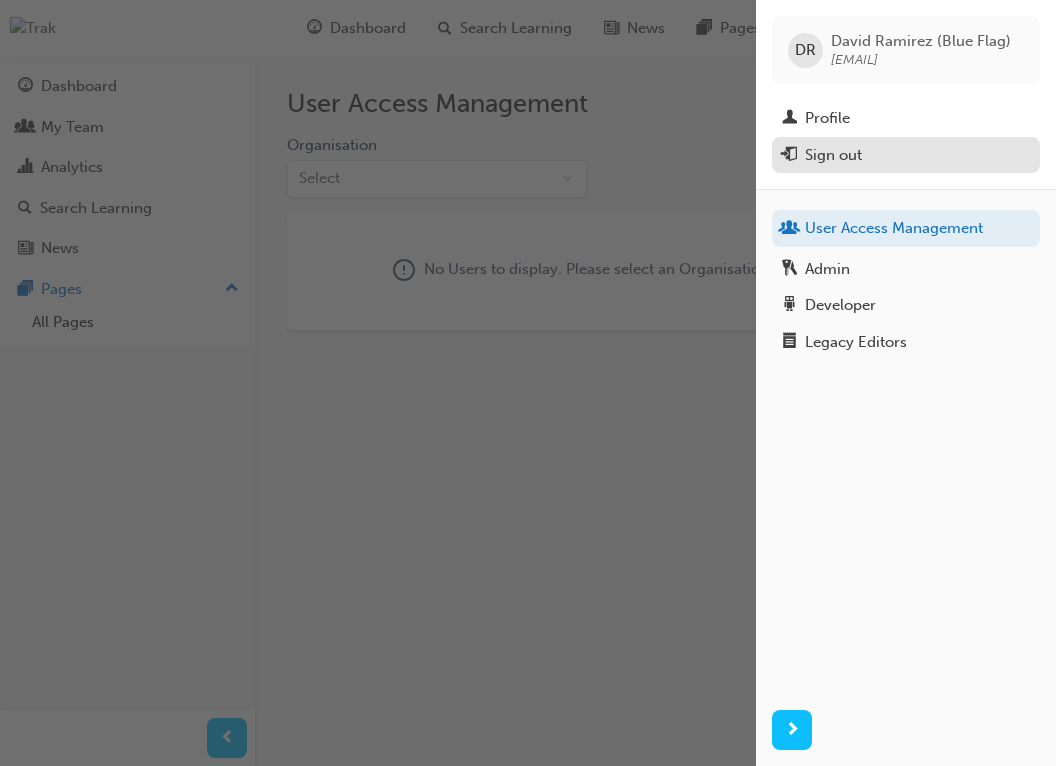 click on "Sign out" at bounding box center (906, 155) 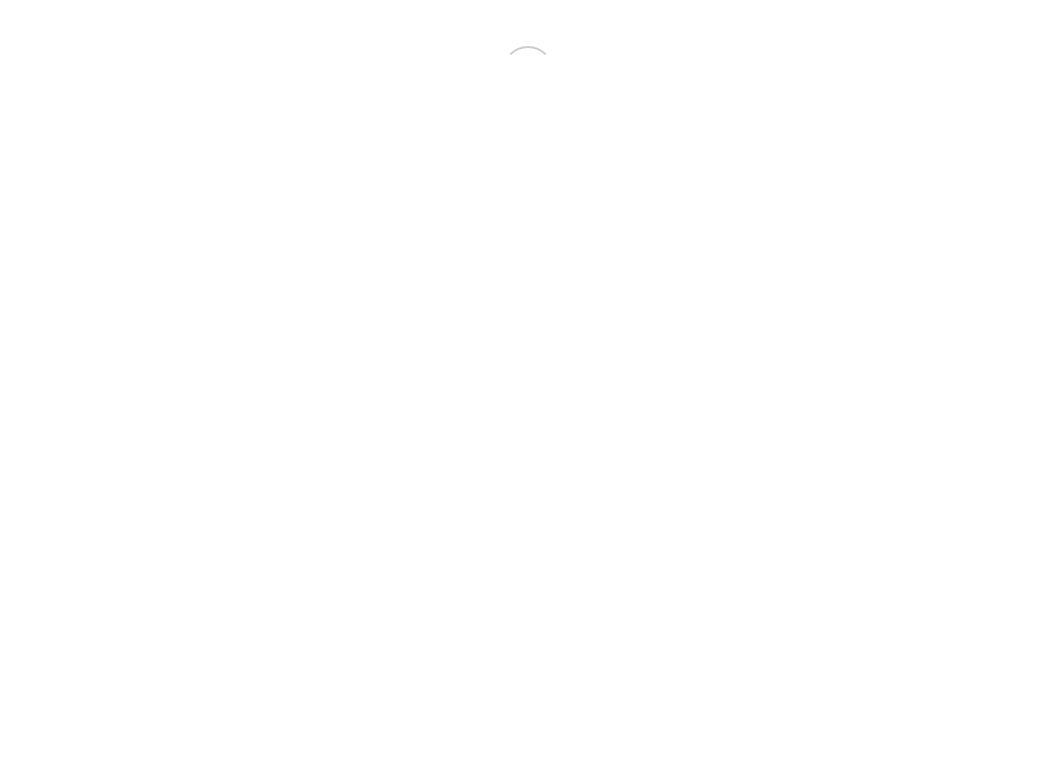 scroll, scrollTop: 0, scrollLeft: 0, axis: both 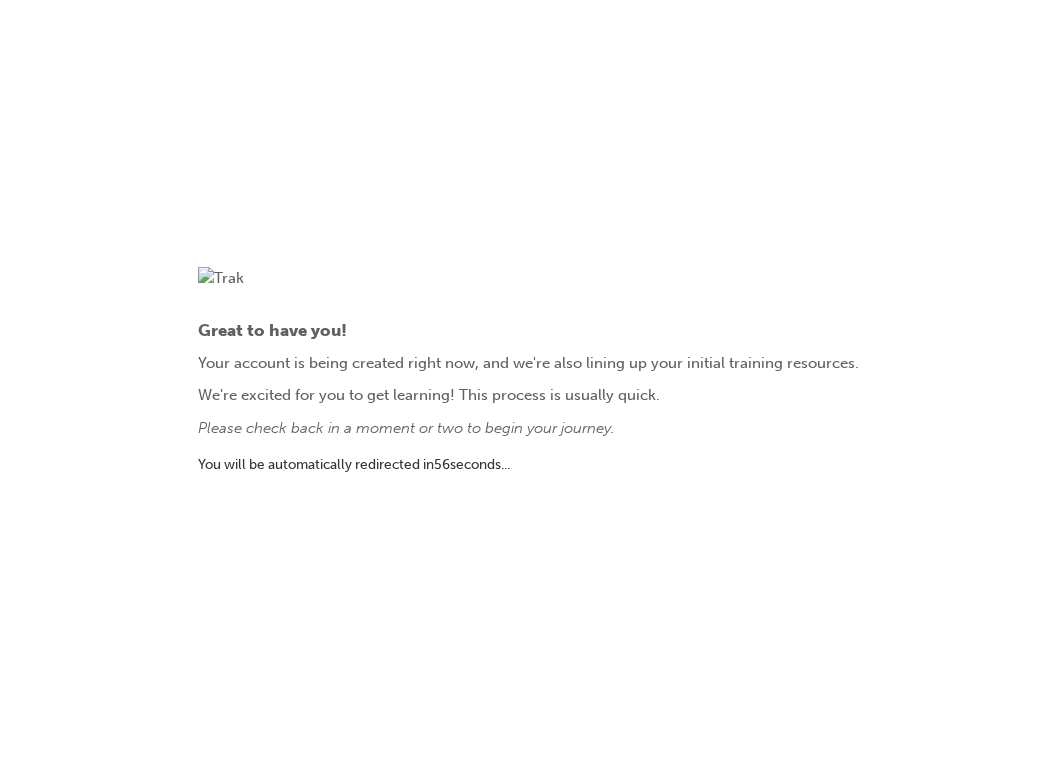 click on "Your account is being created right now, and we're also lining up your initial training resources." at bounding box center (528, 363) 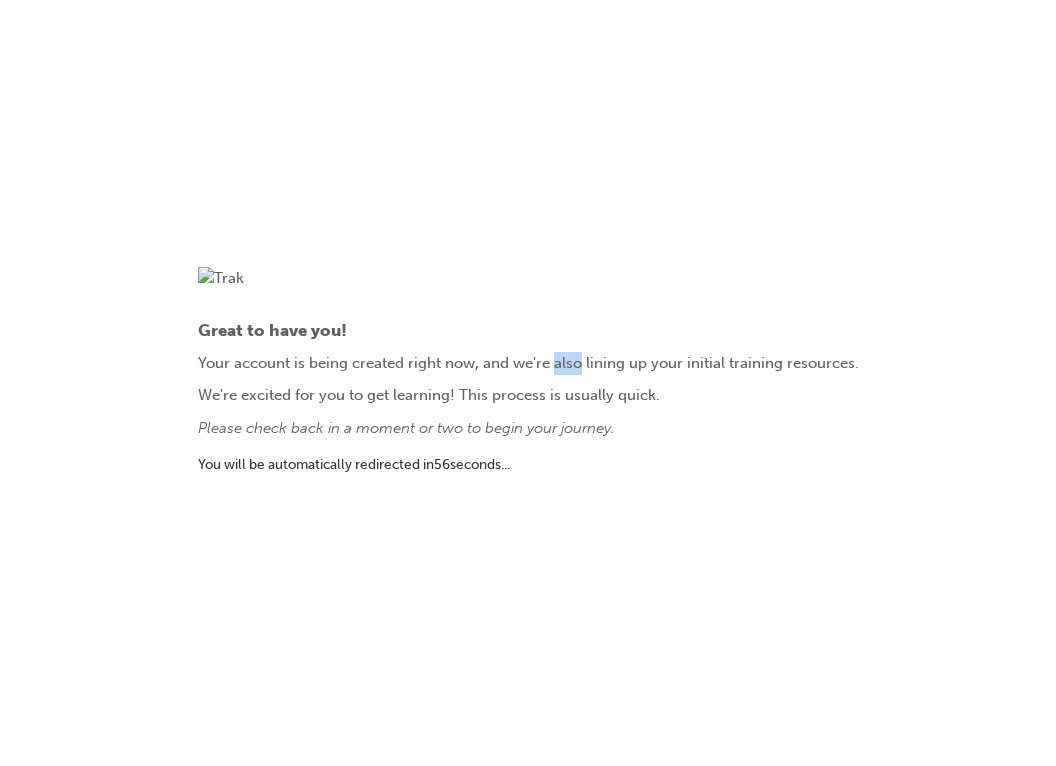 click on "Your account is being created right now, and we're also lining up your initial training resources." at bounding box center (528, 363) 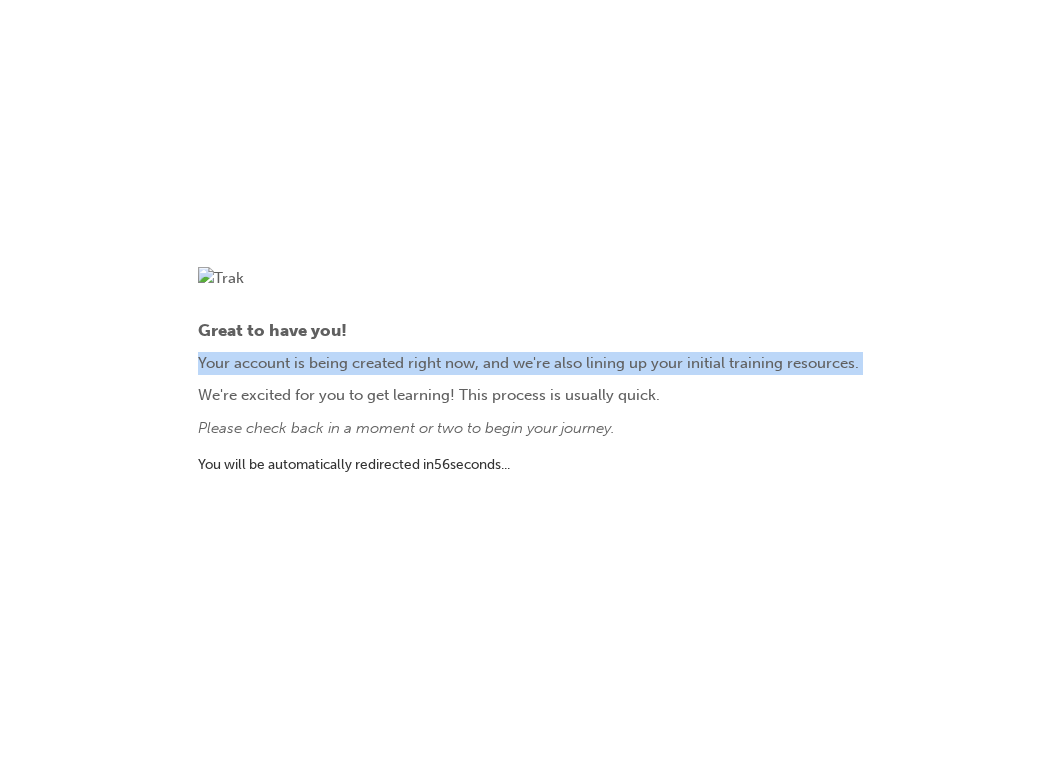 click on "Your account is being created right now, and we're also lining up your initial training resources." at bounding box center (528, 363) 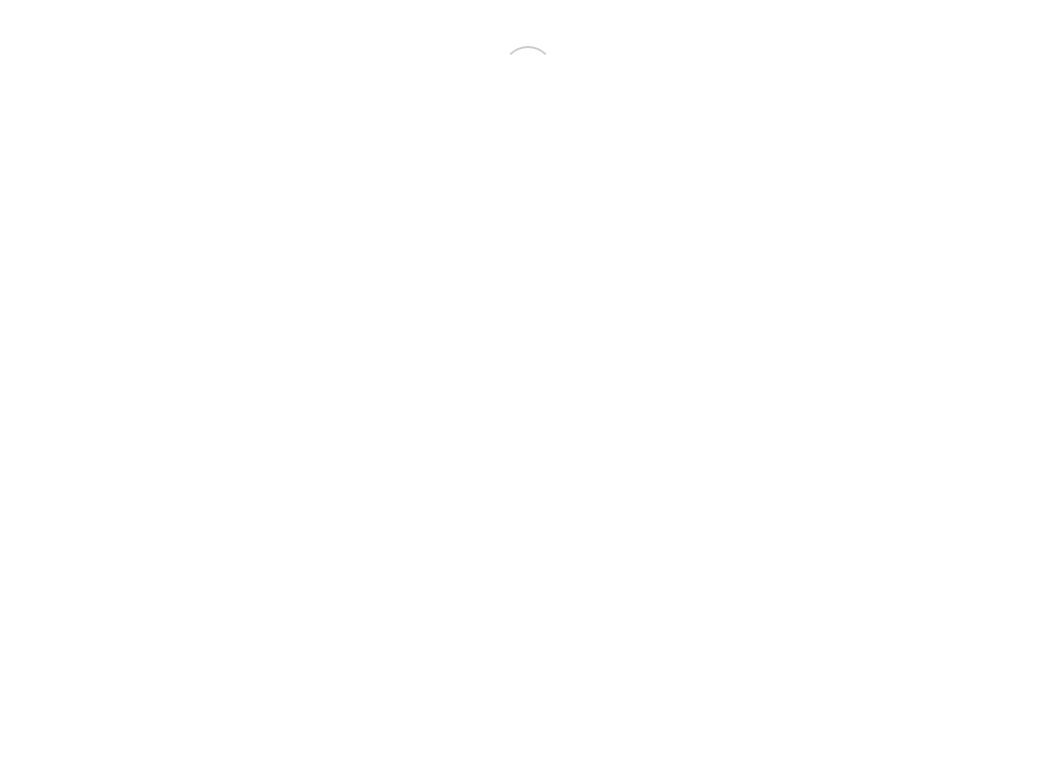 scroll, scrollTop: 0, scrollLeft: 0, axis: both 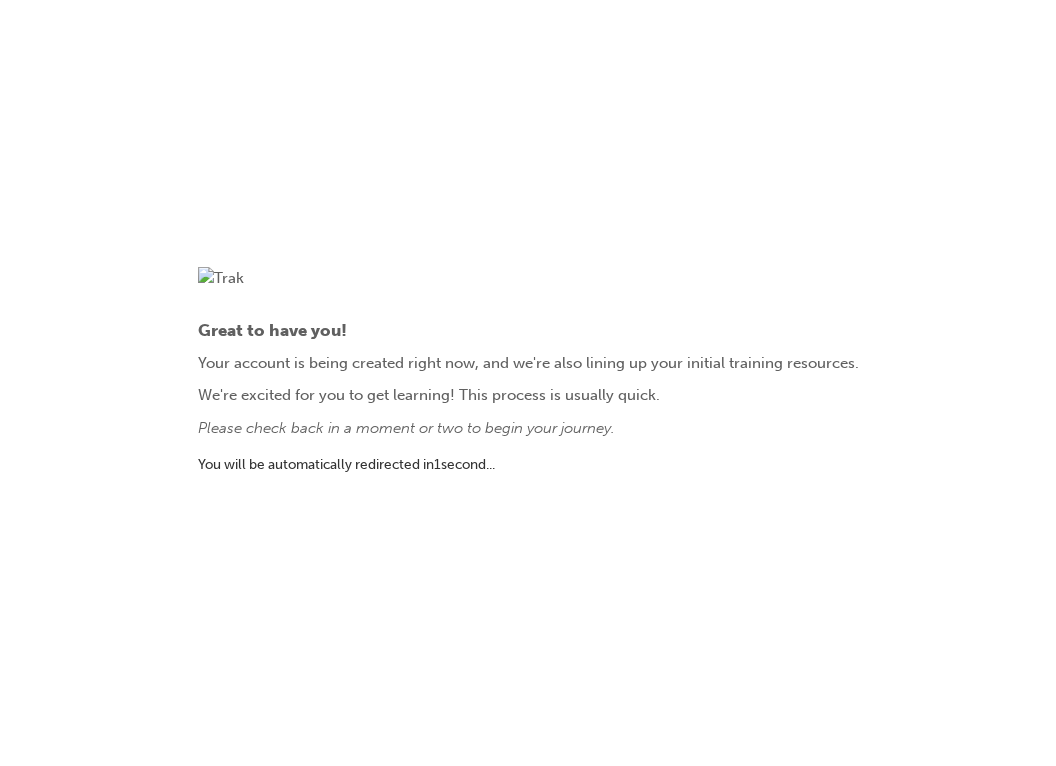 click on "We're excited for you to get learning! This process is usually quick." at bounding box center (528, 395) 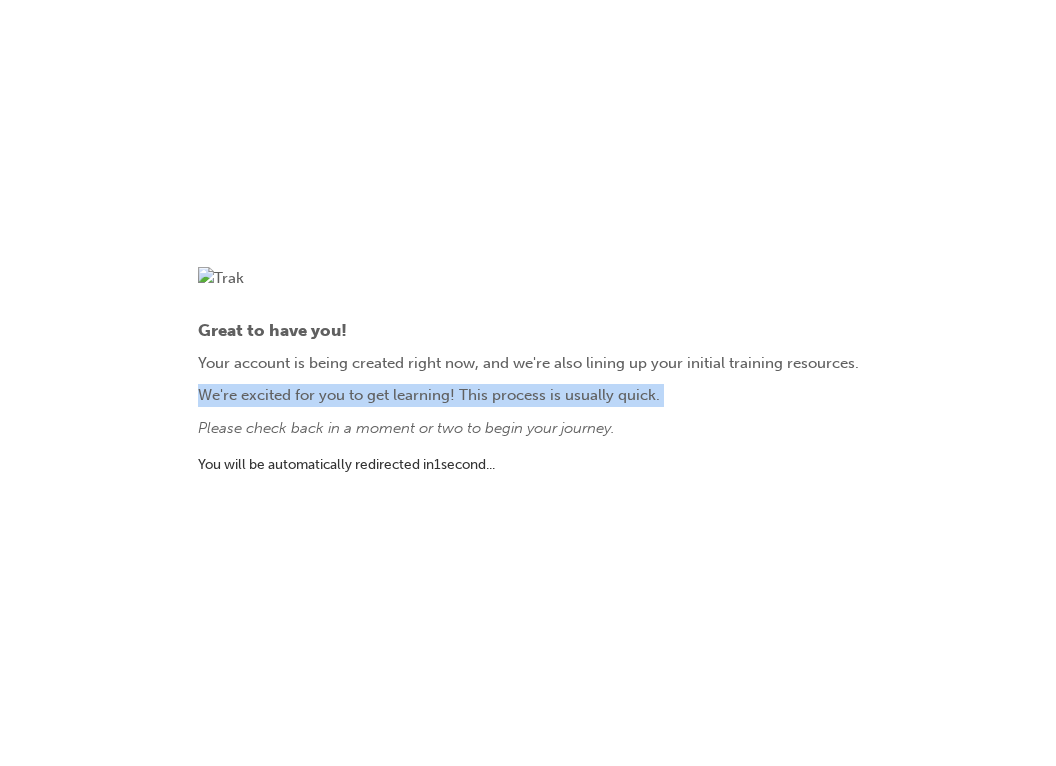 click on "We're excited for you to get learning! This process is usually quick." at bounding box center [528, 395] 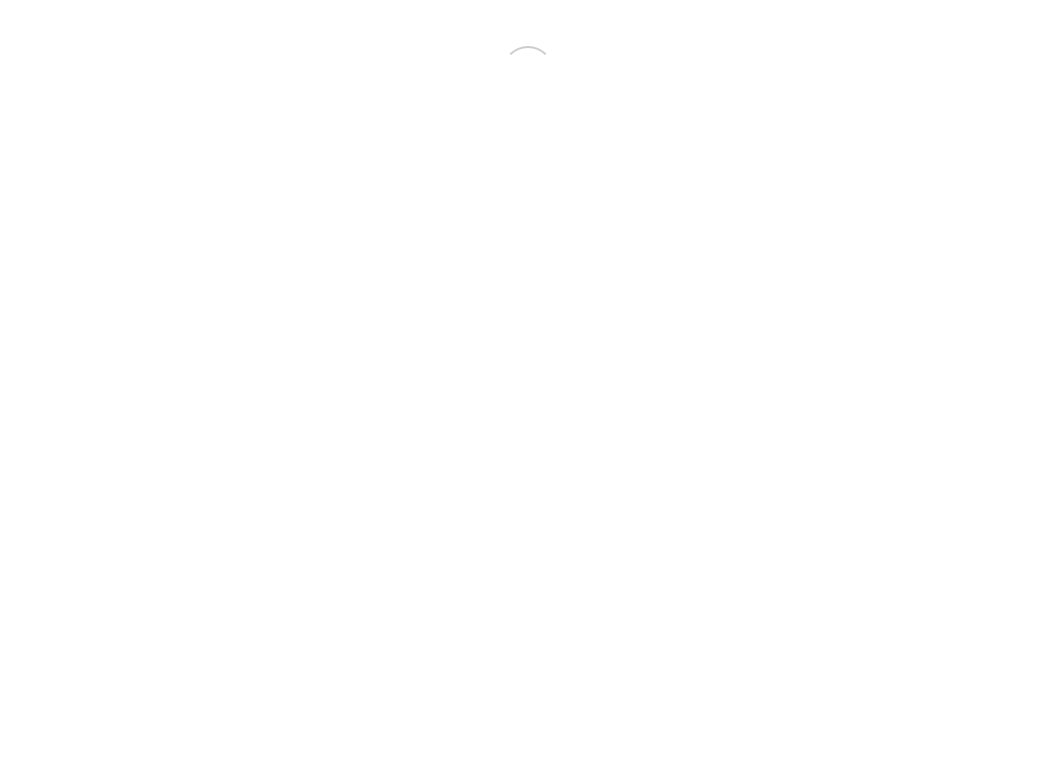 scroll, scrollTop: 0, scrollLeft: 0, axis: both 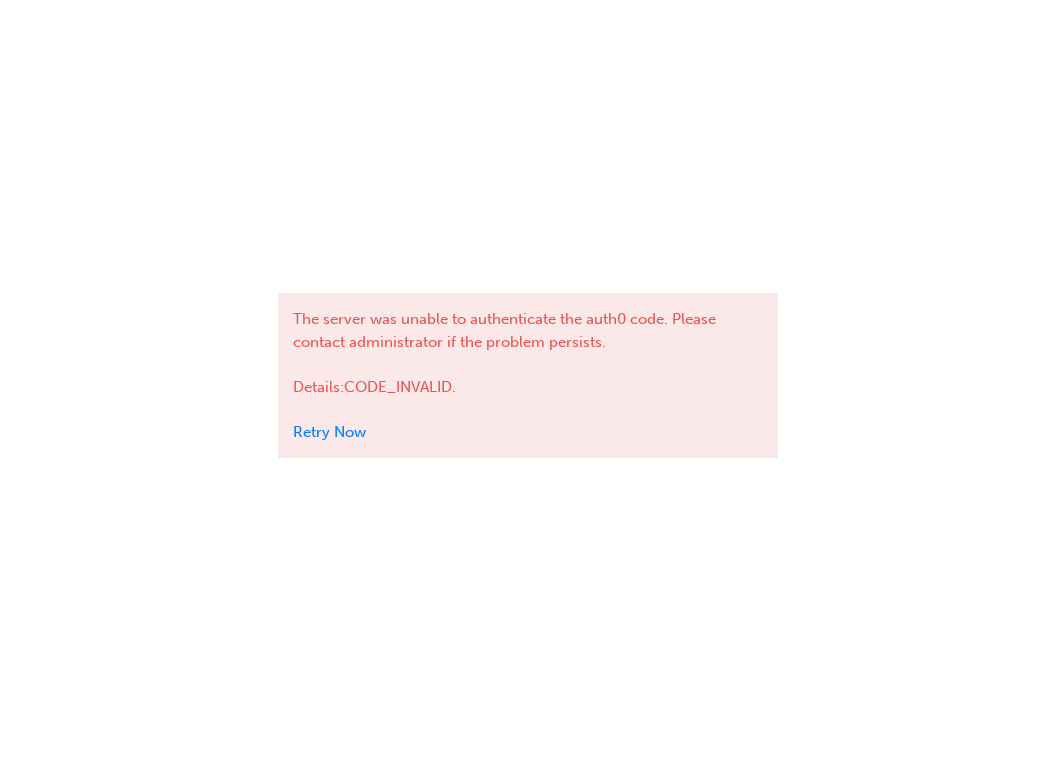 click on "The server was unable to authenticate the auth0 code. Please contact administrator if the problem persists. Details:  CODE_INVALID . Retry Now" at bounding box center (528, 375) 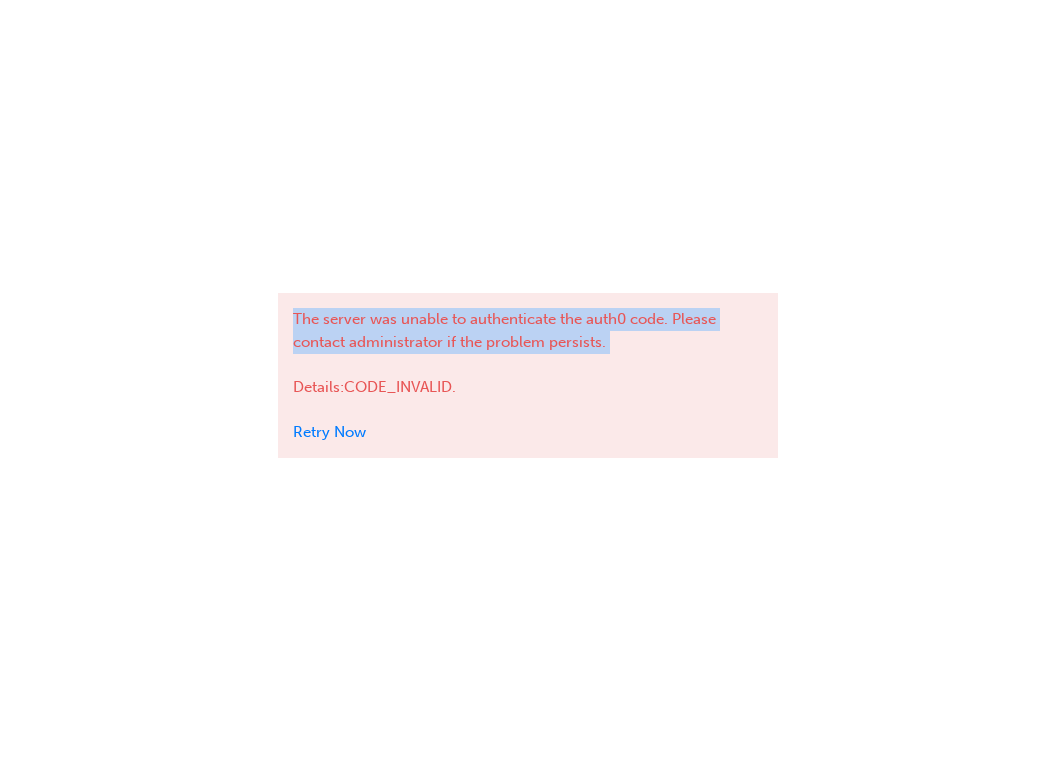click on "The server was unable to authenticate the auth0 code. Please contact administrator if the problem persists. Details:  CODE_INVALID . Retry Now" at bounding box center [528, 375] 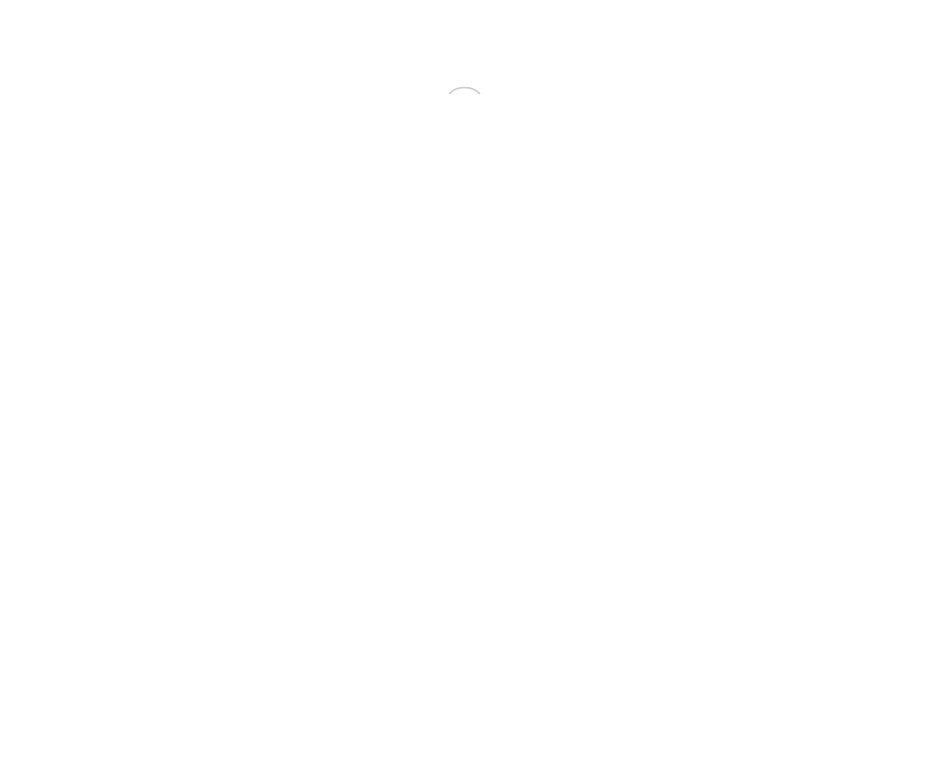 scroll, scrollTop: 0, scrollLeft: 0, axis: both 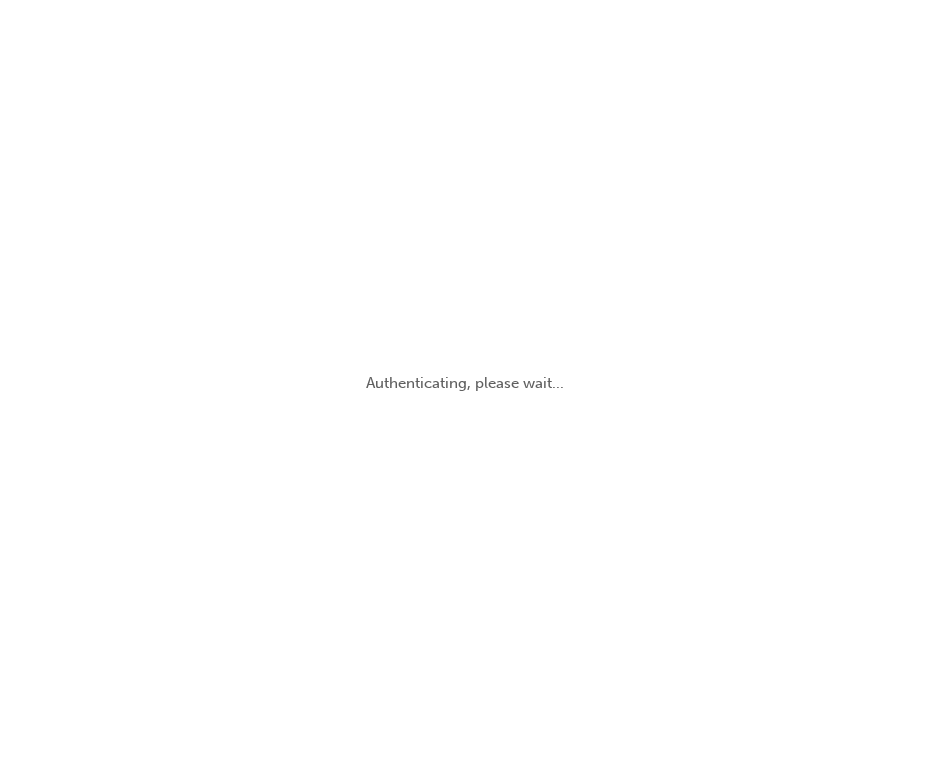 click on "Authenticating, please wait..." at bounding box center [464, 383] 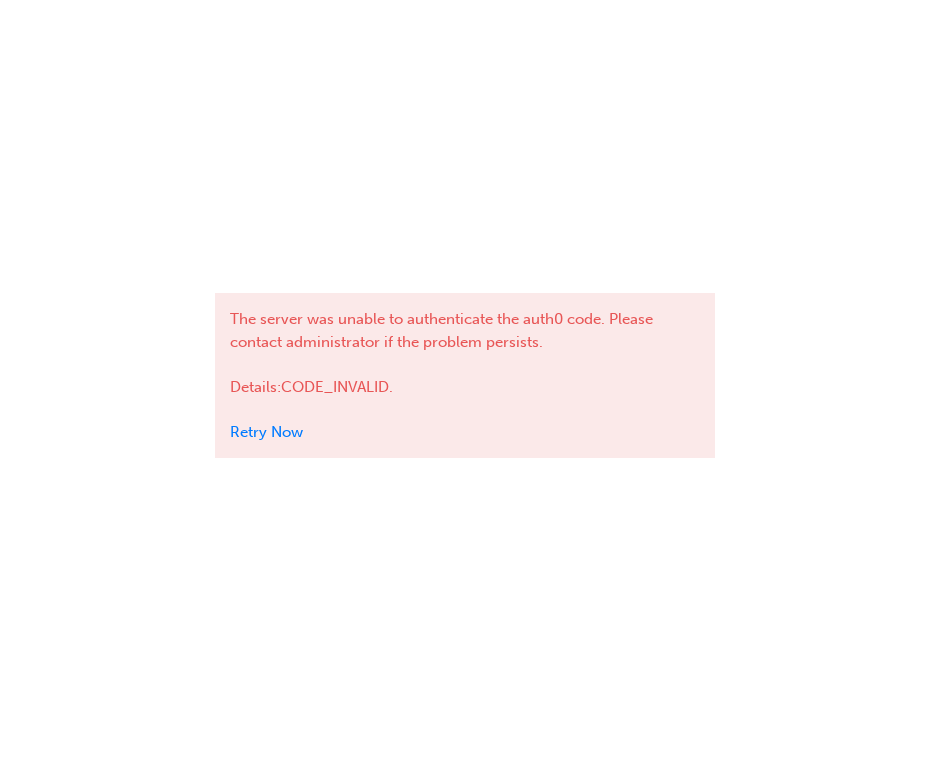 scroll, scrollTop: 0, scrollLeft: 0, axis: both 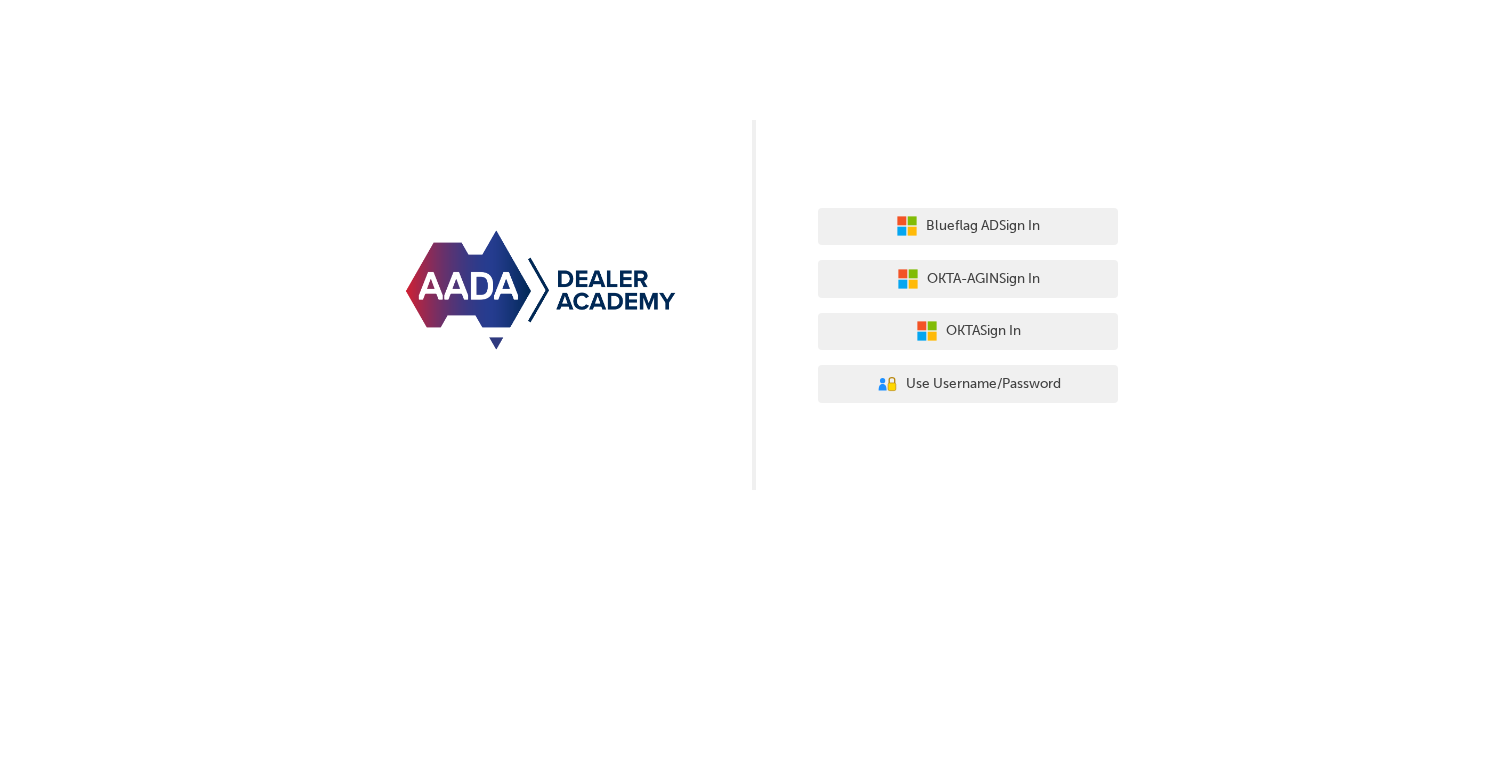 click on "Blueflag AD  Sign In OKTA-AGIN  Sign In OKTA  Sign In User Authentication Icon - Blue Person, Gold Lock     Use Username/Password" at bounding box center [756, 245] 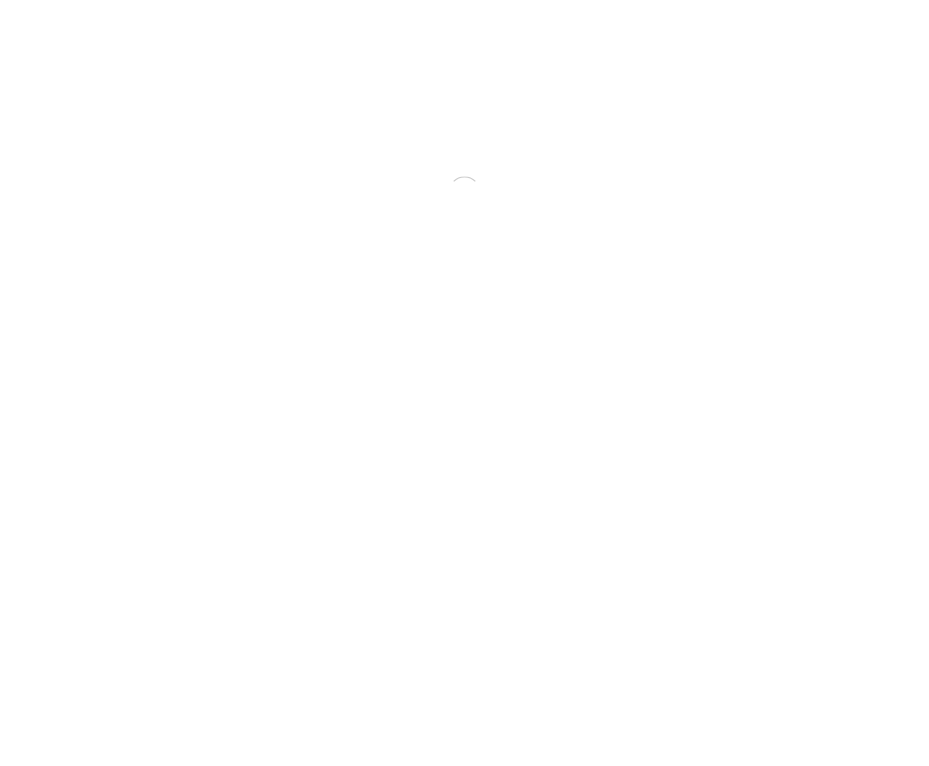 scroll, scrollTop: 0, scrollLeft: 0, axis: both 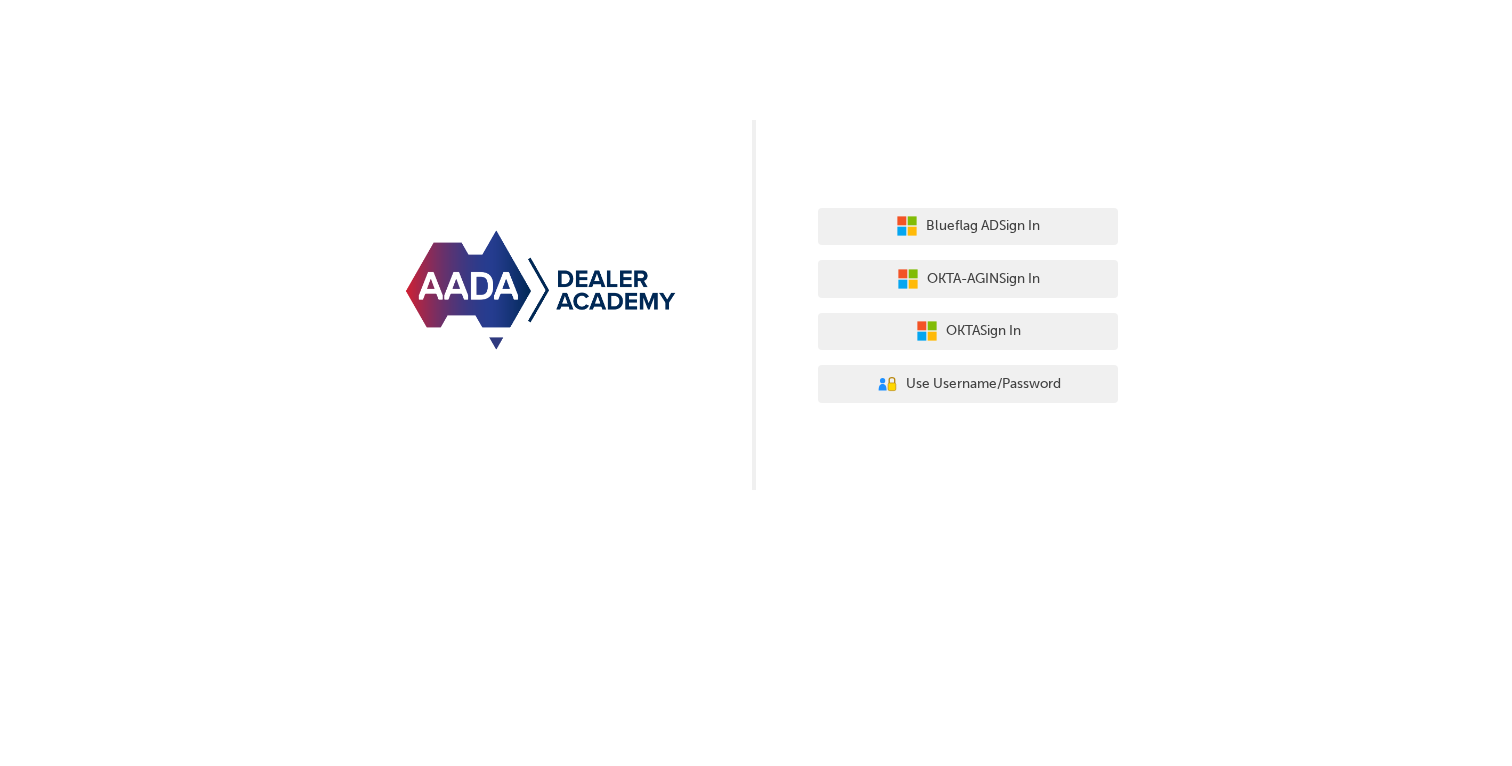click on "Blueflag AD  Sign In OKTA-AGIN  Sign In OKTA  Sign In User Authentication Icon - Blue Person, Gold Lock     Use Username/Password" at bounding box center [756, 245] 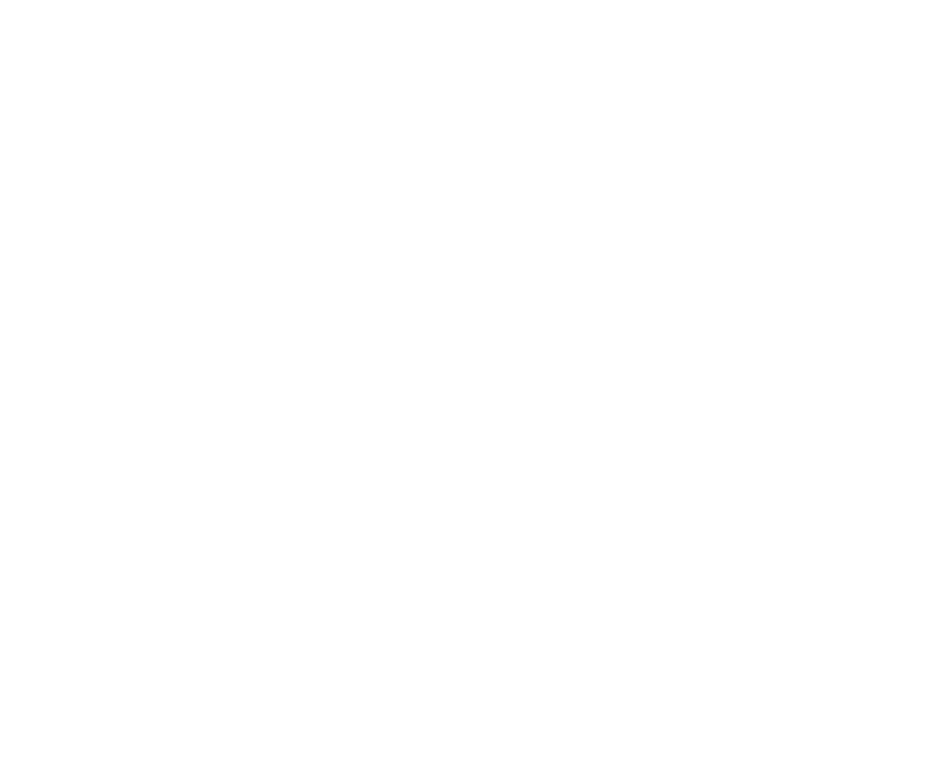 scroll, scrollTop: 0, scrollLeft: 0, axis: both 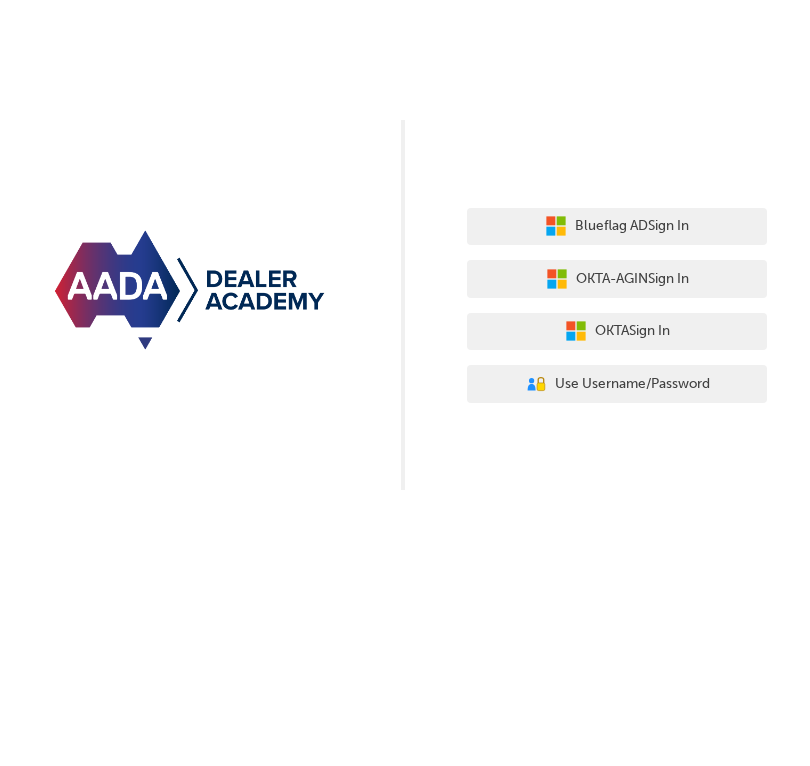 click on "Blueflag AD  Sign In OKTA-AGIN  Sign In OKTA  Sign In User Authentication Icon - Blue Person, Gold Lock     Use Username/Password" at bounding box center (405, 245) 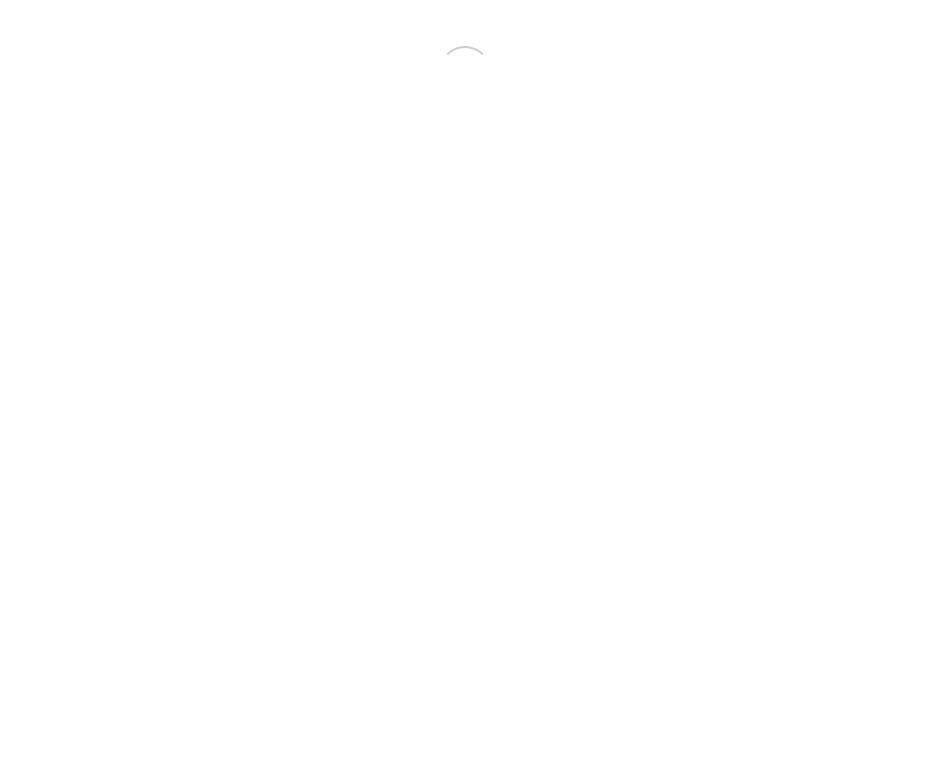 scroll, scrollTop: 0, scrollLeft: 0, axis: both 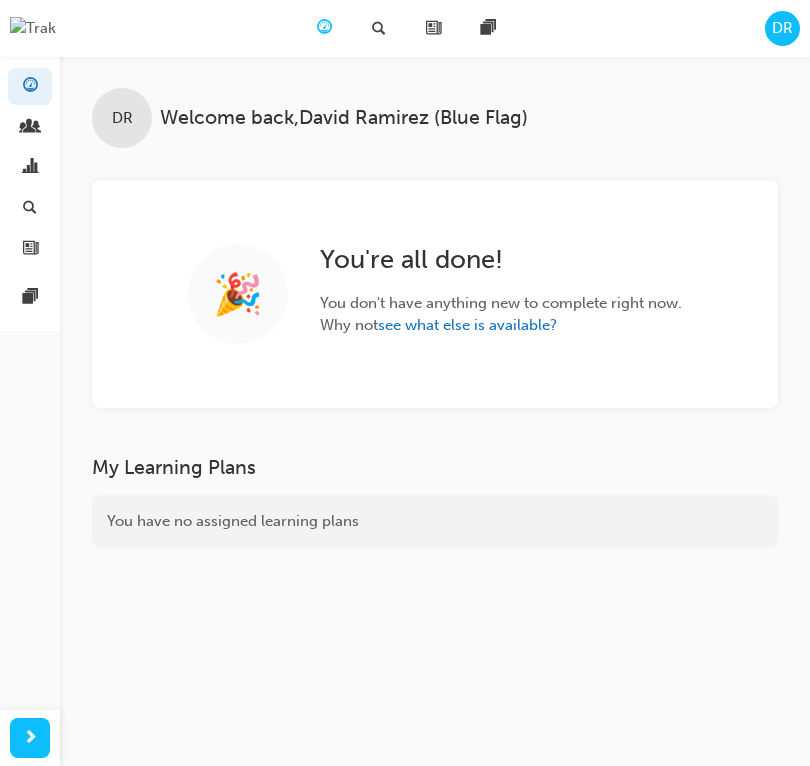 click on "DR" at bounding box center [782, 28] 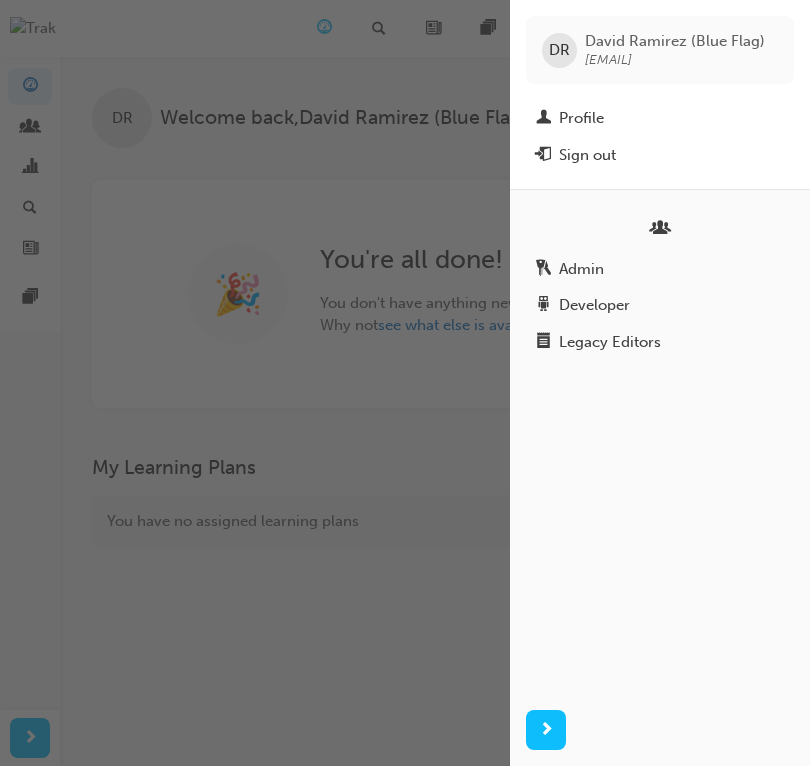 click at bounding box center [255, 383] 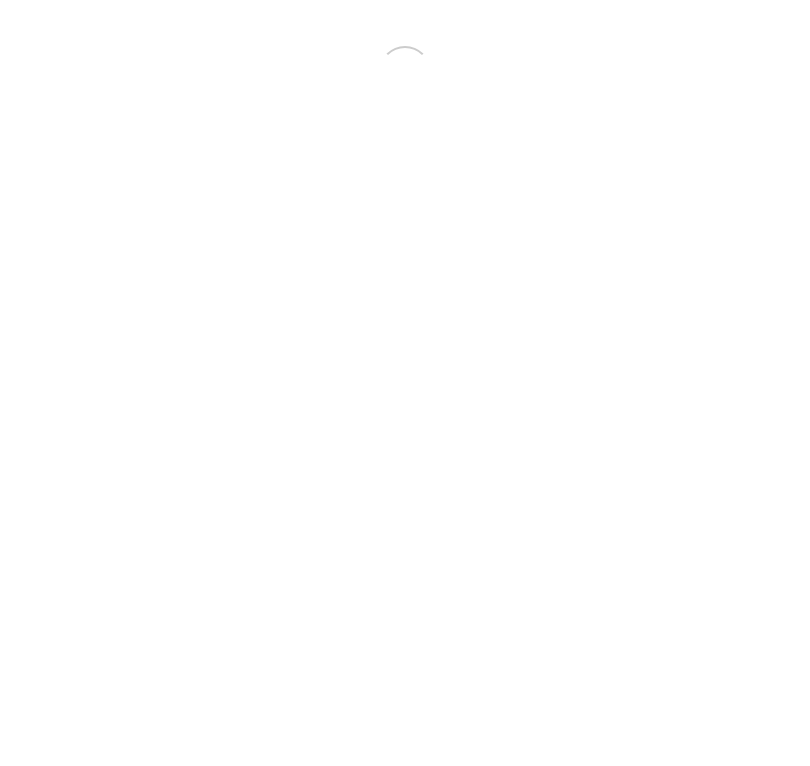 scroll, scrollTop: 0, scrollLeft: 0, axis: both 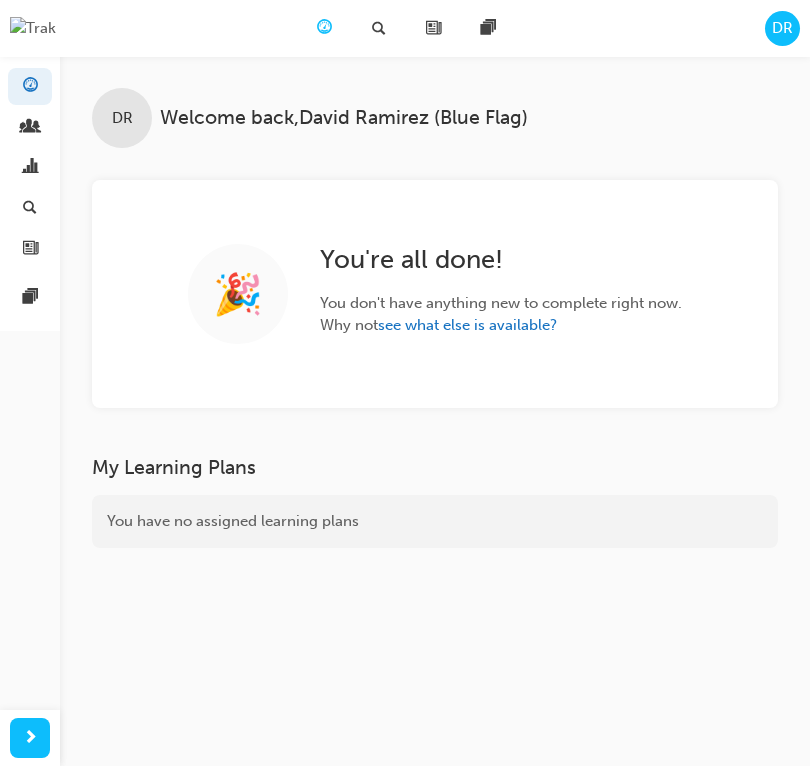 click on "DR" at bounding box center [782, 28] 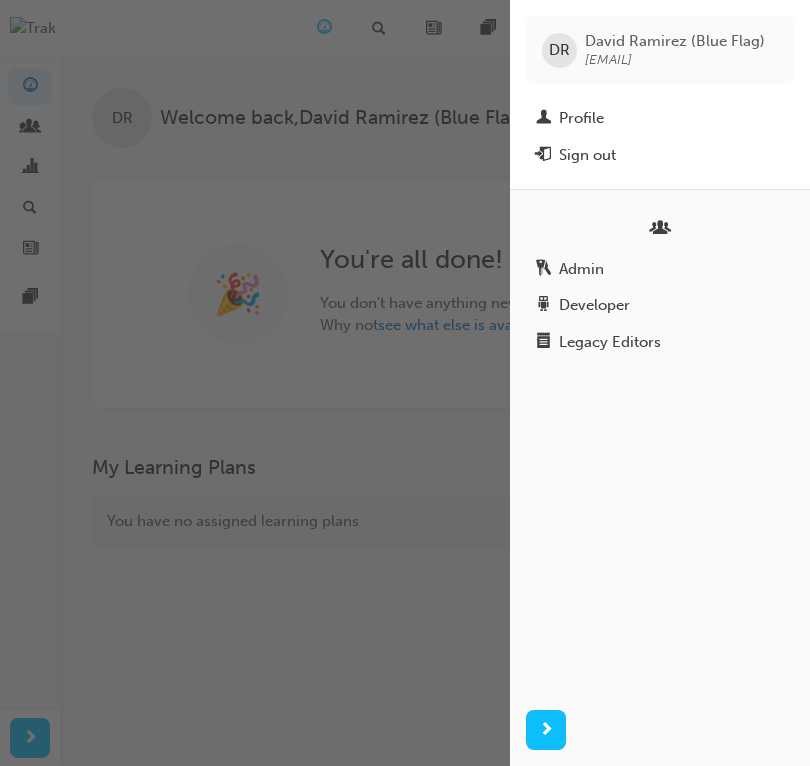 click at bounding box center [255, 383] 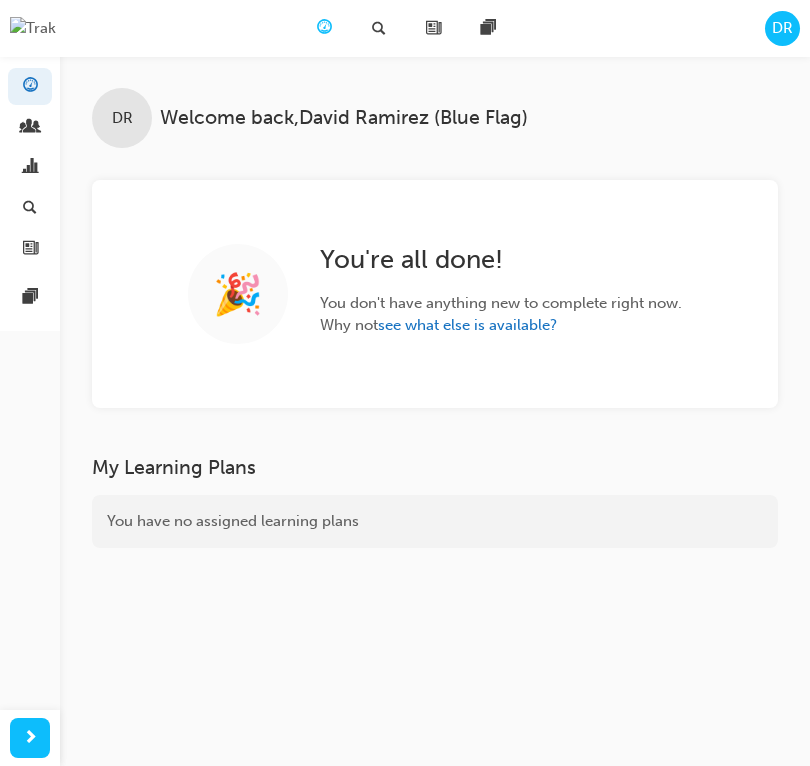 click on "You don ' t have anything new to complete right now." at bounding box center (501, 303) 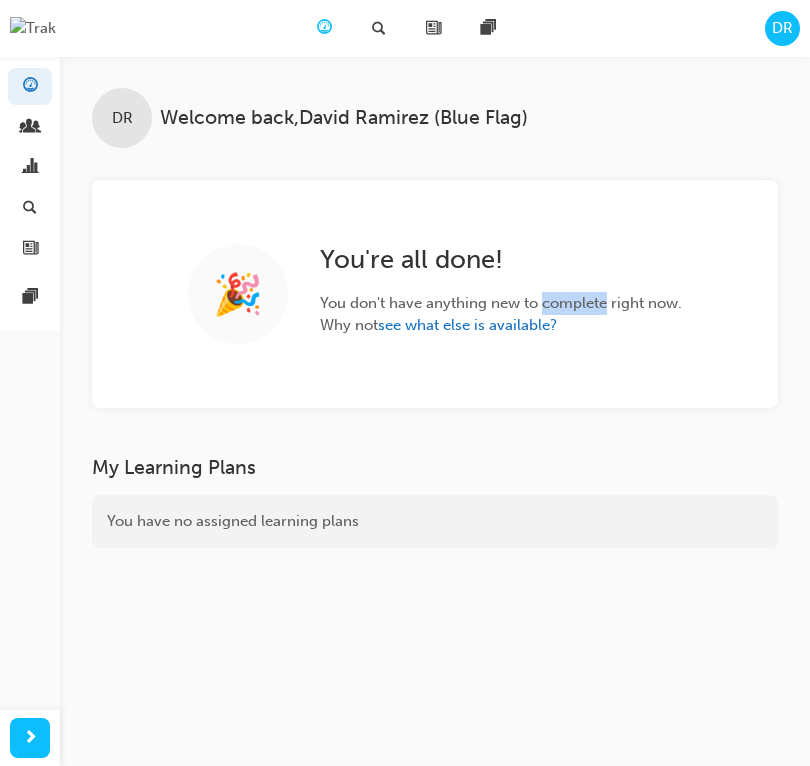 click on "You don ' t have anything new to complete right now." at bounding box center (501, 303) 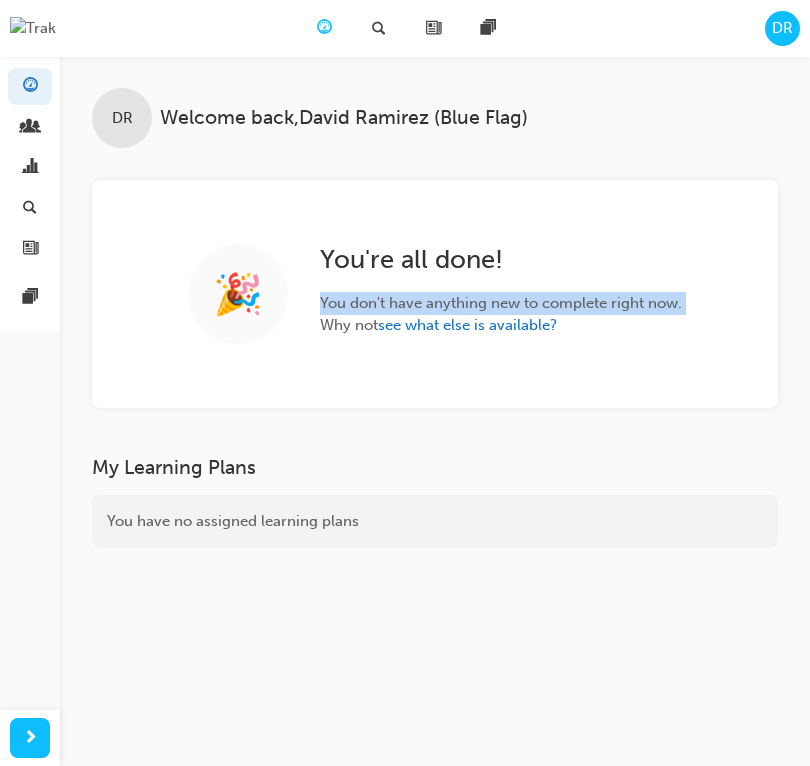 click on "You don ' t have anything new to complete right now." at bounding box center [501, 303] 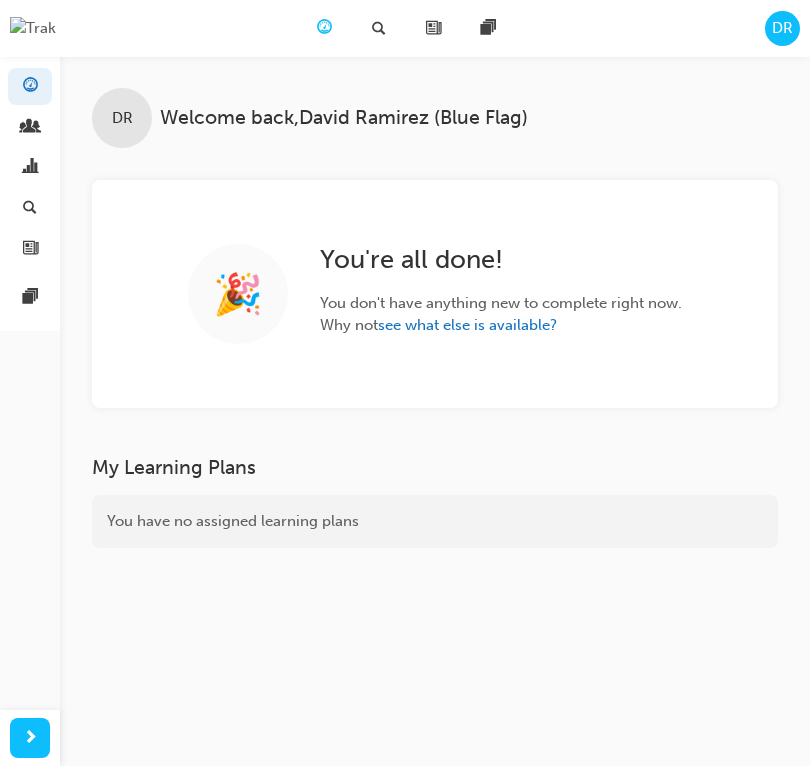 click on "🎉 You ' re all done! You don ' t have anything new to complete right now. Why not  see what else is available?" at bounding box center (435, 294) 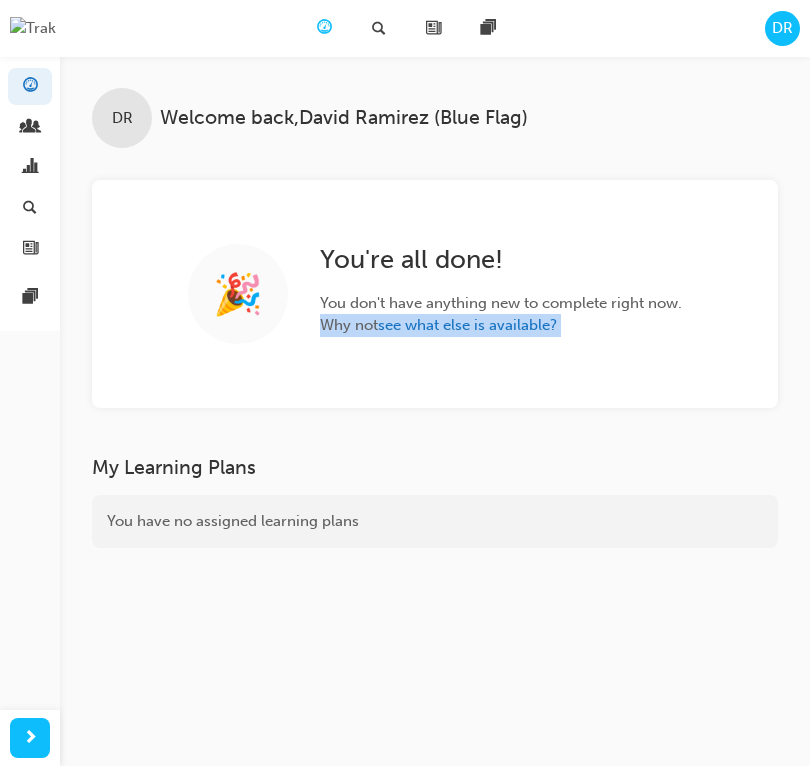 click on "🎉 You ' re all done! You don ' t have anything new to complete right now. Why not  see what else is available?" at bounding box center [435, 294] 